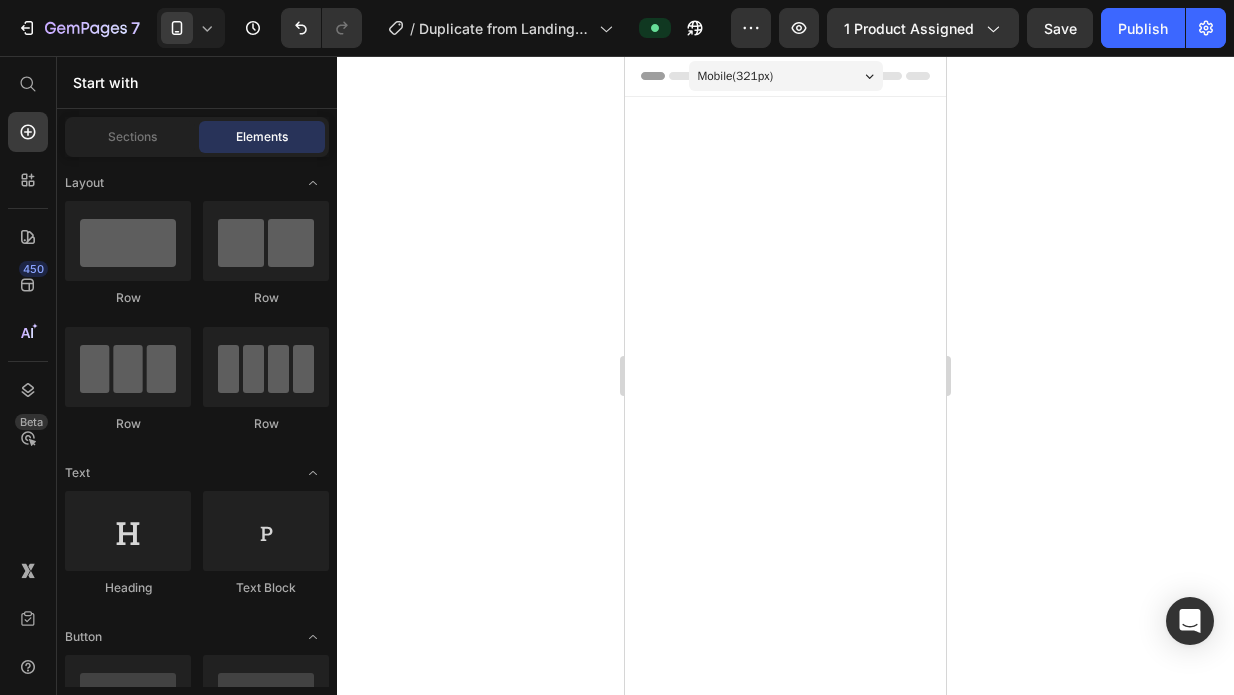 scroll, scrollTop: 10823, scrollLeft: 0, axis: vertical 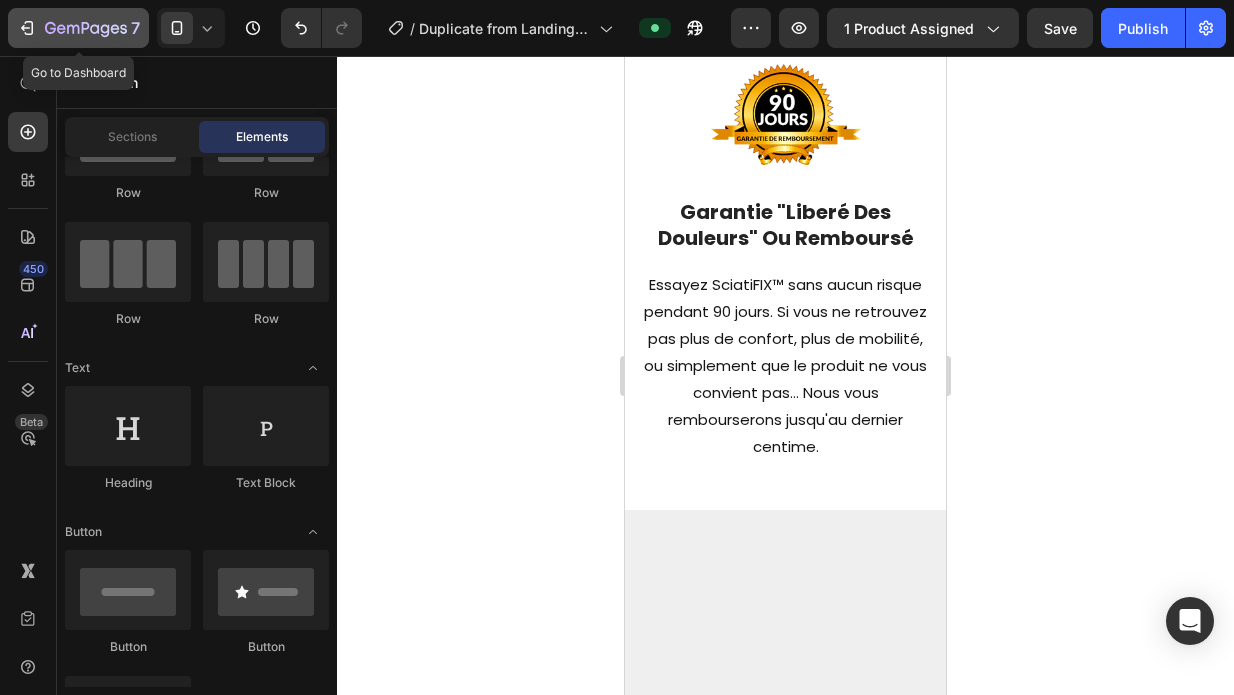 click 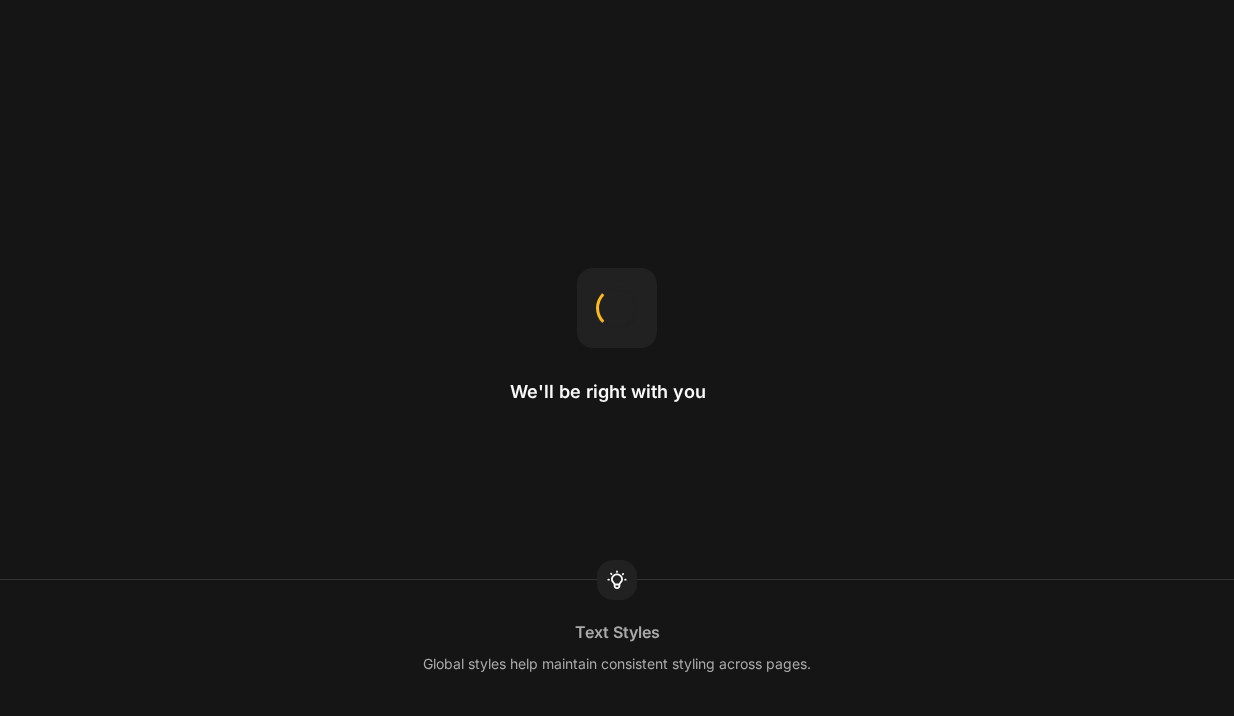 scroll, scrollTop: 0, scrollLeft: 0, axis: both 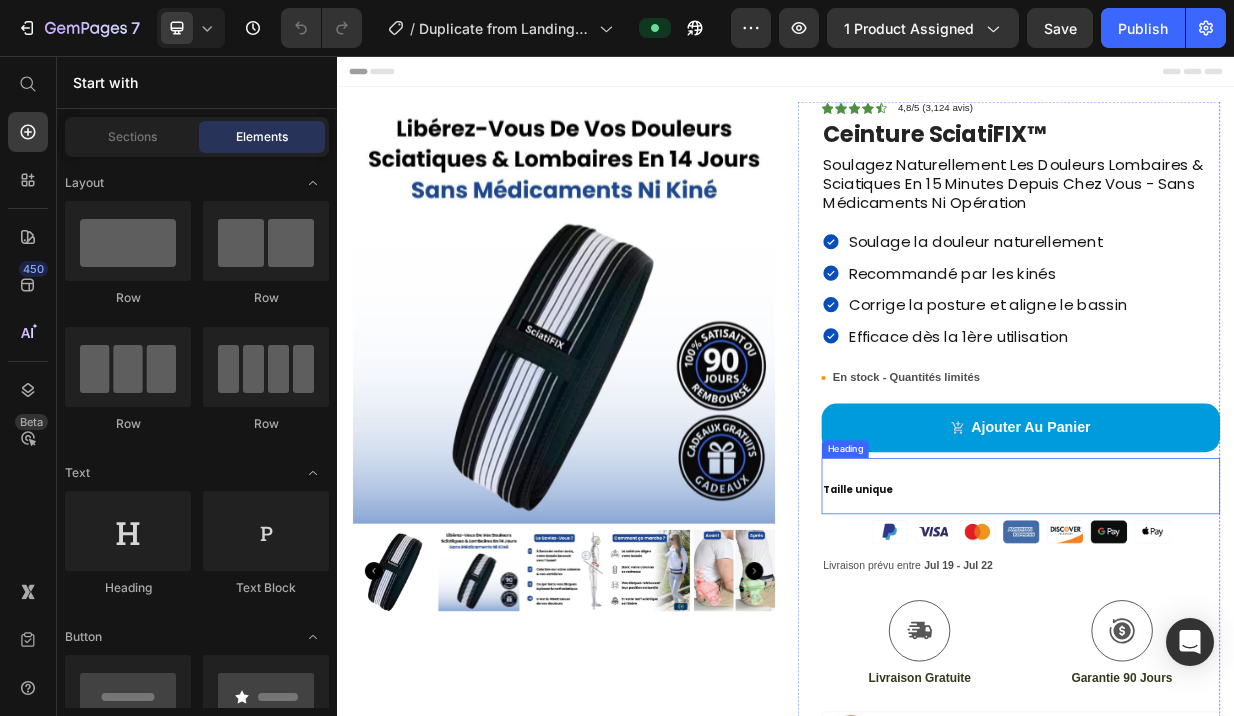 click on "Taille unique" at bounding box center (1250, 631) 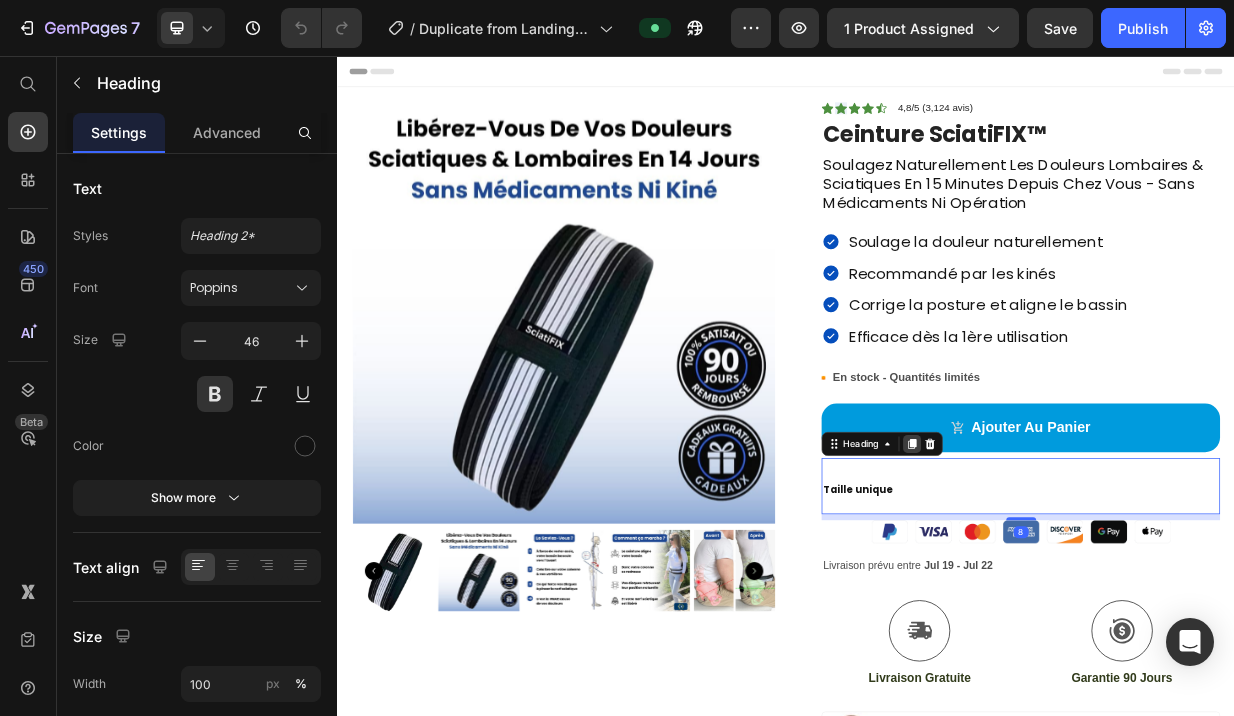 click 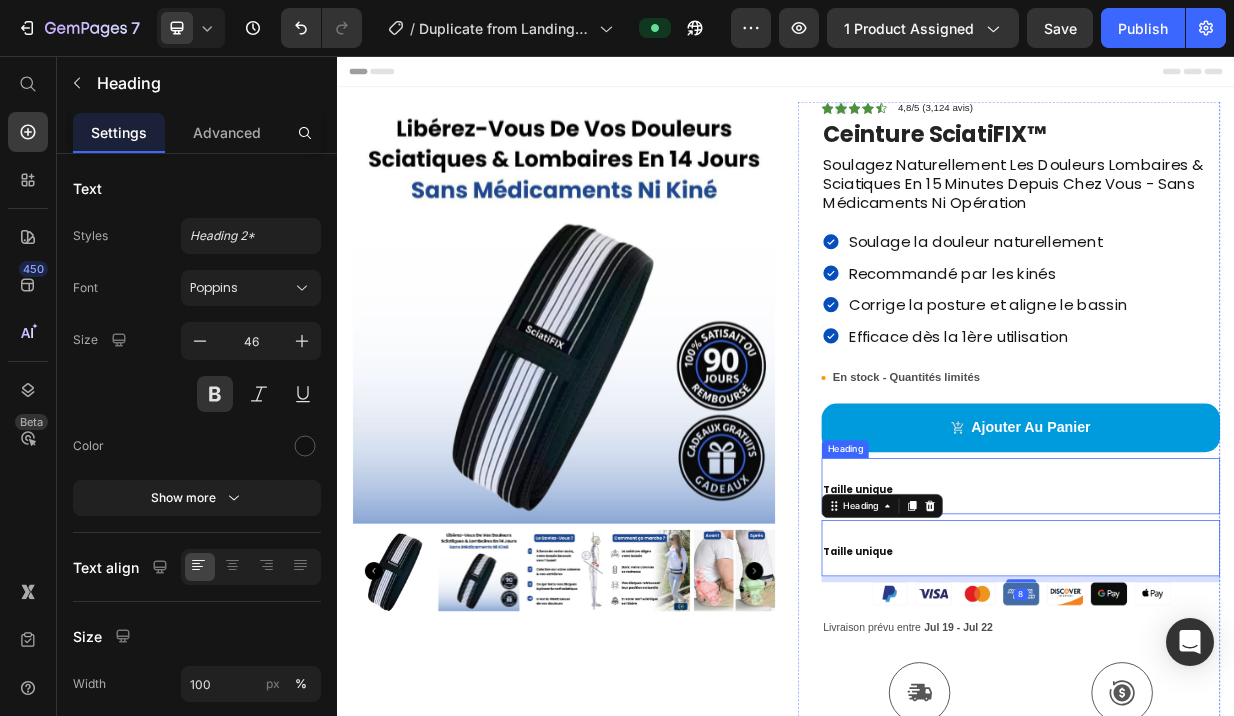 click on "Taille unique" at bounding box center (1250, 631) 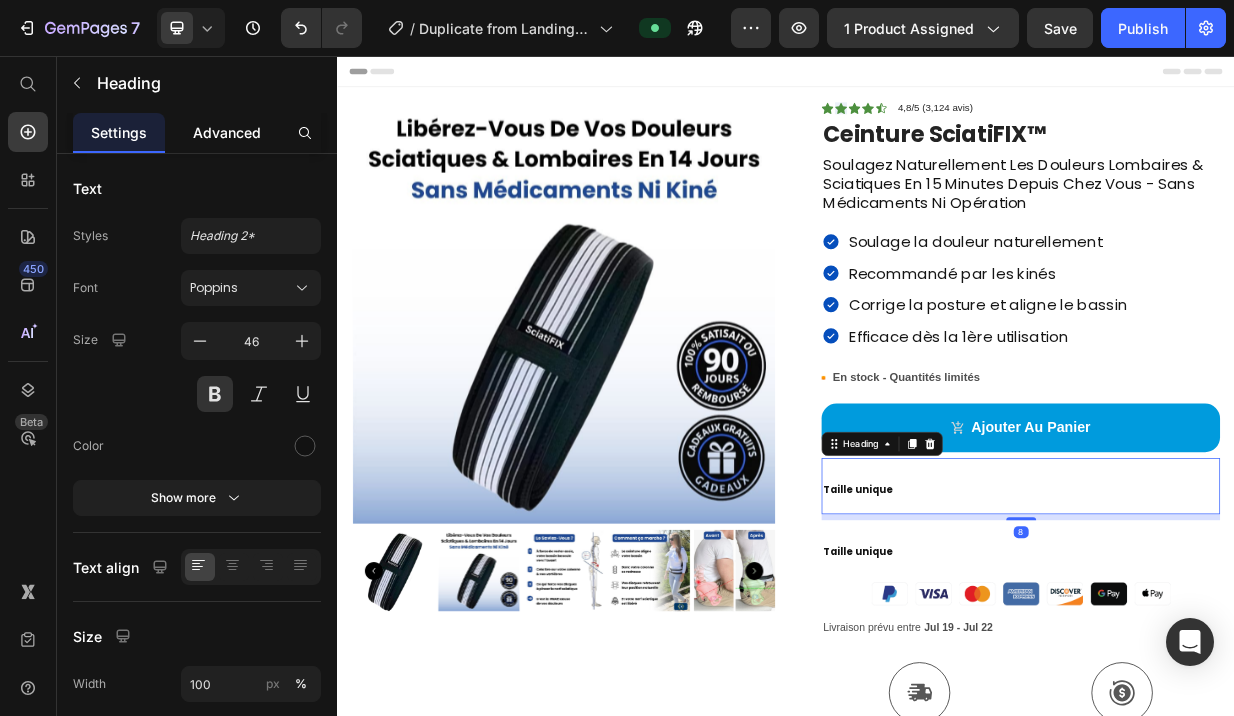 click on "Advanced" at bounding box center (227, 132) 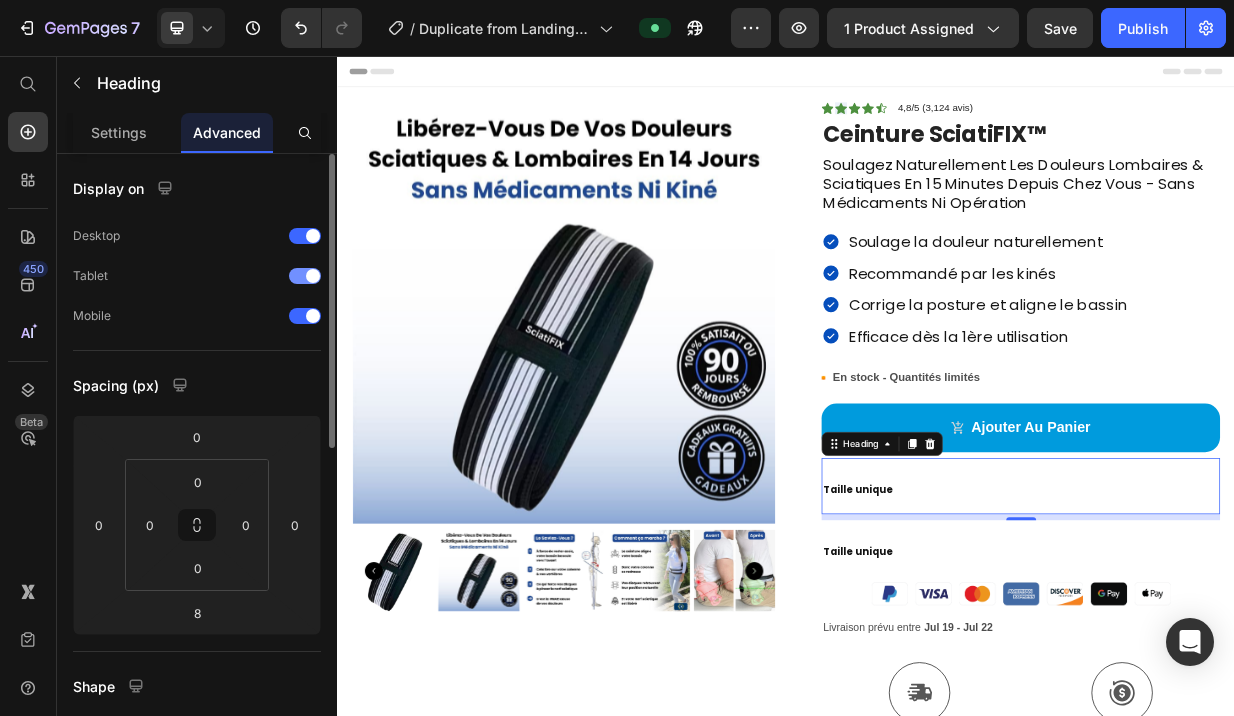 click at bounding box center (313, 276) 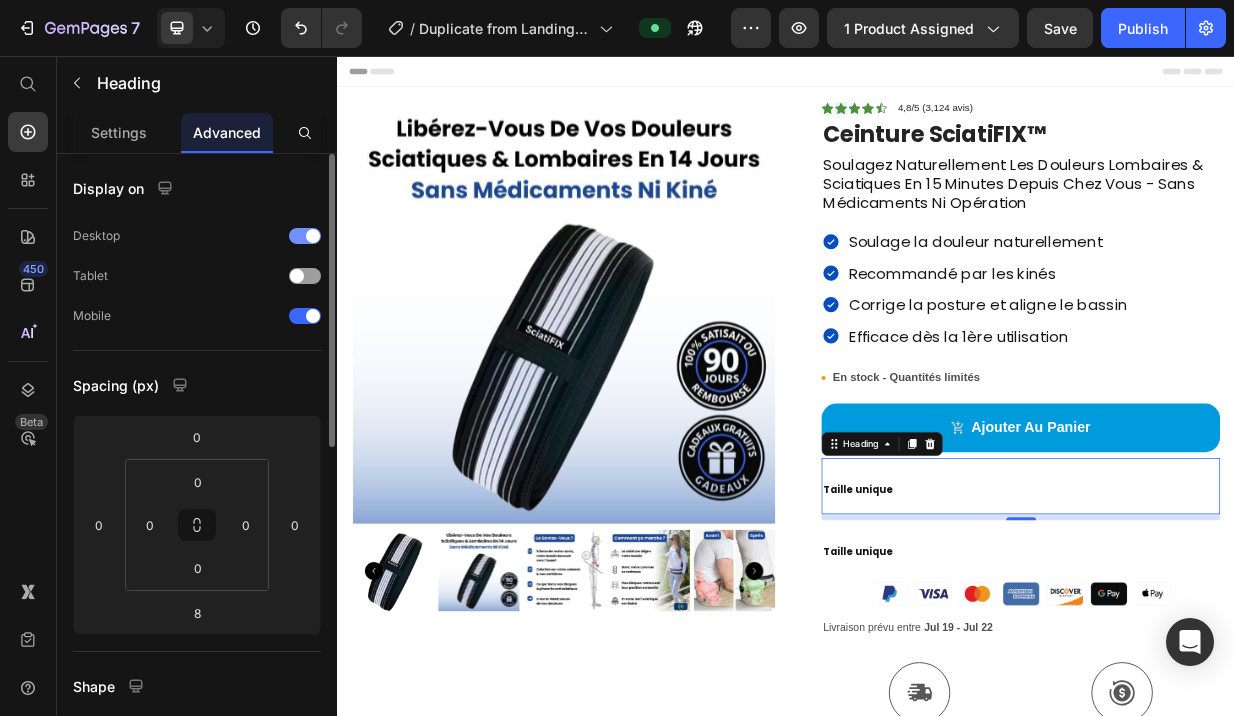 click on "Desktop" at bounding box center (197, 236) 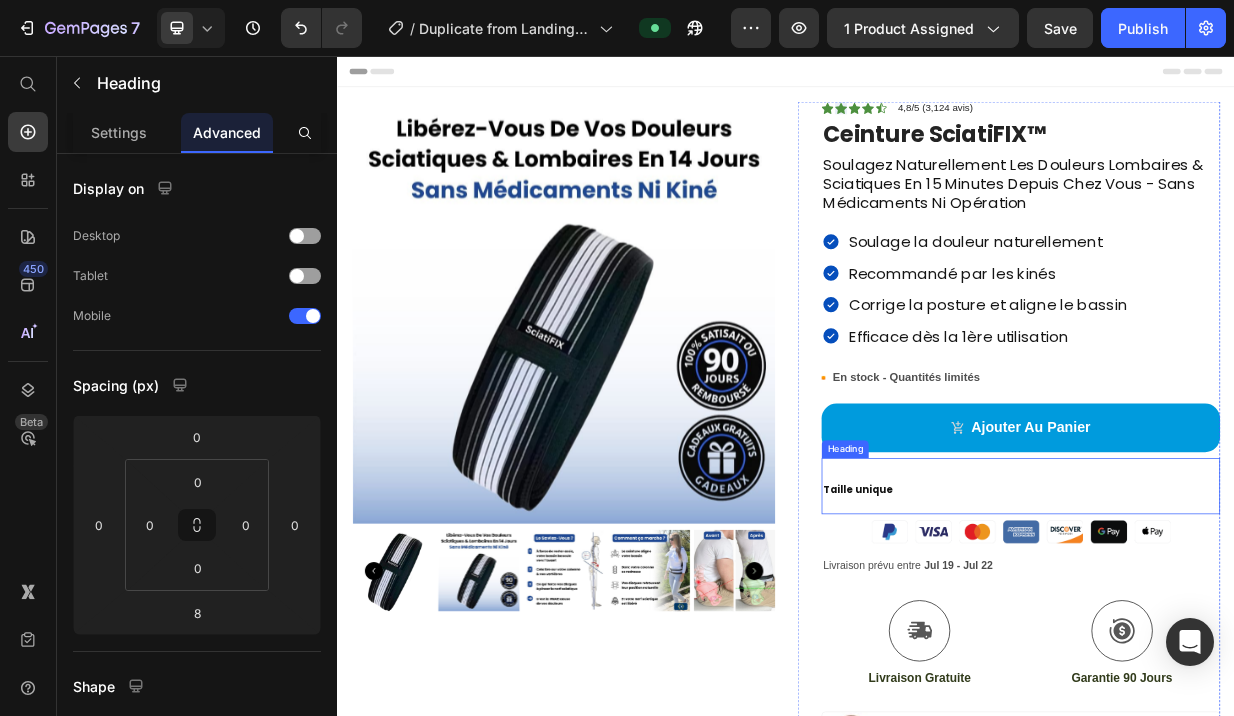 click on "Taille unique" at bounding box center (1250, 631) 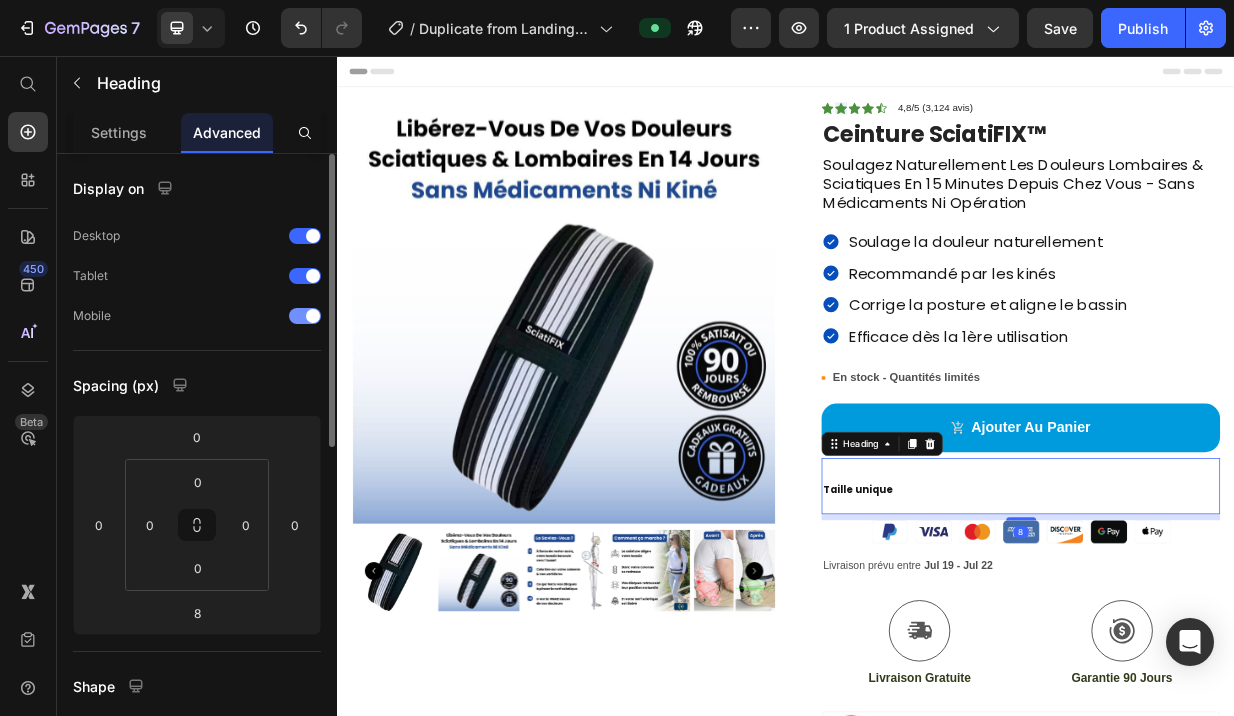 click at bounding box center (305, 316) 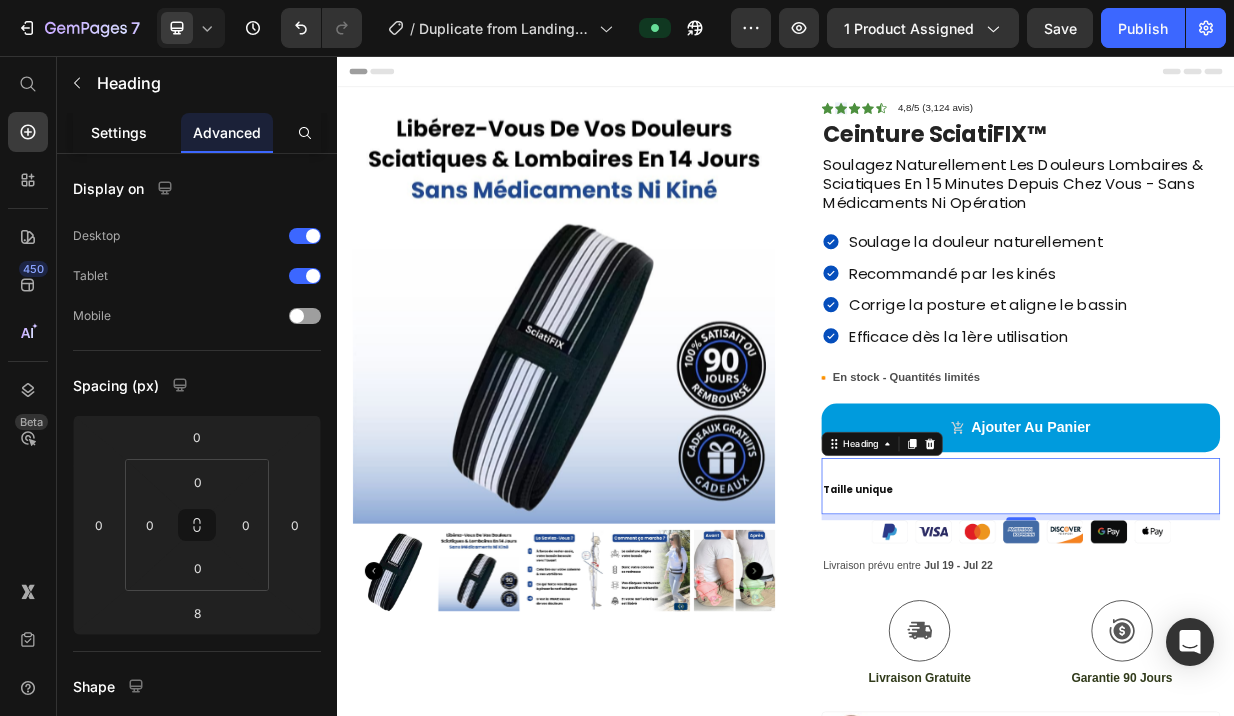 click on "Settings" 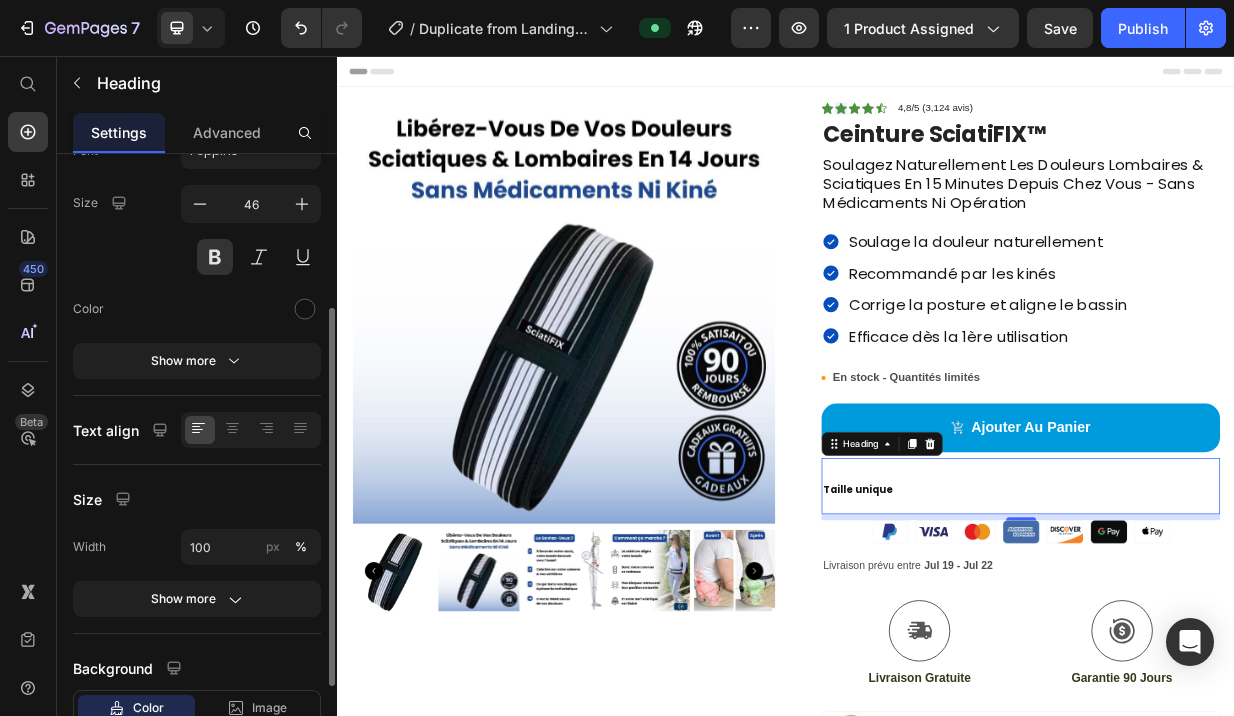 scroll, scrollTop: 189, scrollLeft: 0, axis: vertical 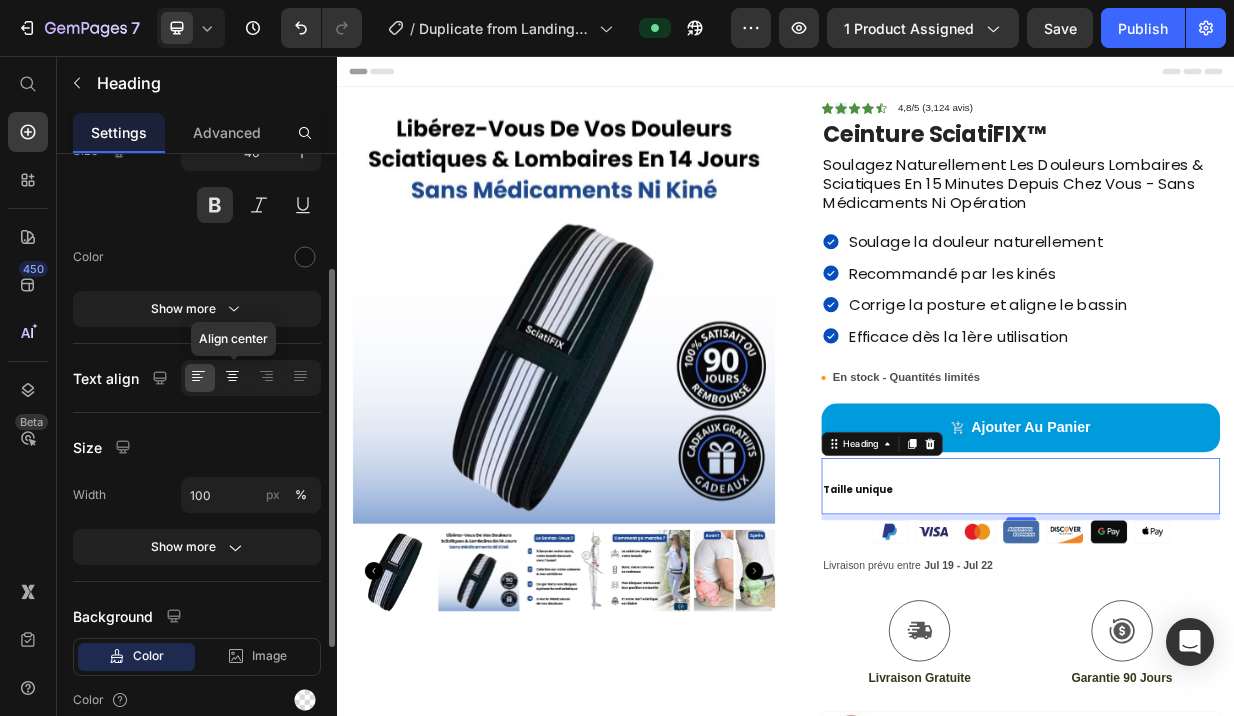 click 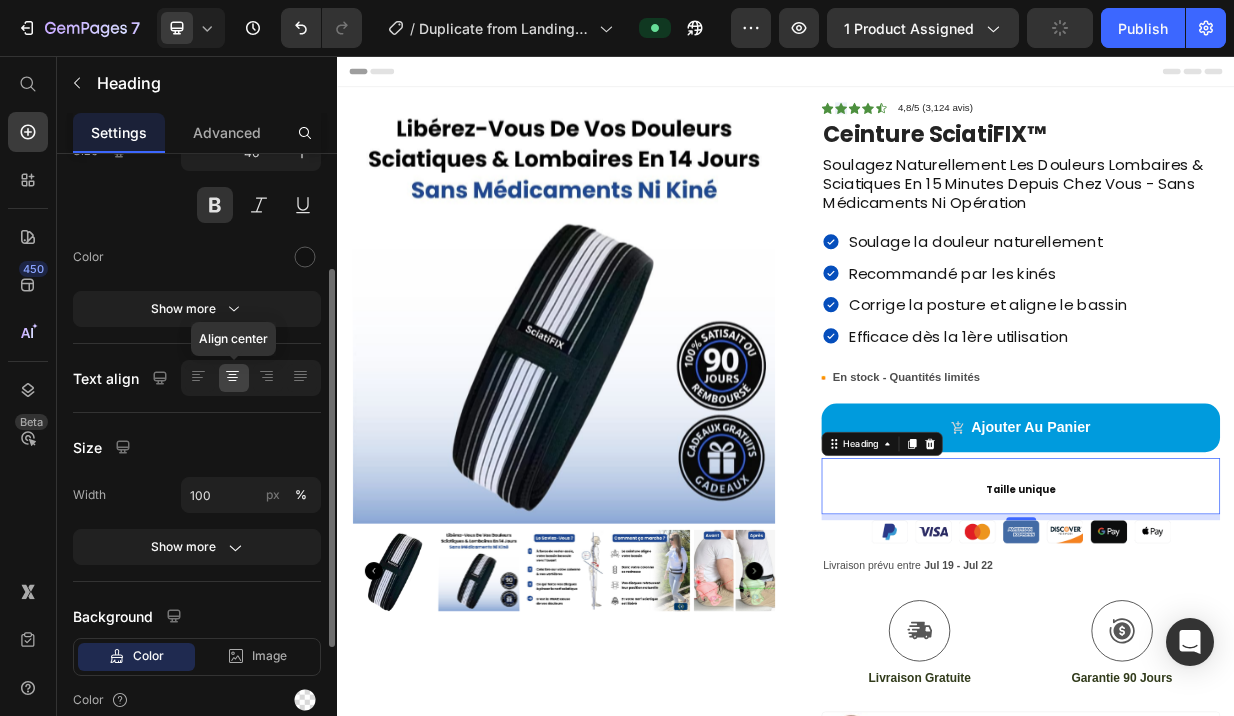 scroll, scrollTop: 0, scrollLeft: 0, axis: both 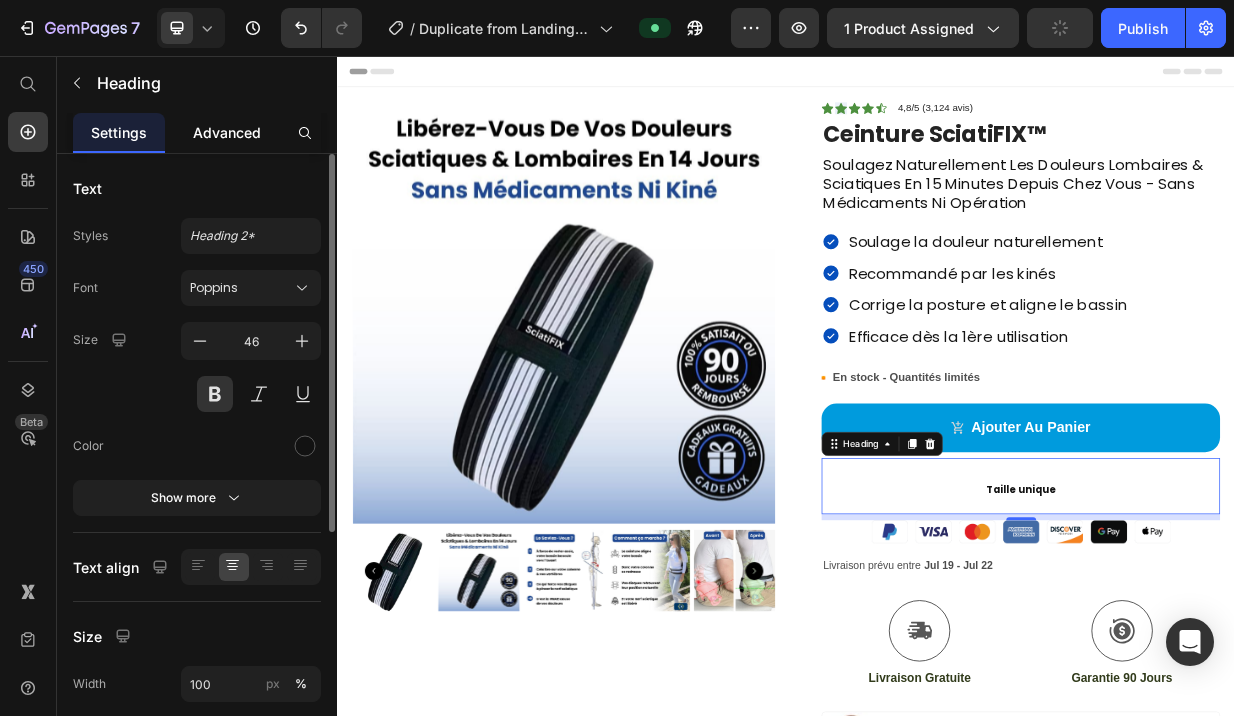 click on "Advanced" at bounding box center (227, 132) 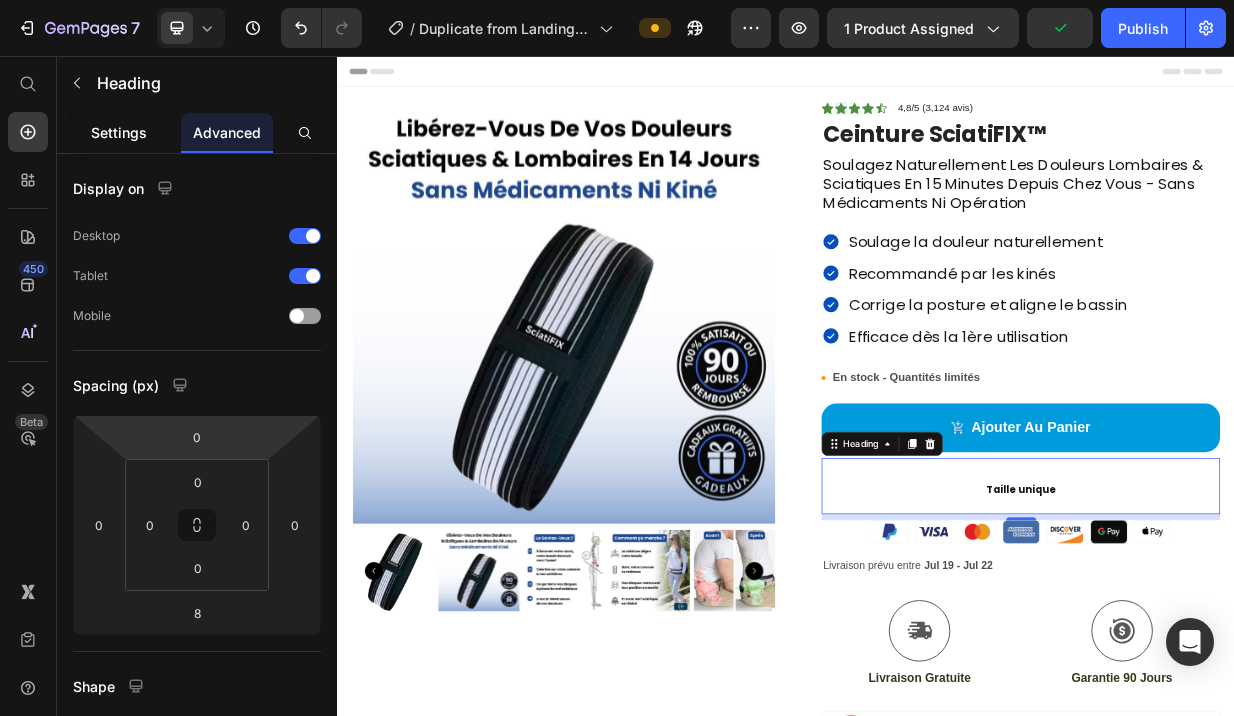 click on "Settings" 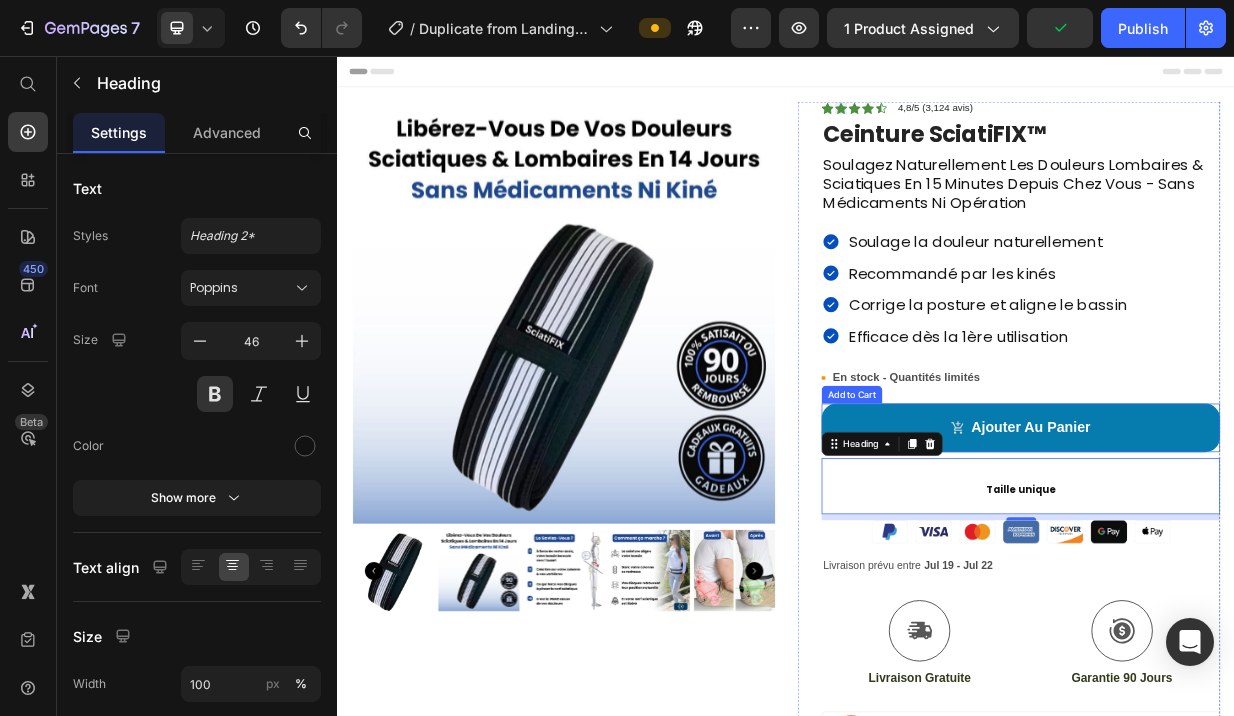 click on "ajouter au panier" at bounding box center (1250, 553) 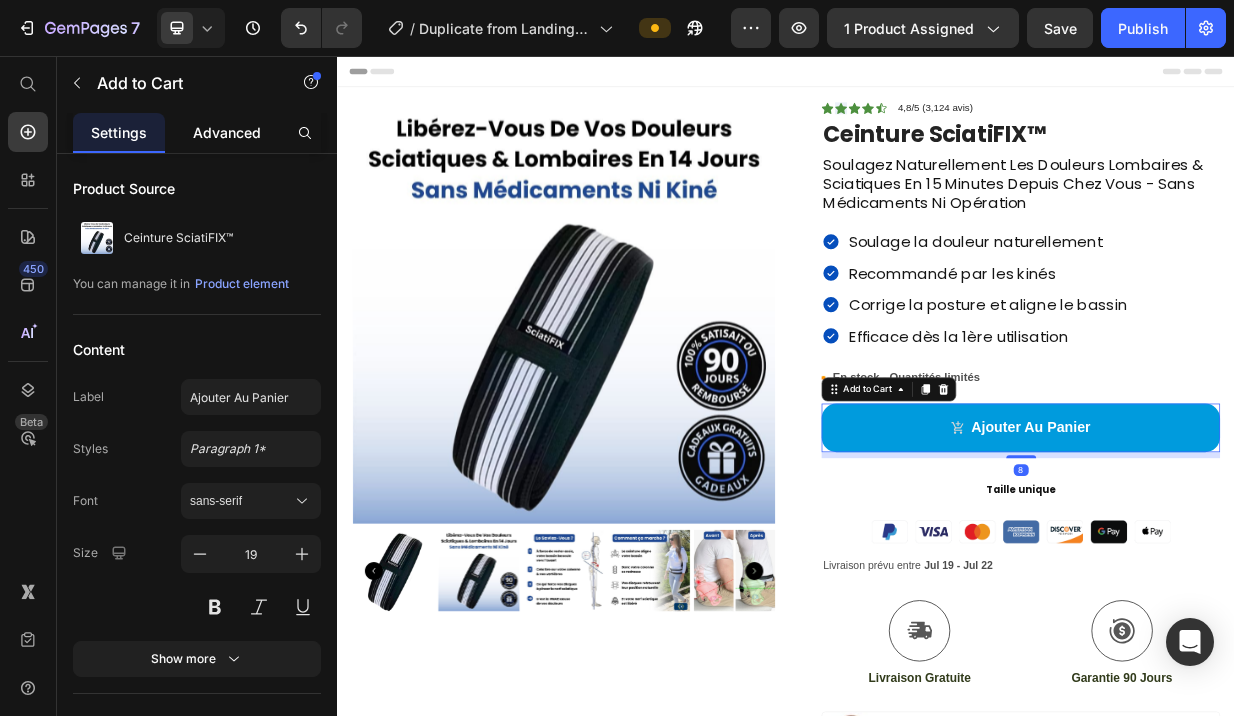 click on "Advanced" at bounding box center [227, 132] 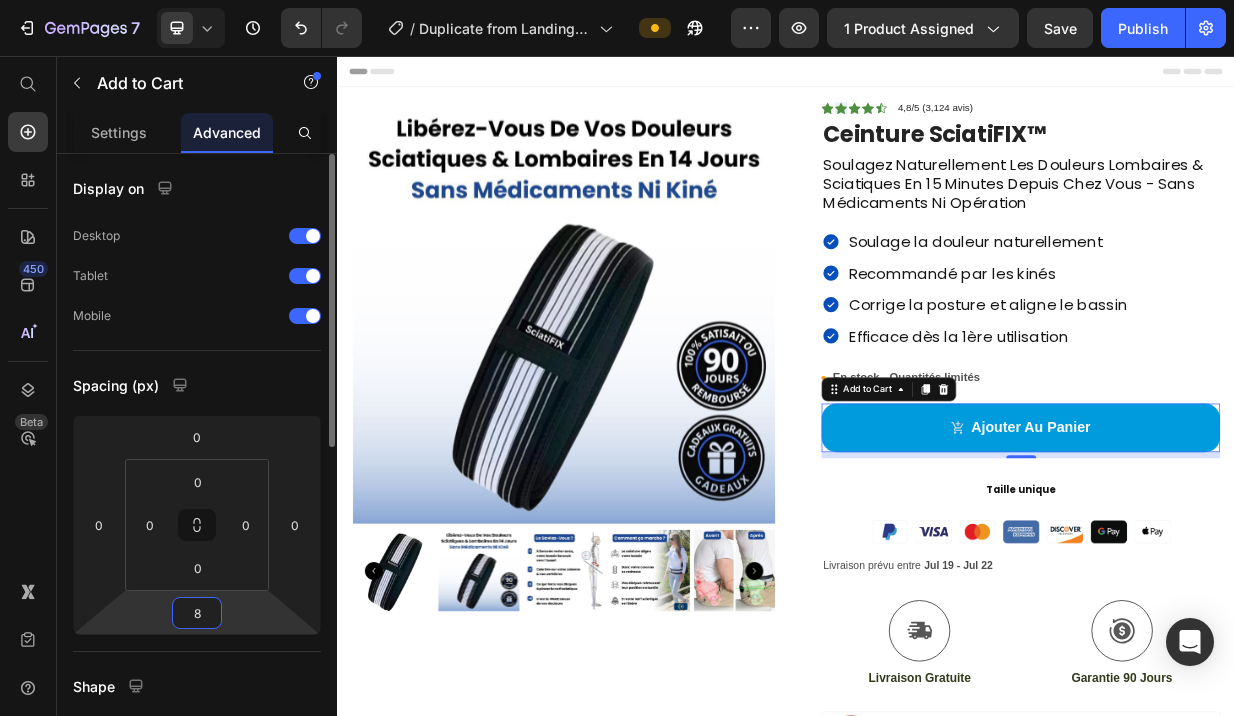 click on "8" at bounding box center (197, 613) 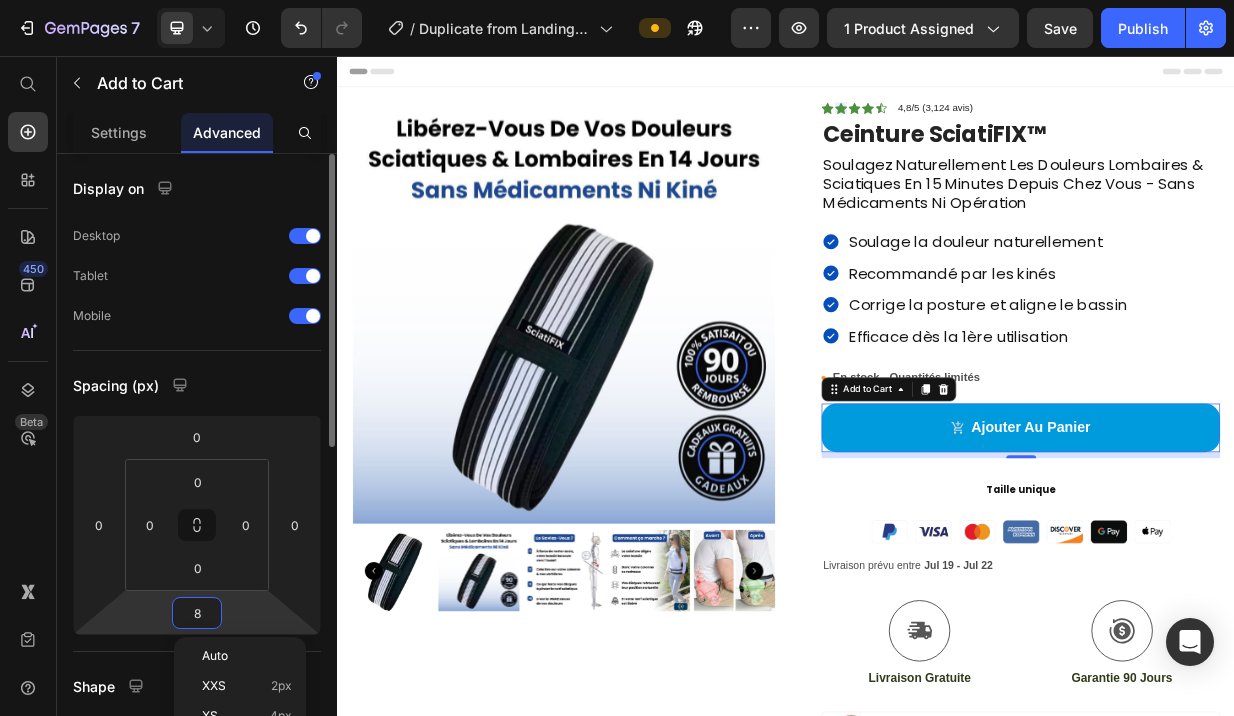 type 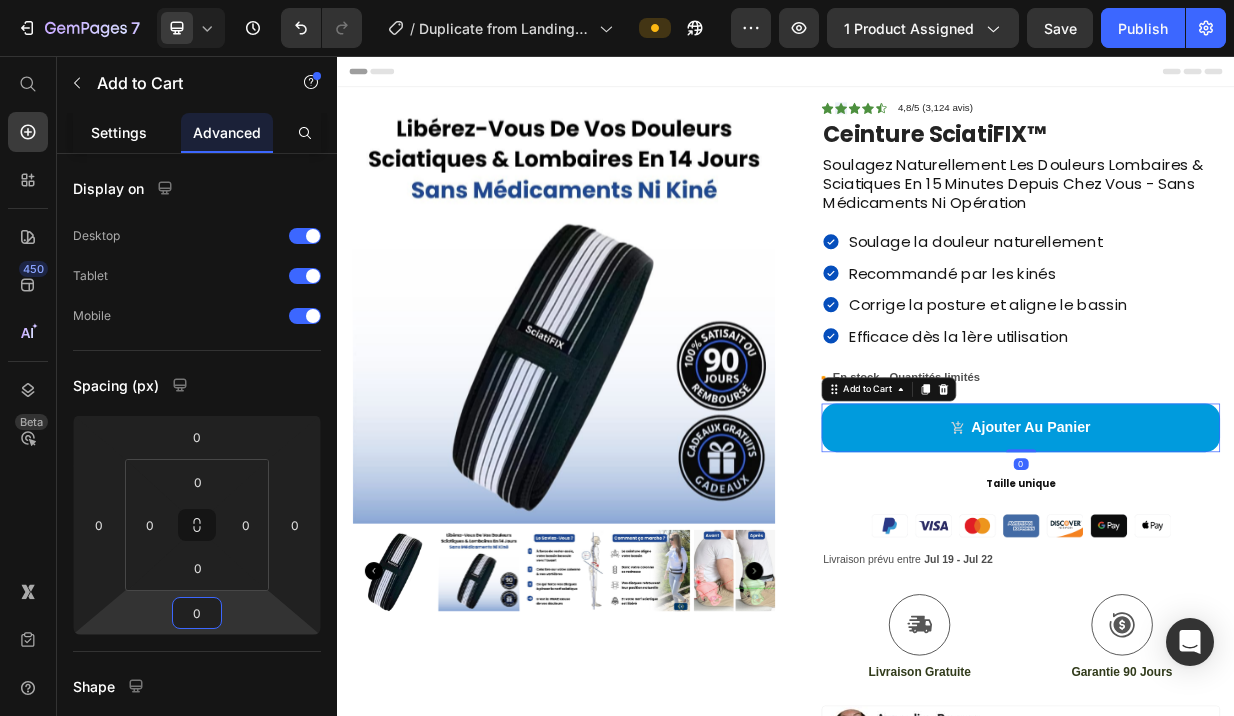 click on "Settings" at bounding box center (119, 132) 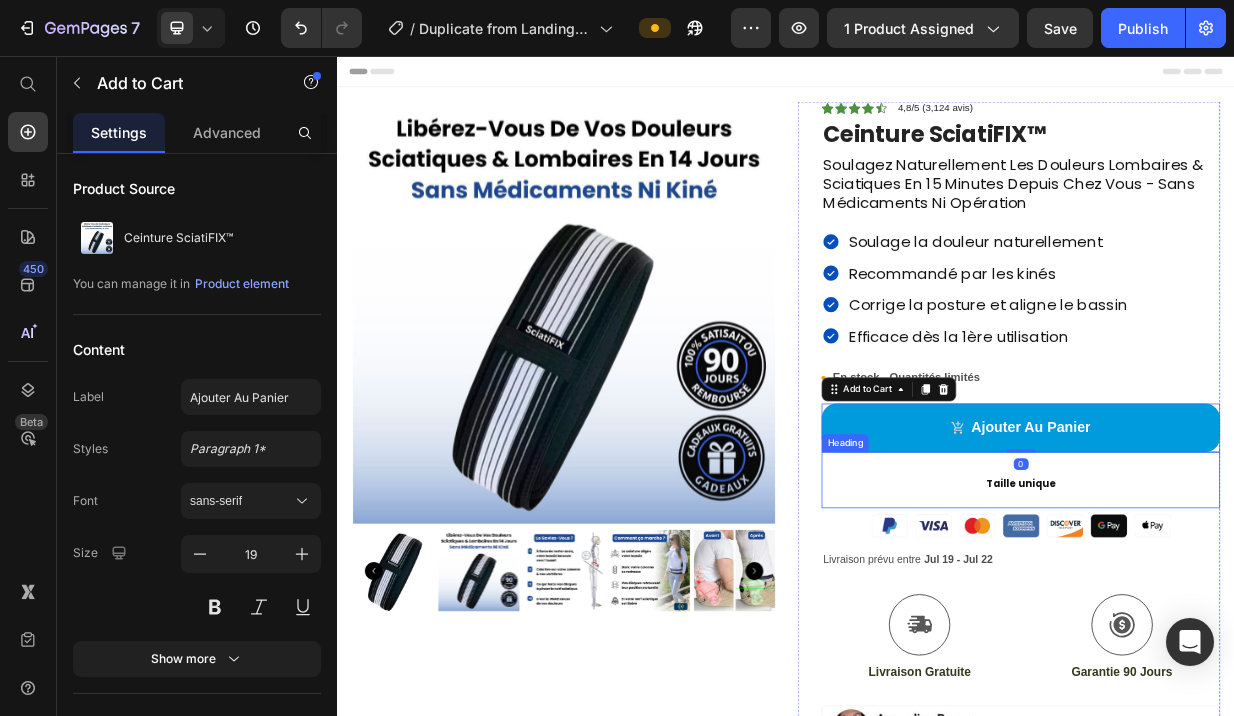 click on "Taille unique" at bounding box center [1250, 623] 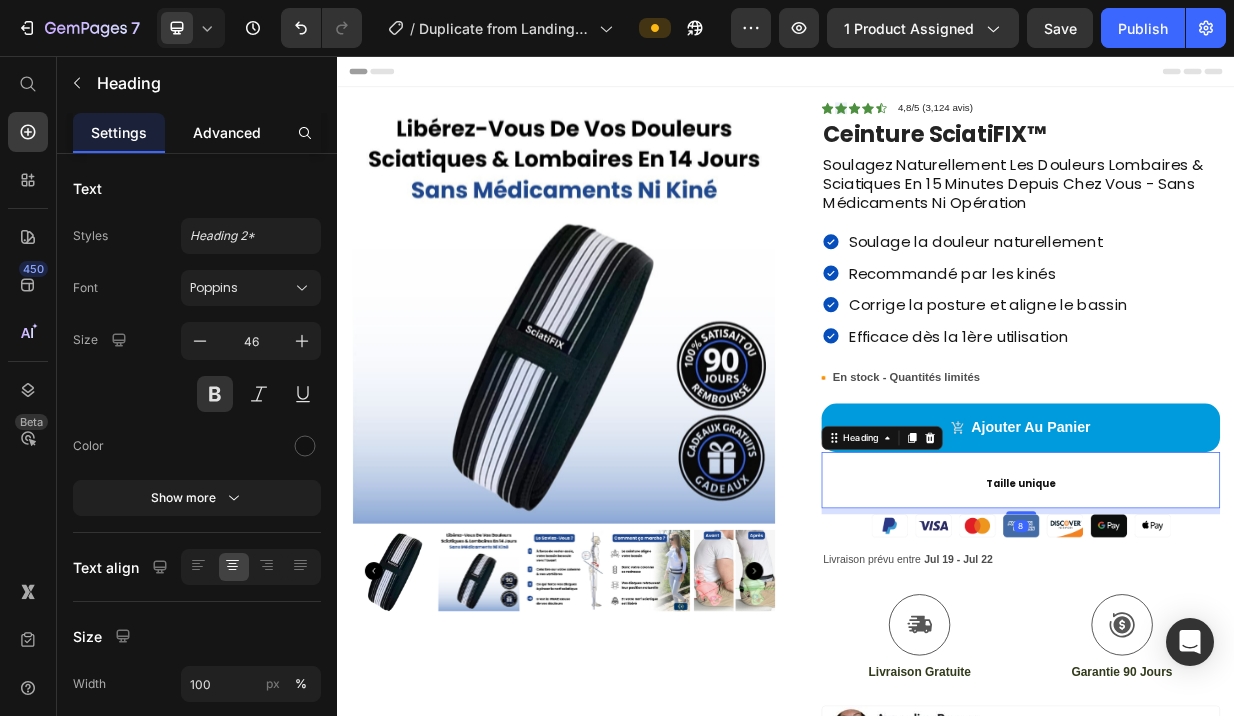 click on "Advanced" 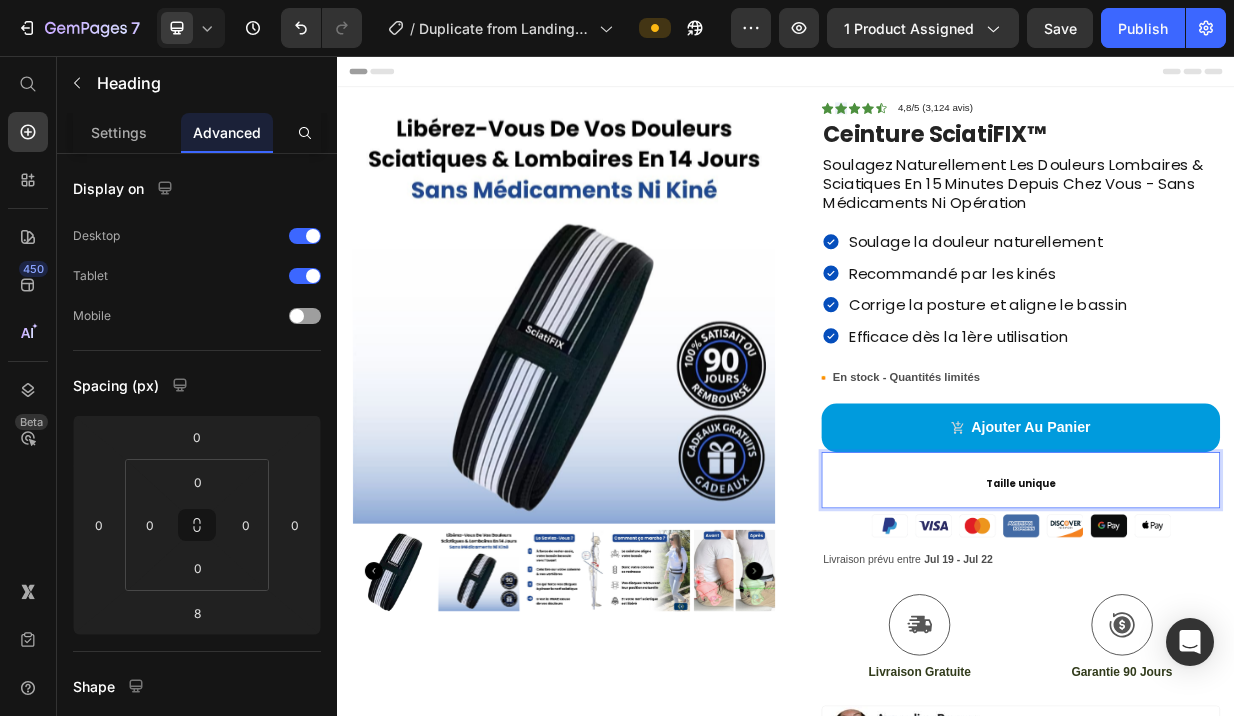 click on "Taille unique" at bounding box center [1250, 628] 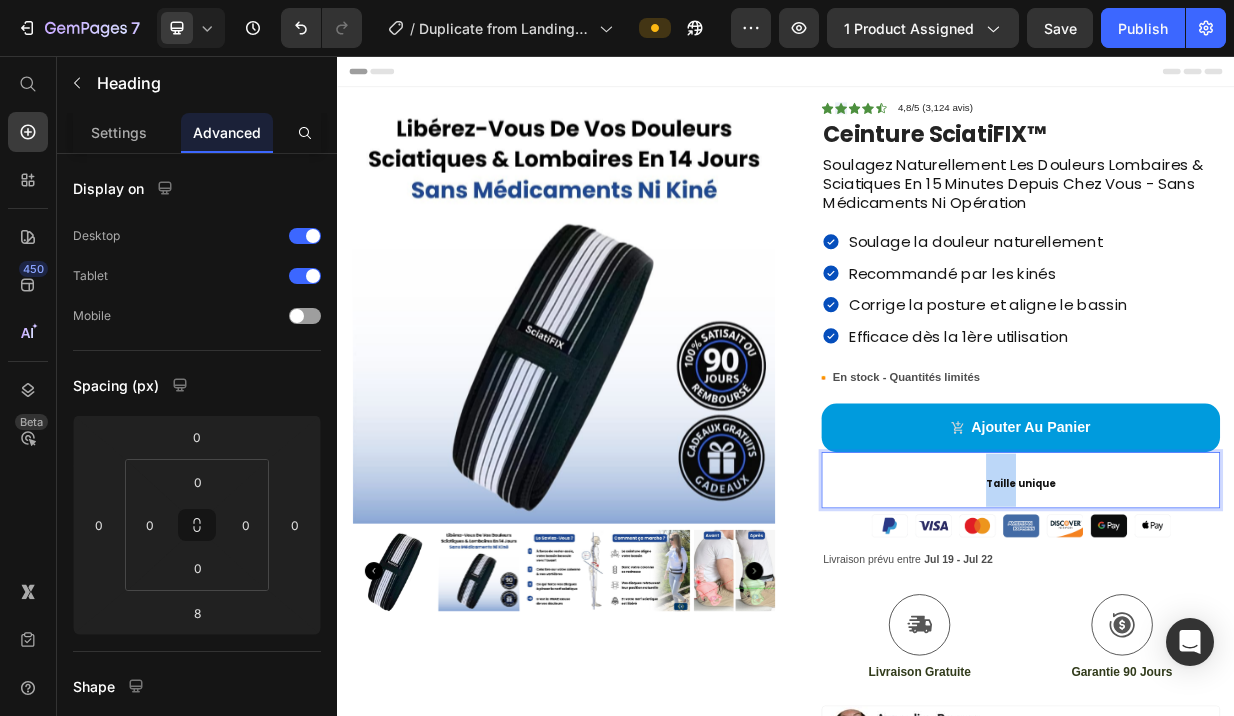 click on "Taille unique" at bounding box center (1250, 628) 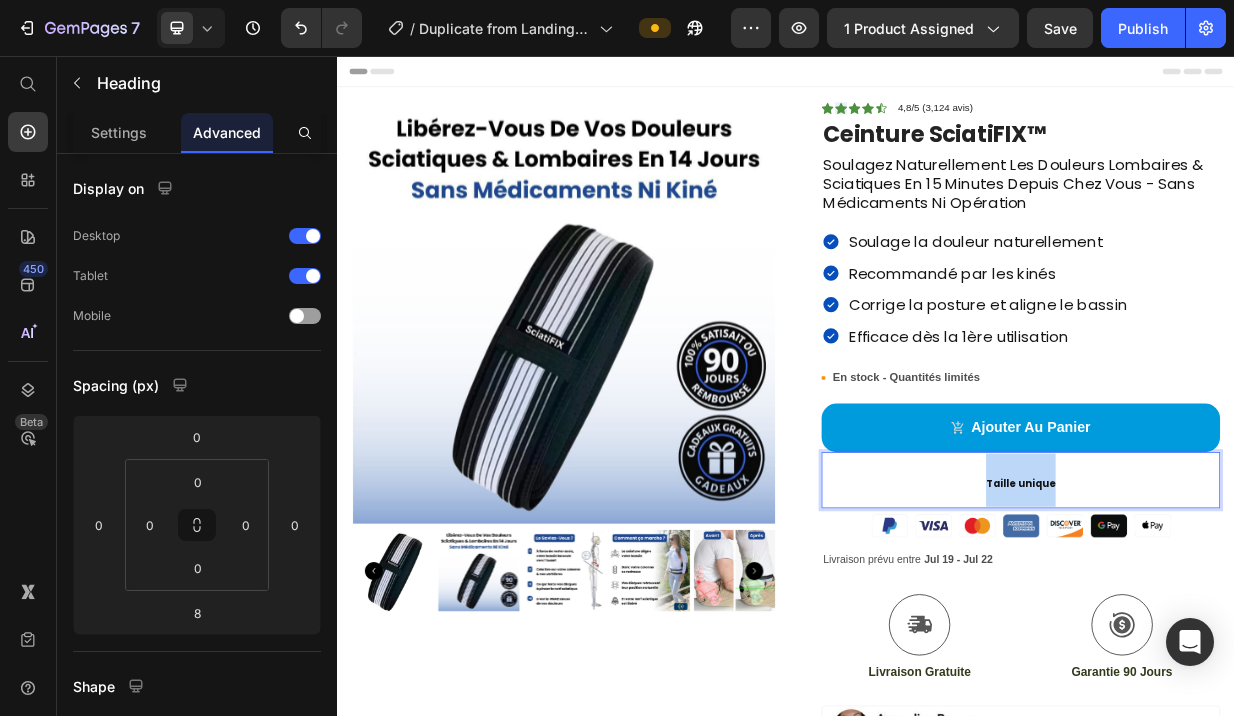 click on "Taille unique" at bounding box center [1250, 628] 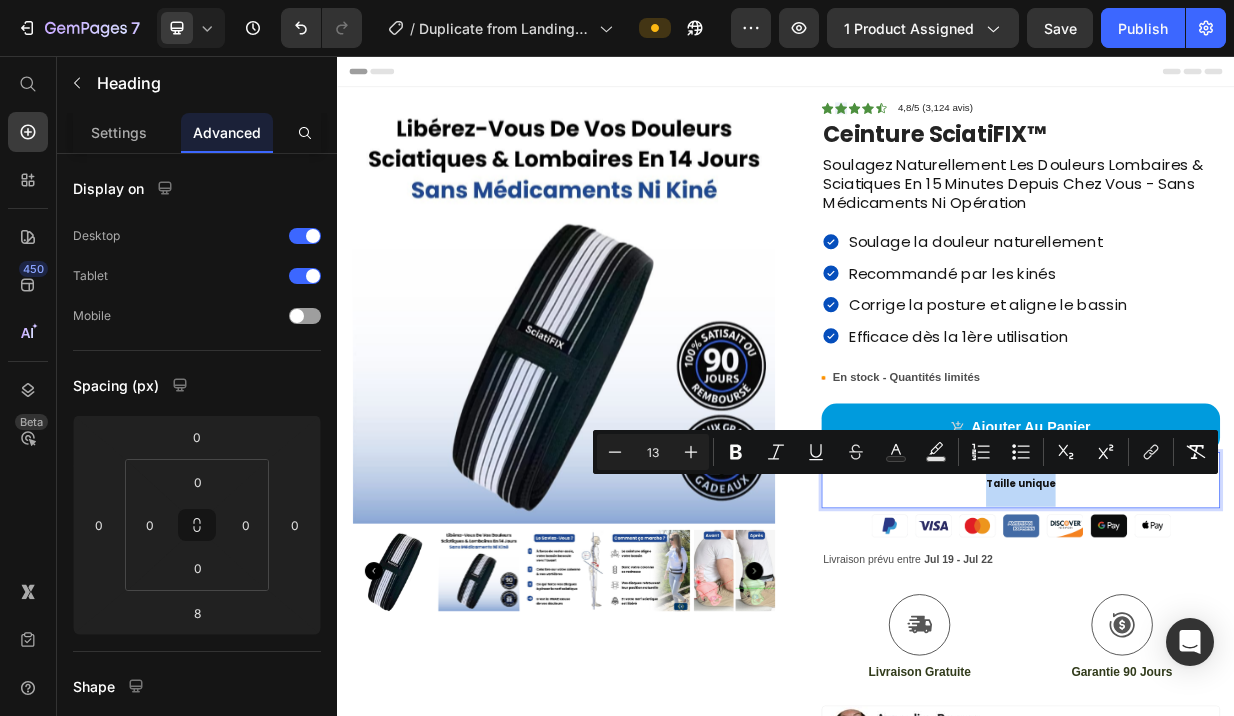 click on "Taille unique" at bounding box center (1250, 623) 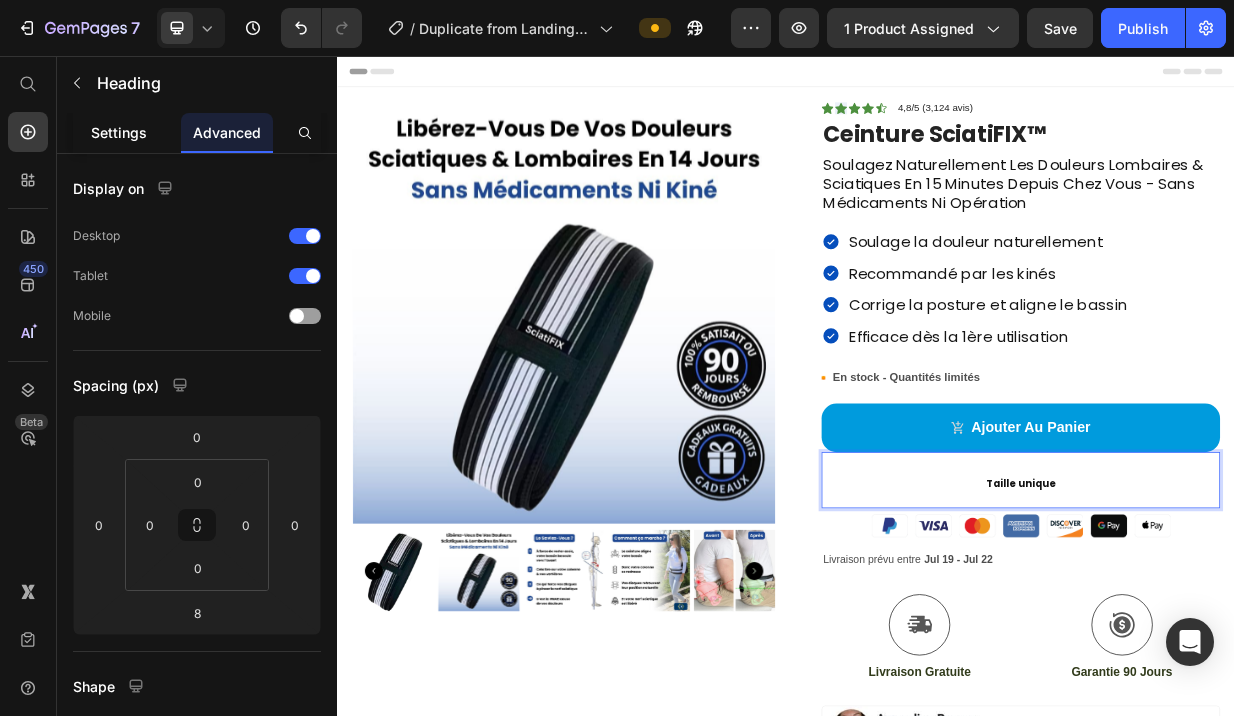 click on "Settings" at bounding box center [119, 132] 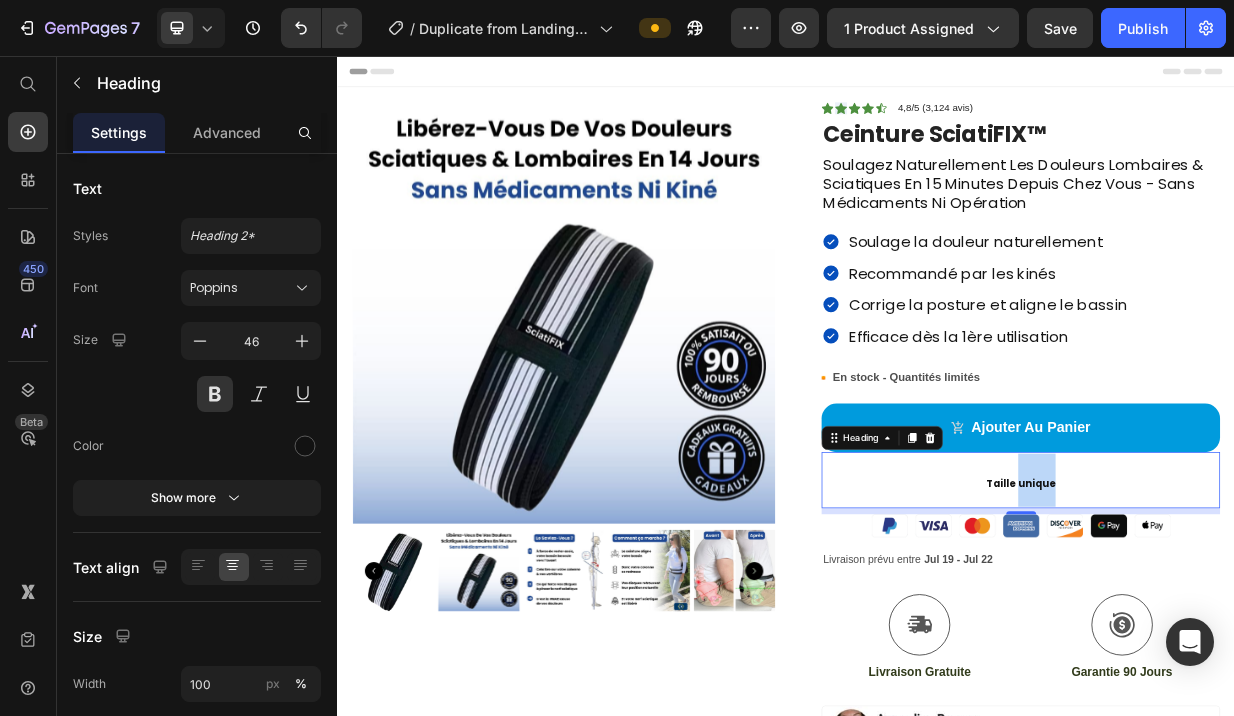 click on "Taille unique" at bounding box center (1250, 628) 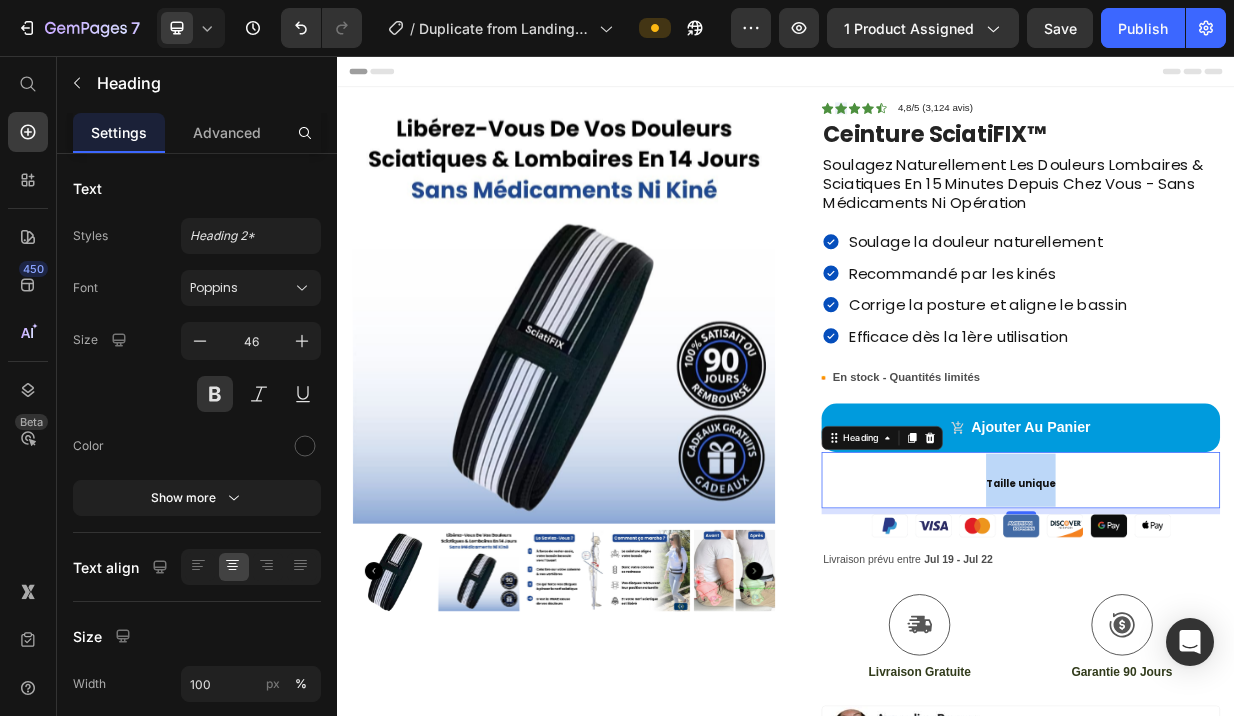 click on "Taille unique" at bounding box center [1250, 628] 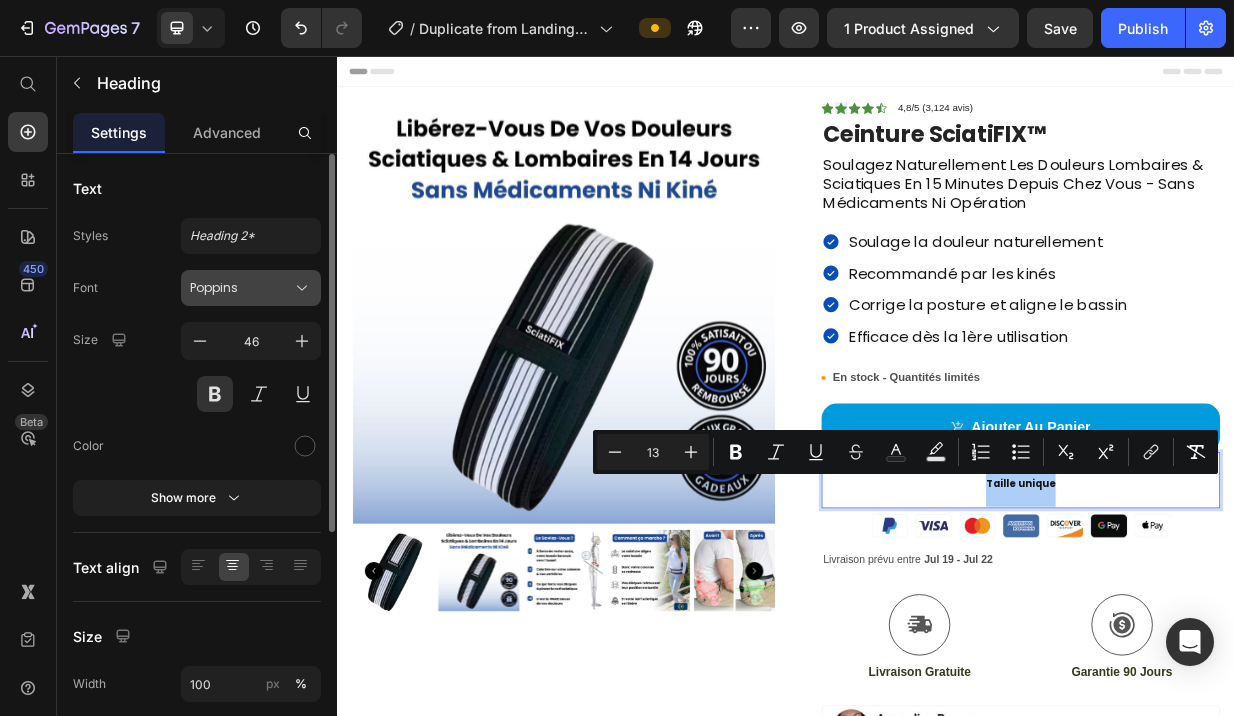 click on "Poppins" at bounding box center (241, 288) 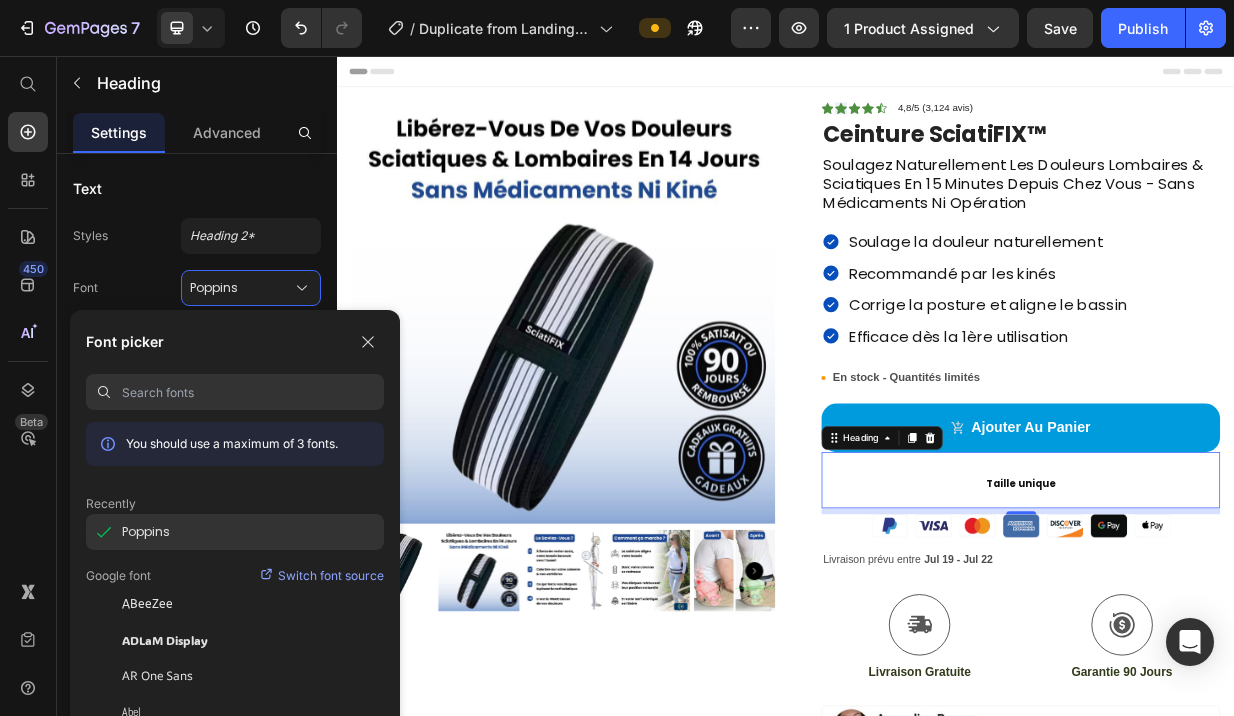click on "Poppins" 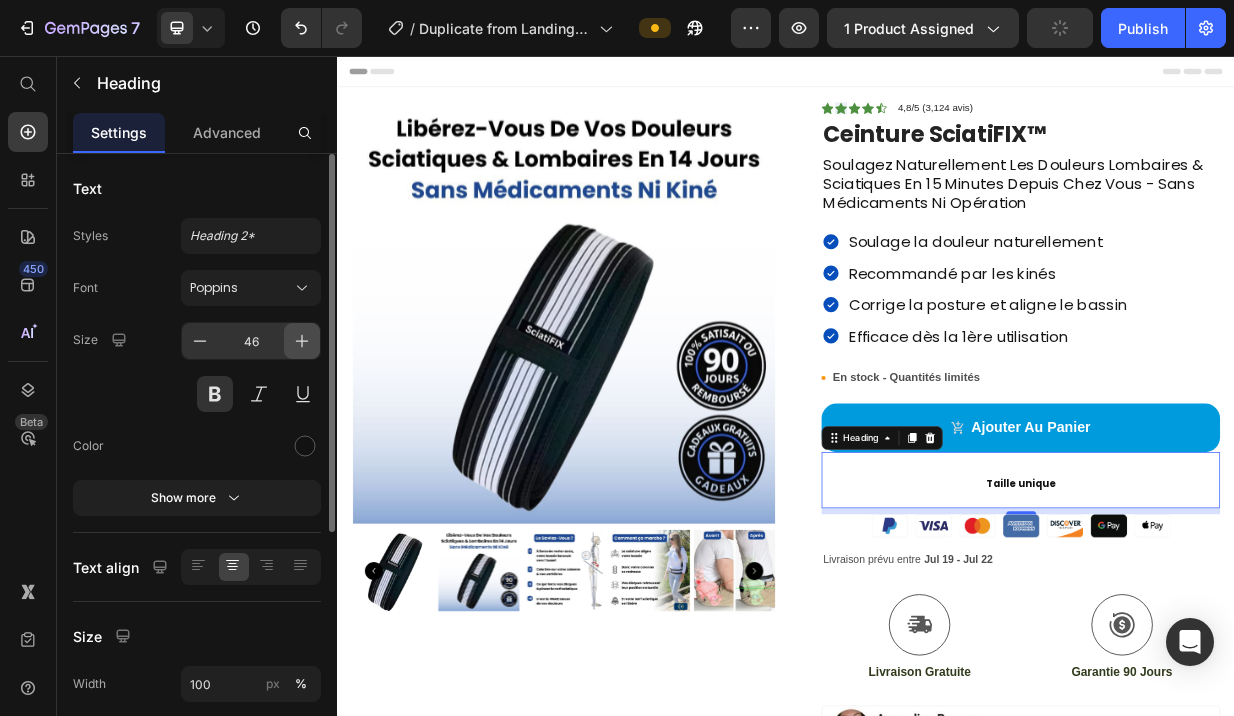 click at bounding box center [302, 341] 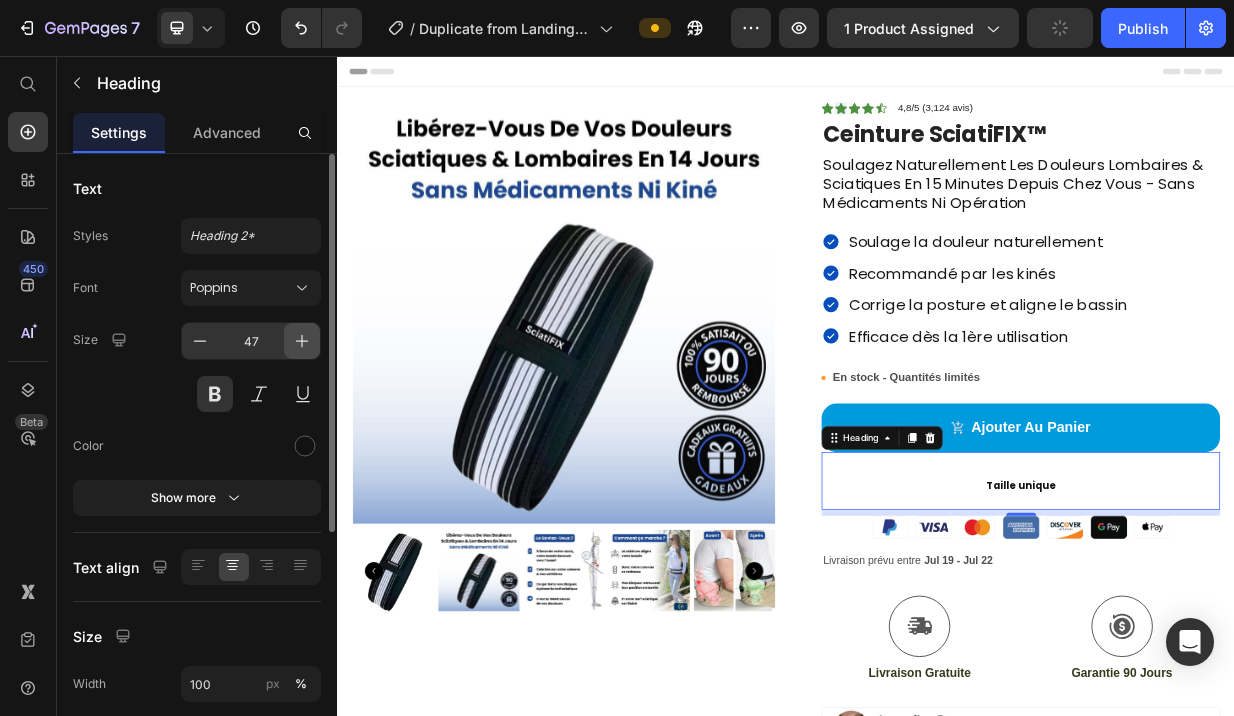 click at bounding box center [302, 341] 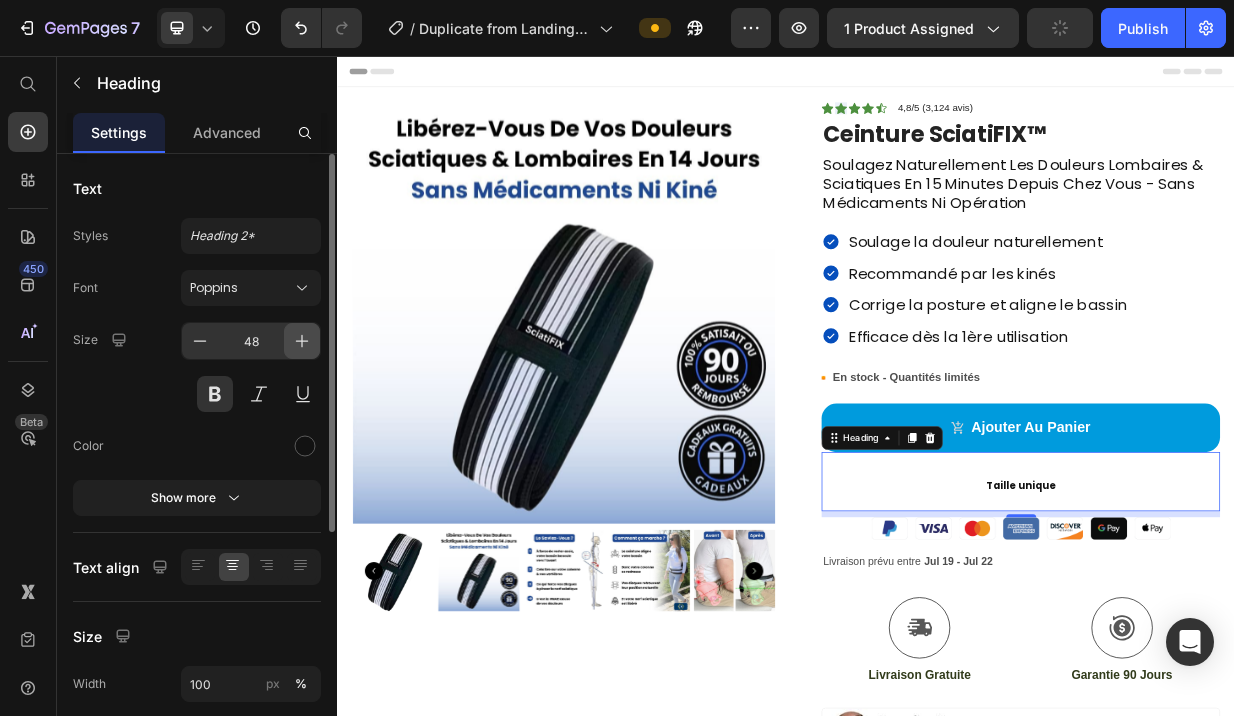 click at bounding box center [302, 341] 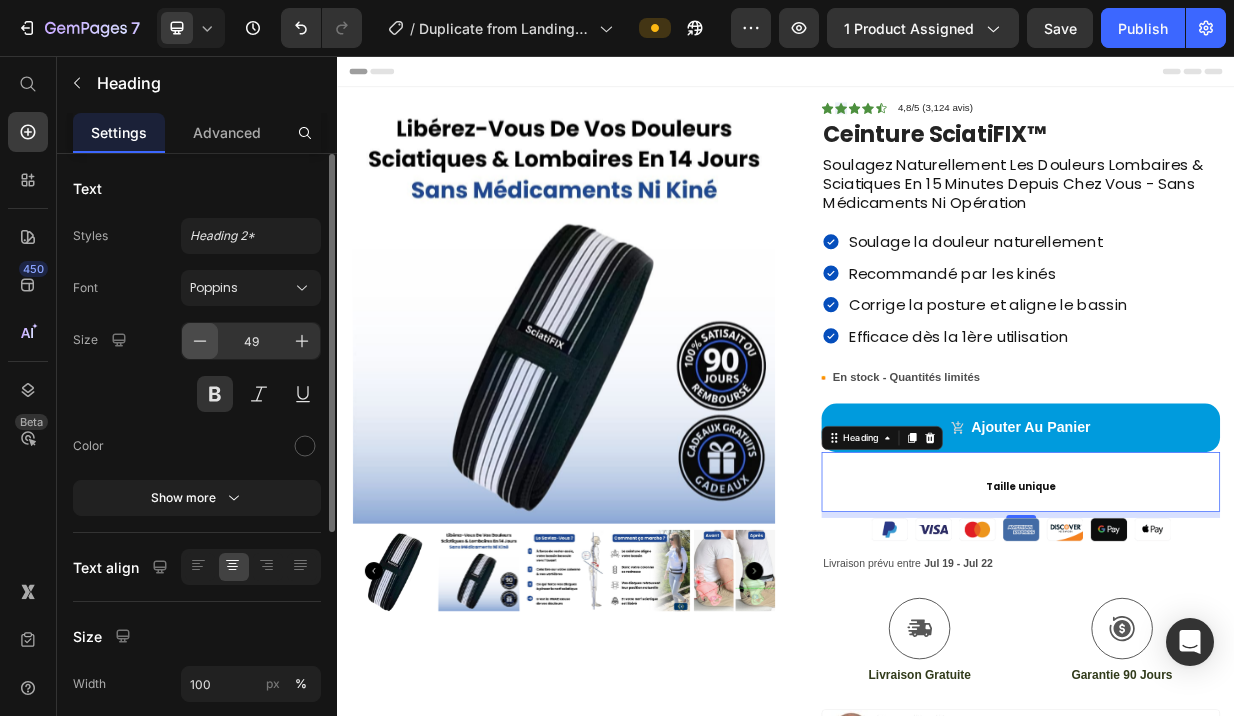 click at bounding box center [200, 341] 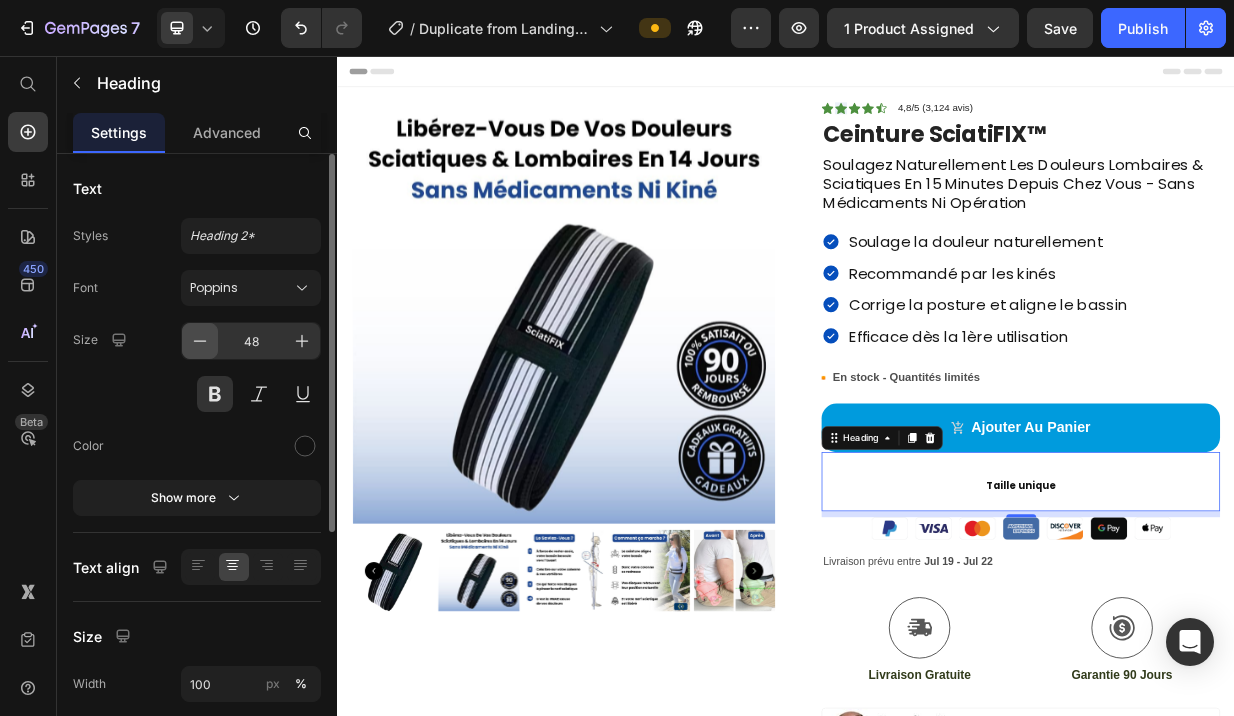 click at bounding box center [200, 341] 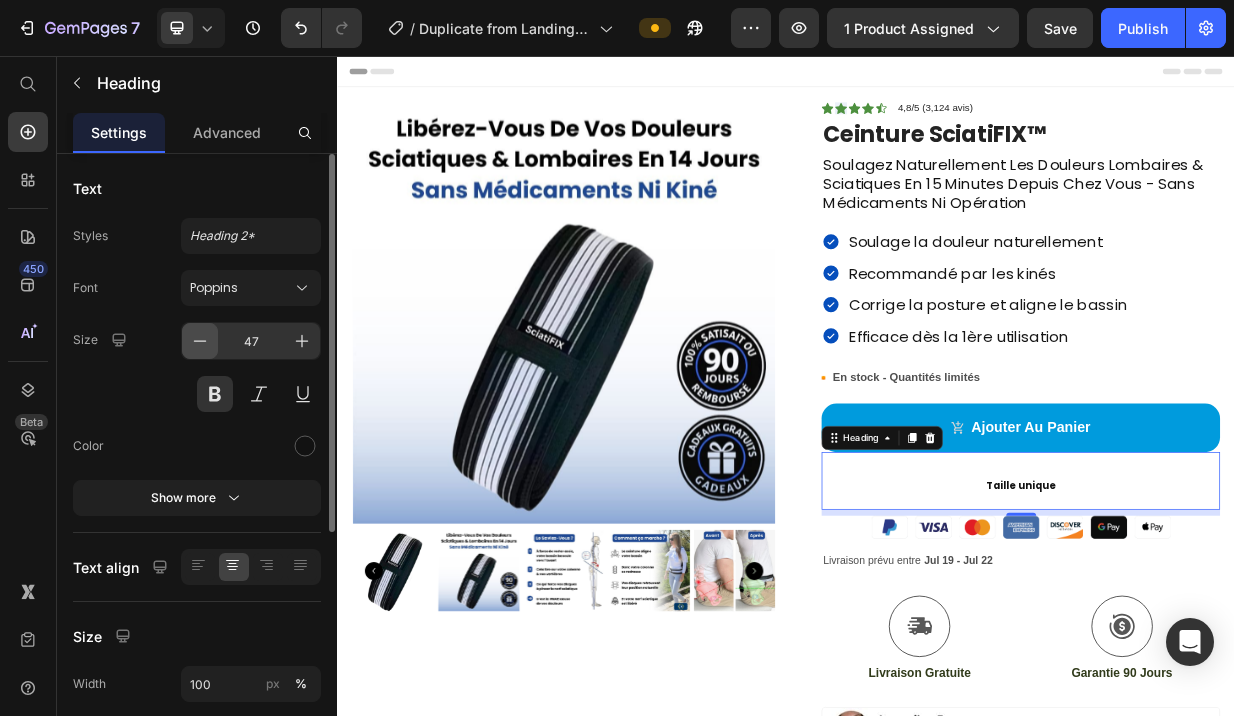 click 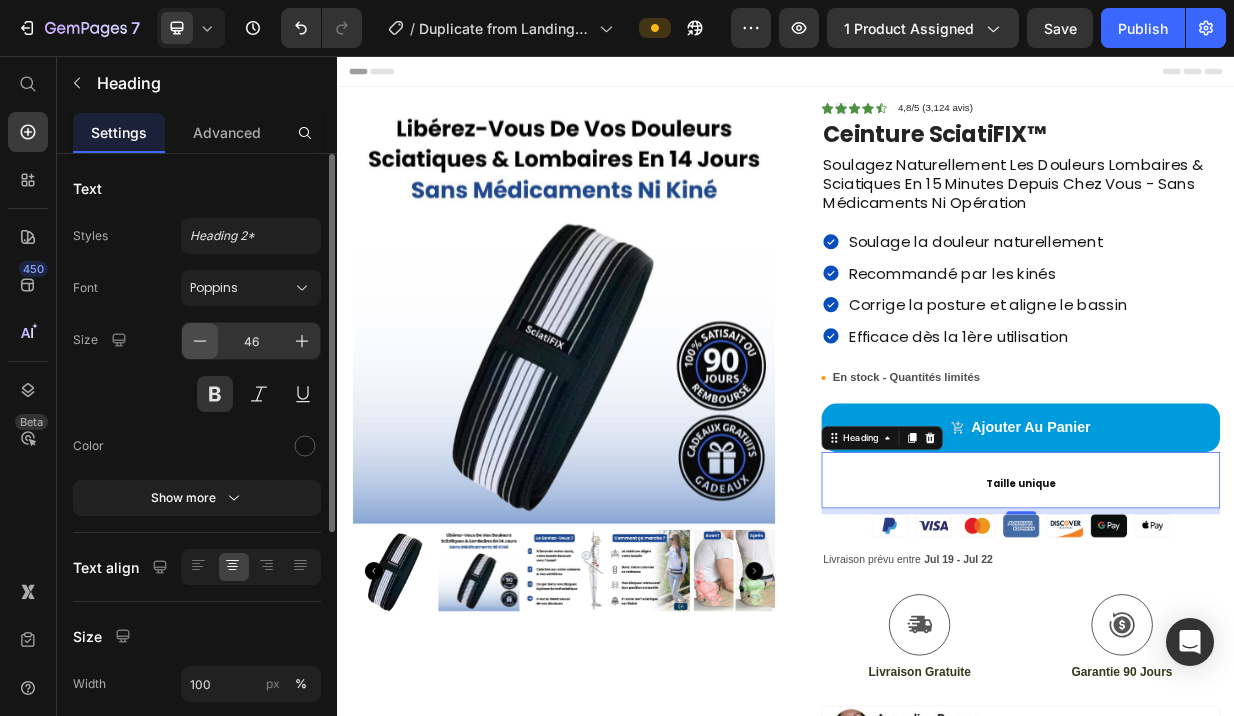 click 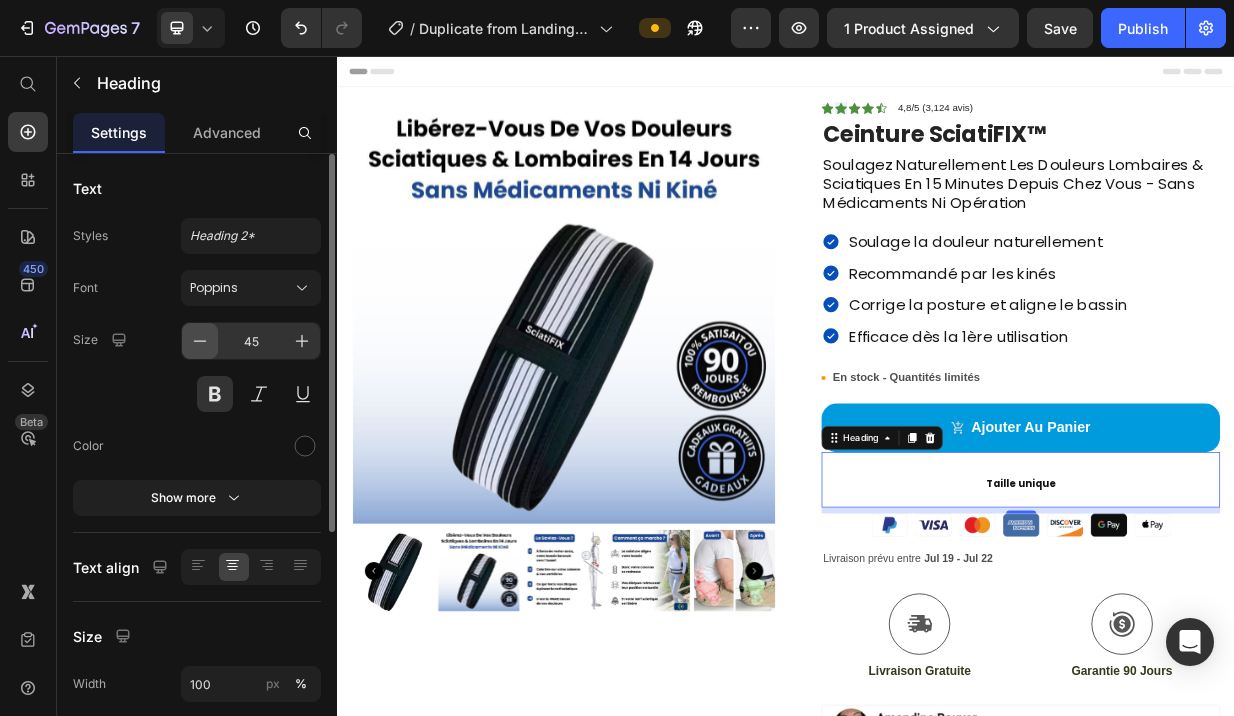 click 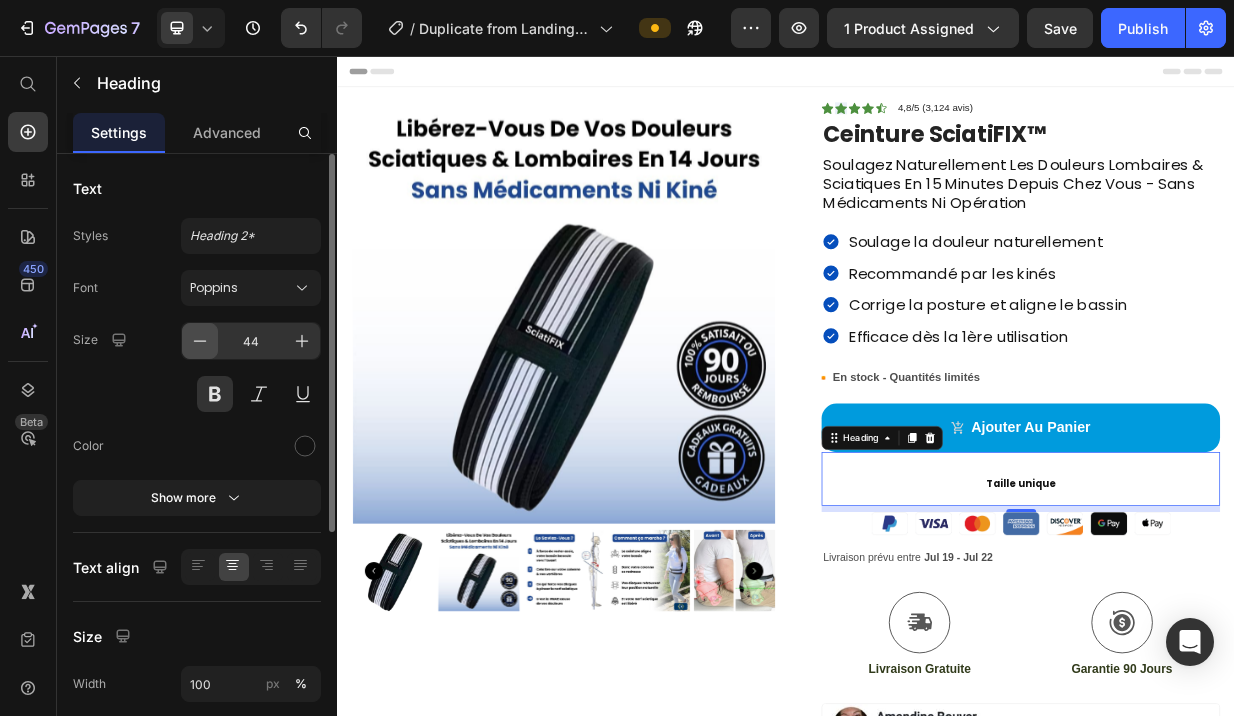 click 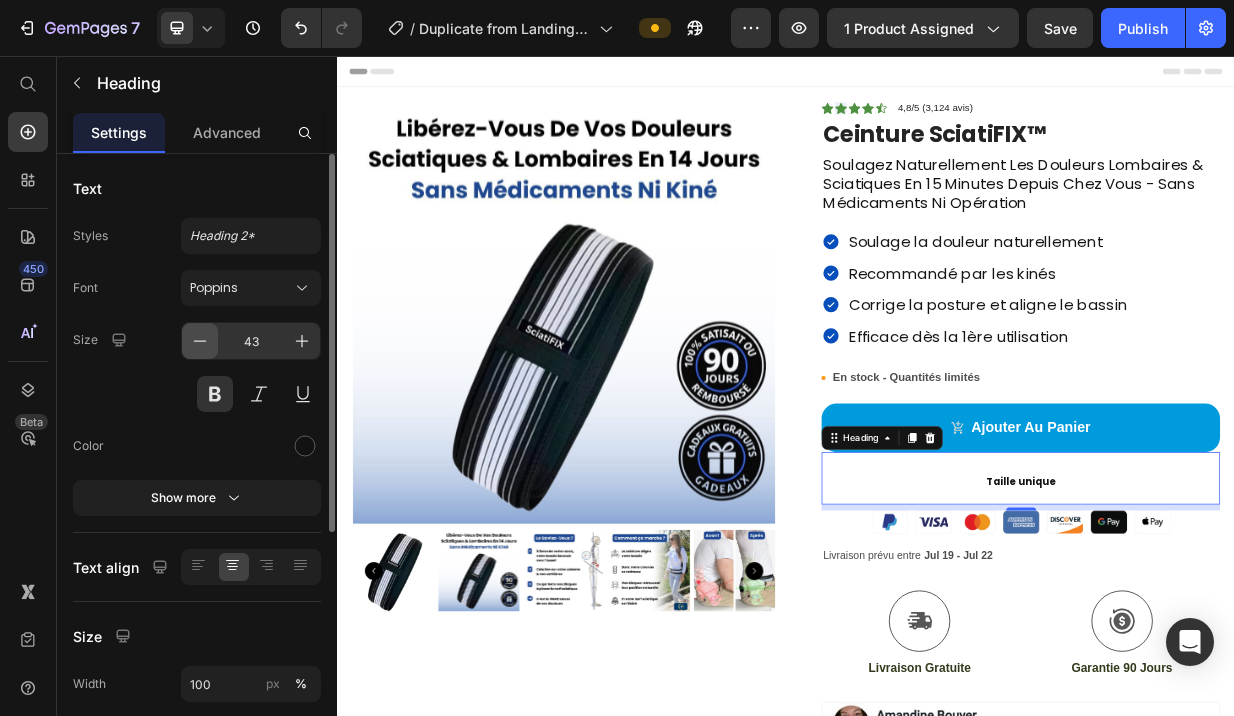 click 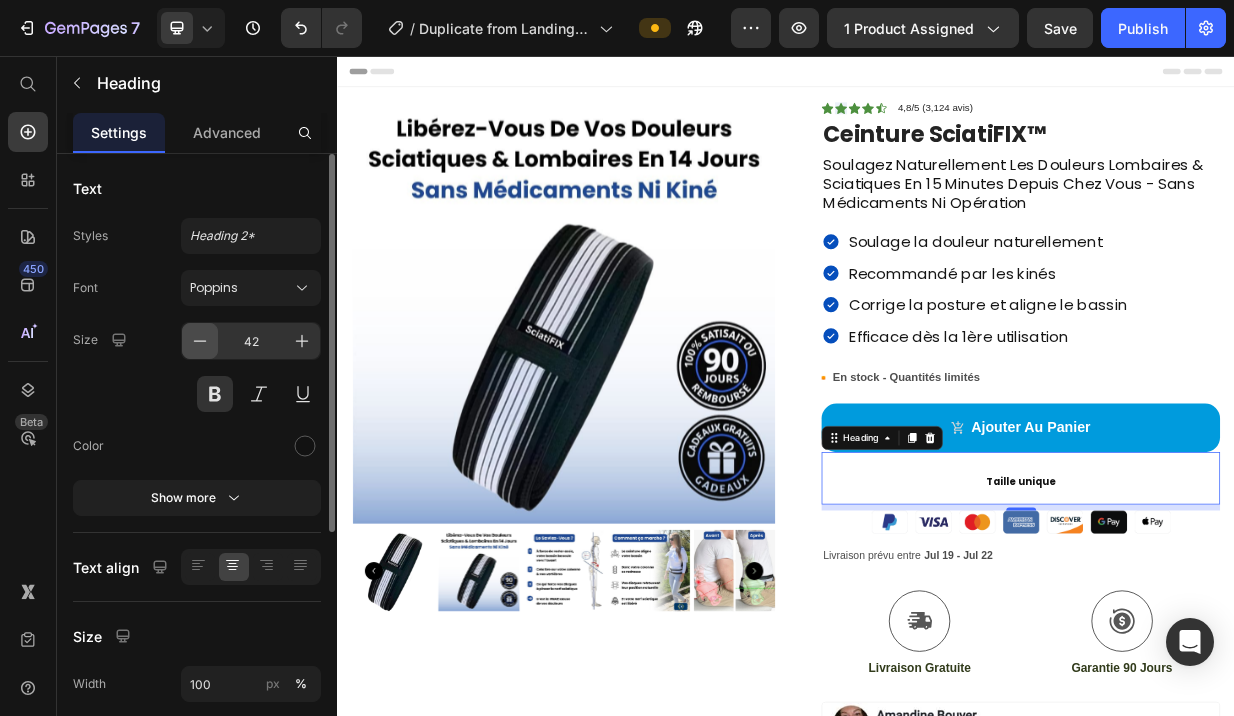 click 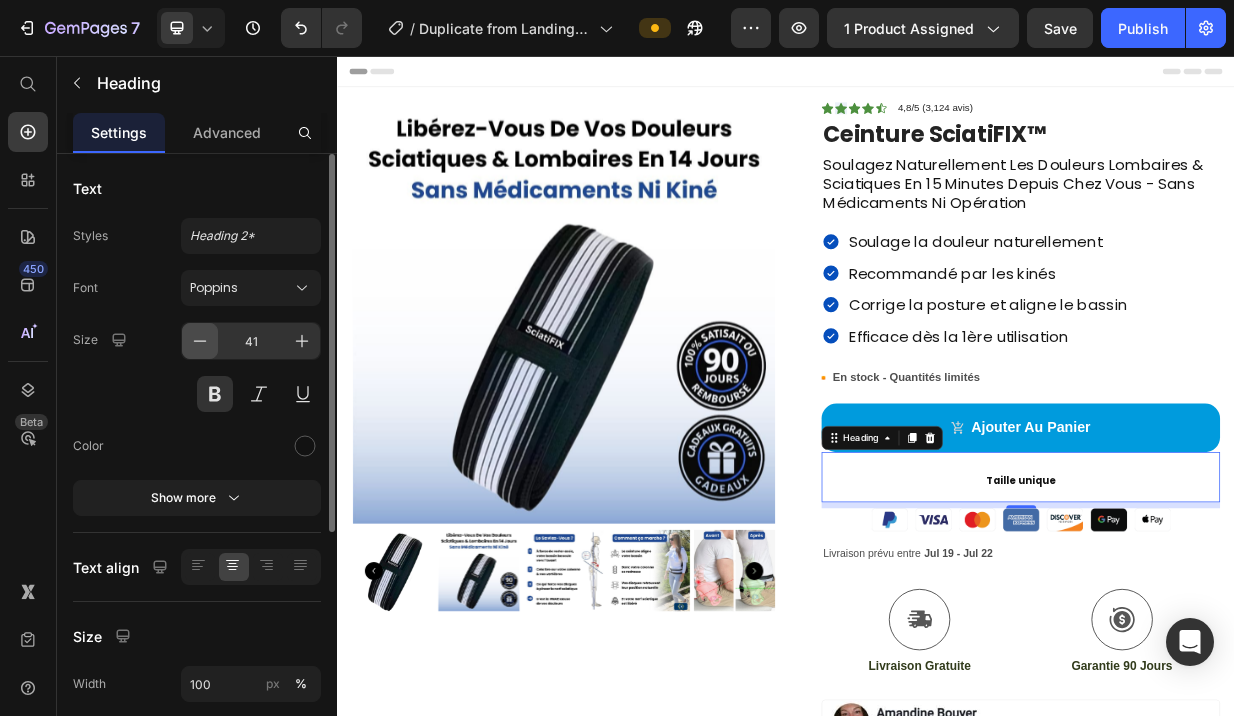 click 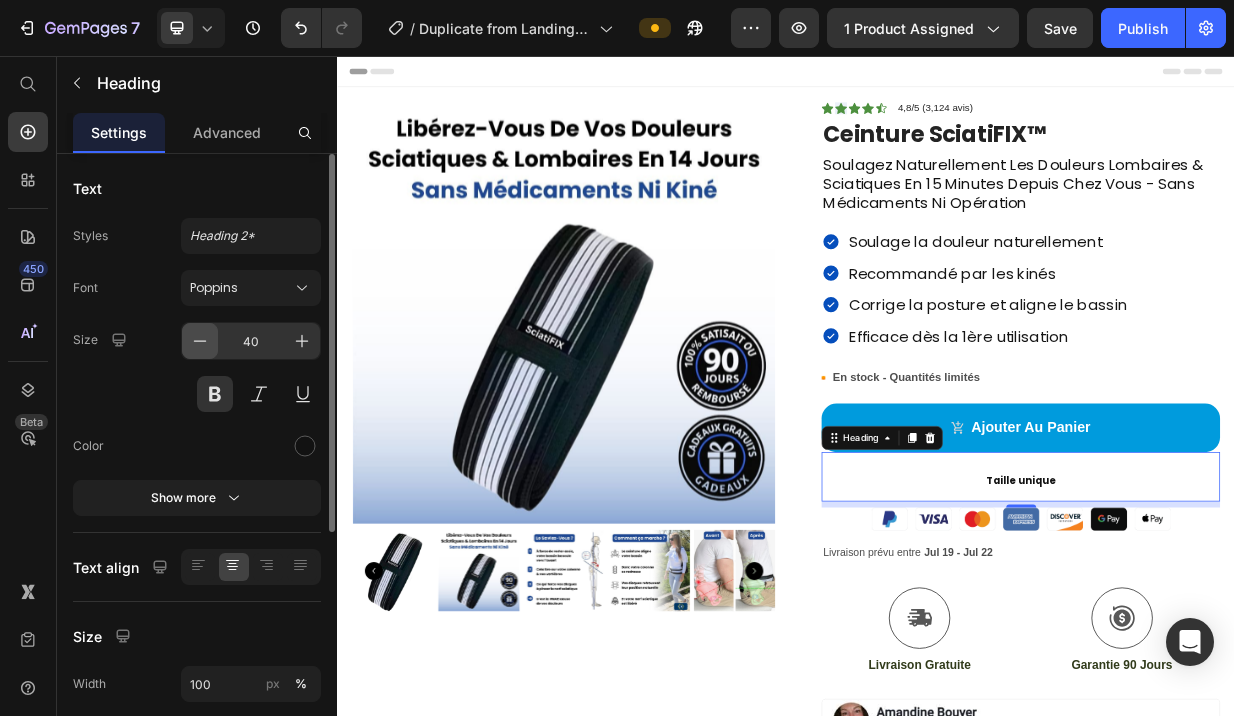click 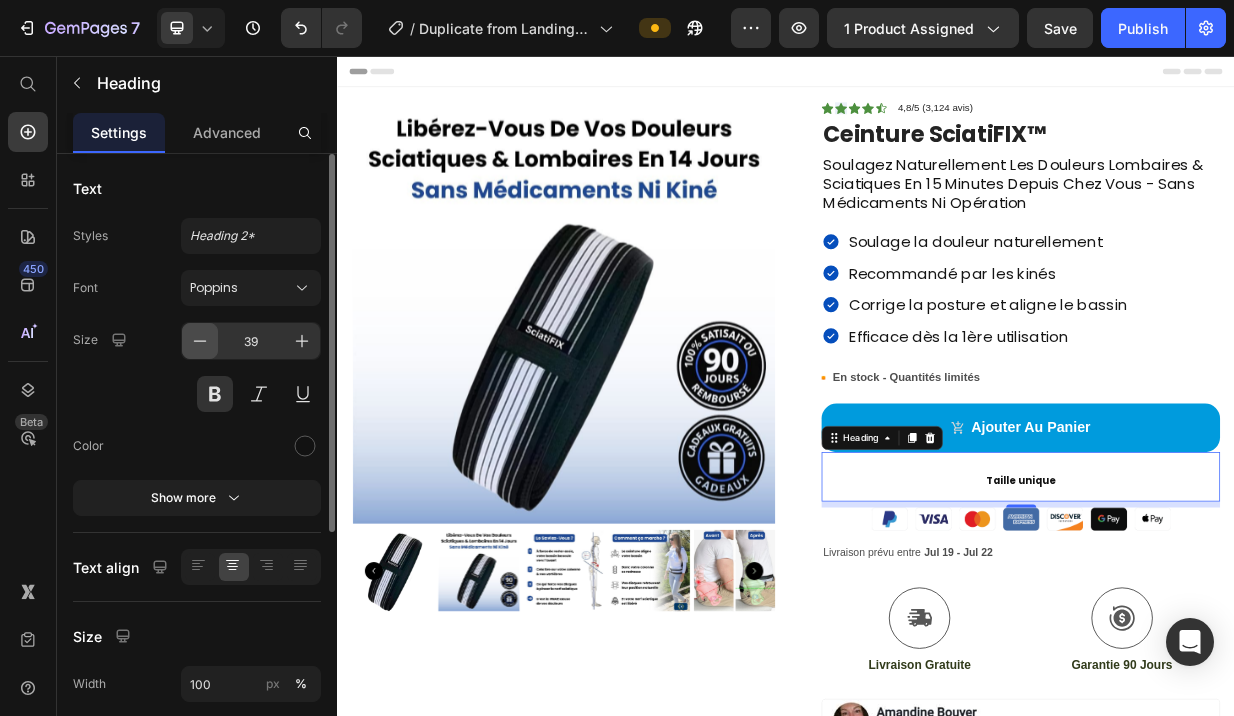 click 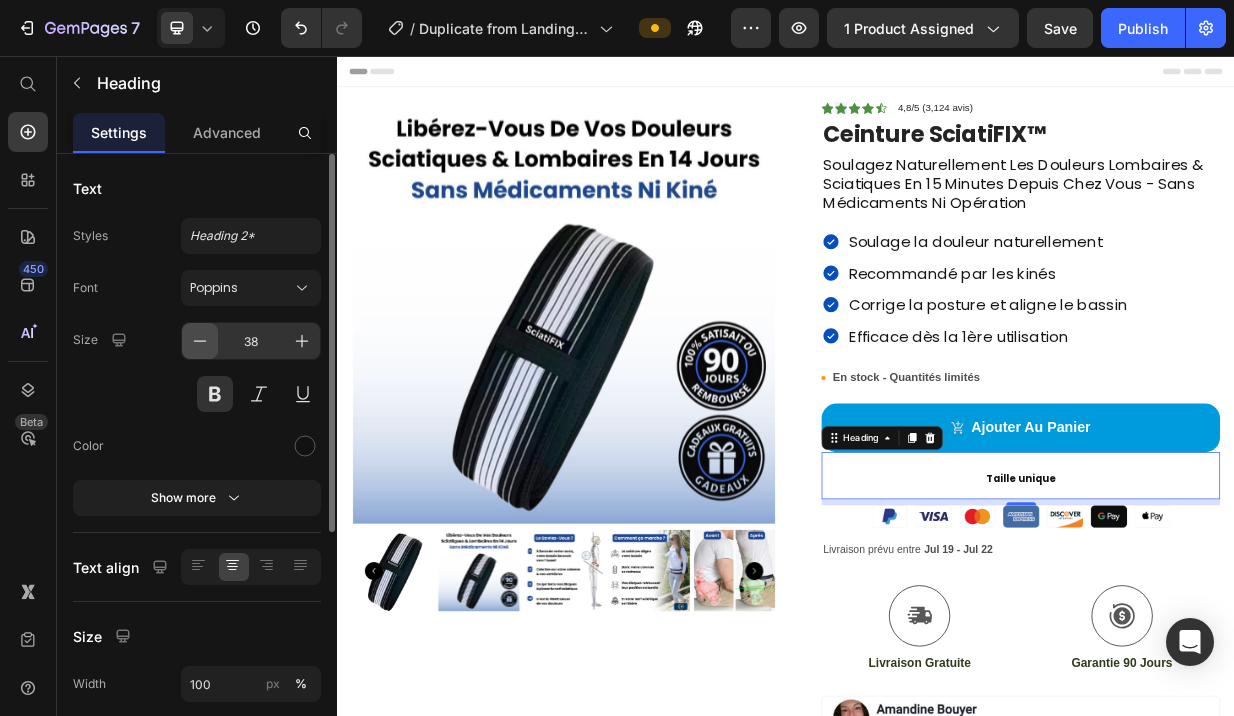 click 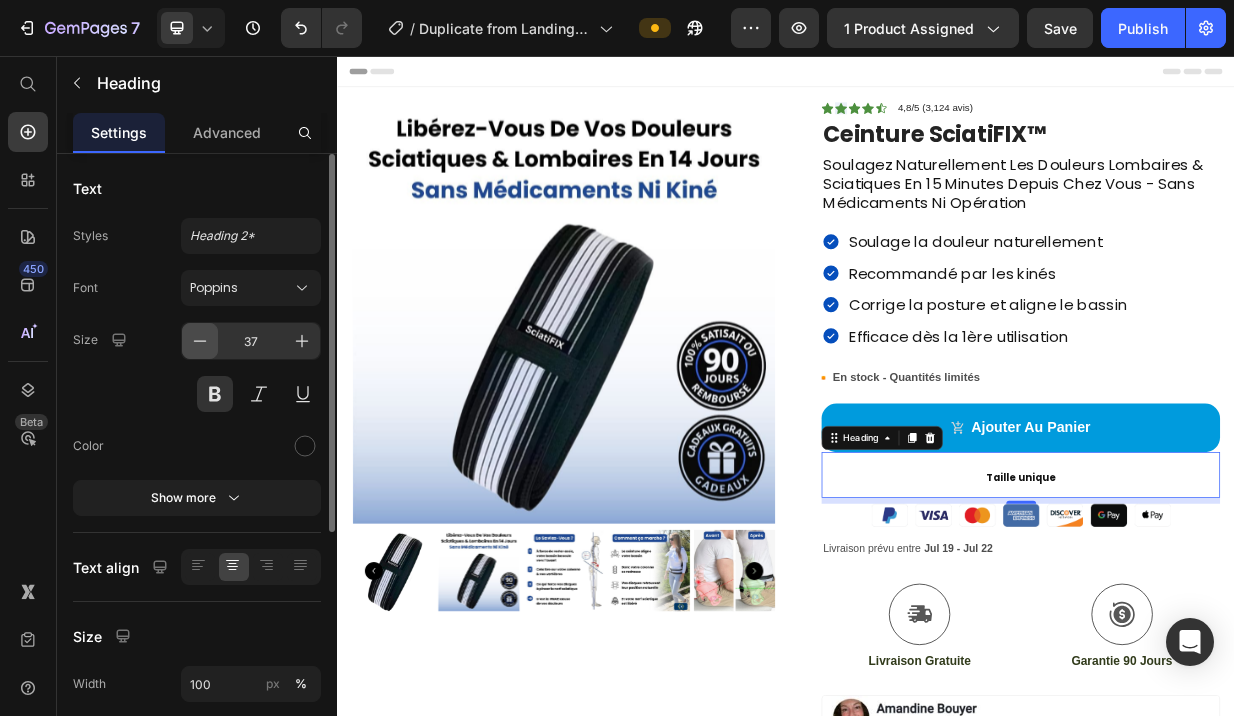 click 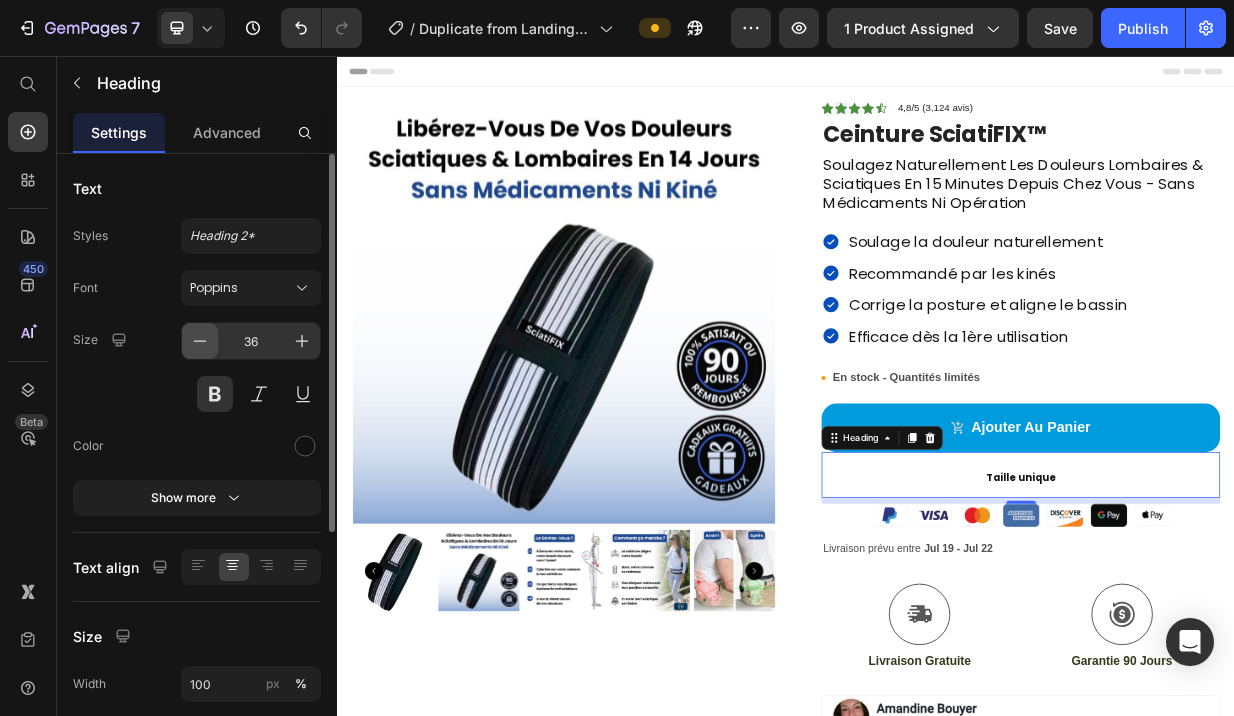 click 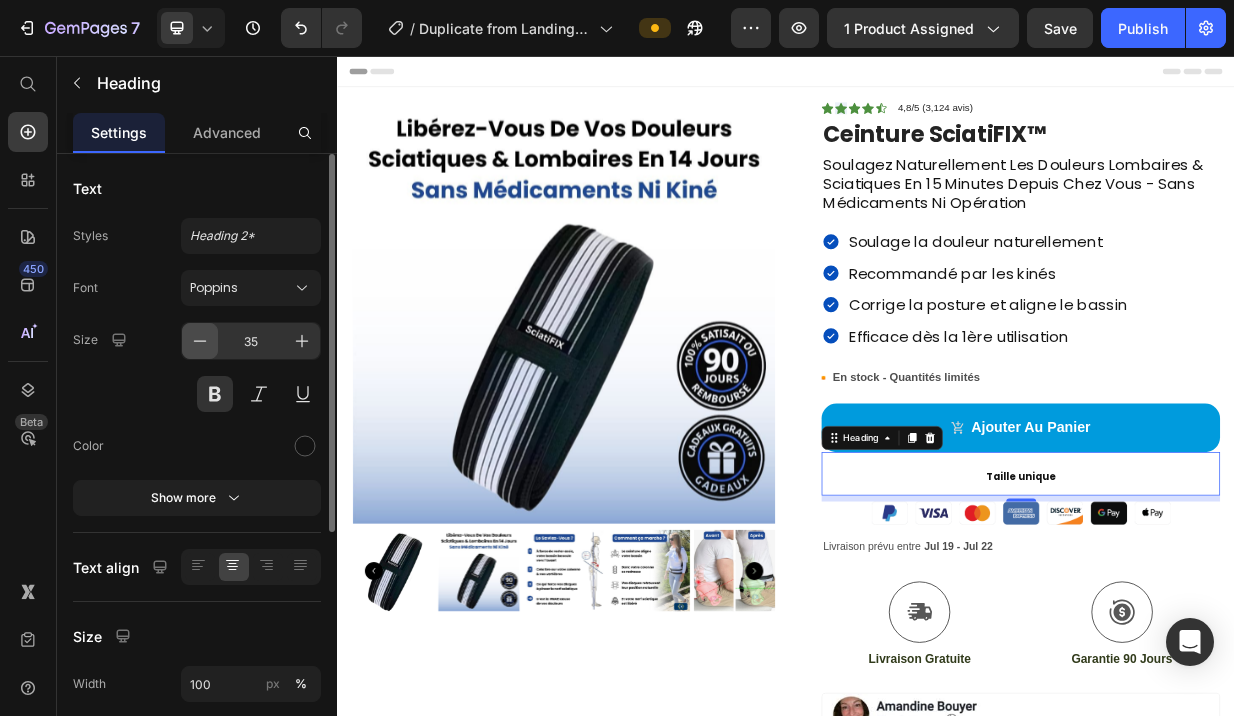 click 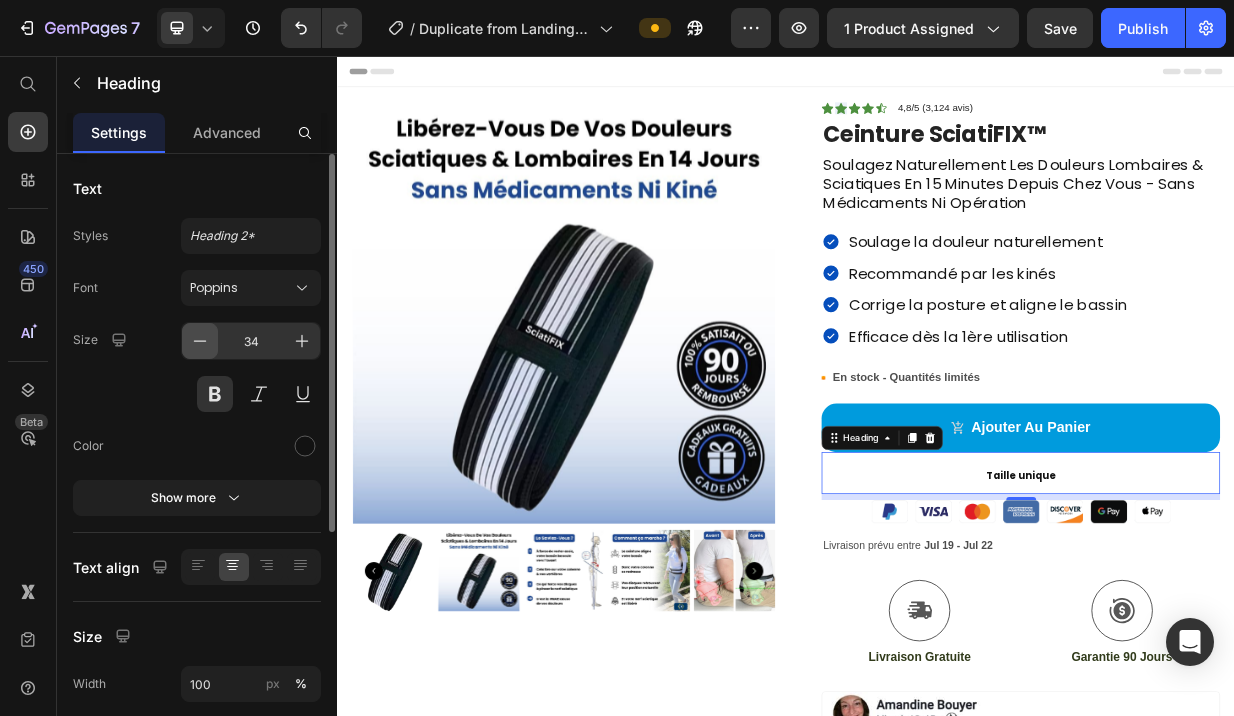 click 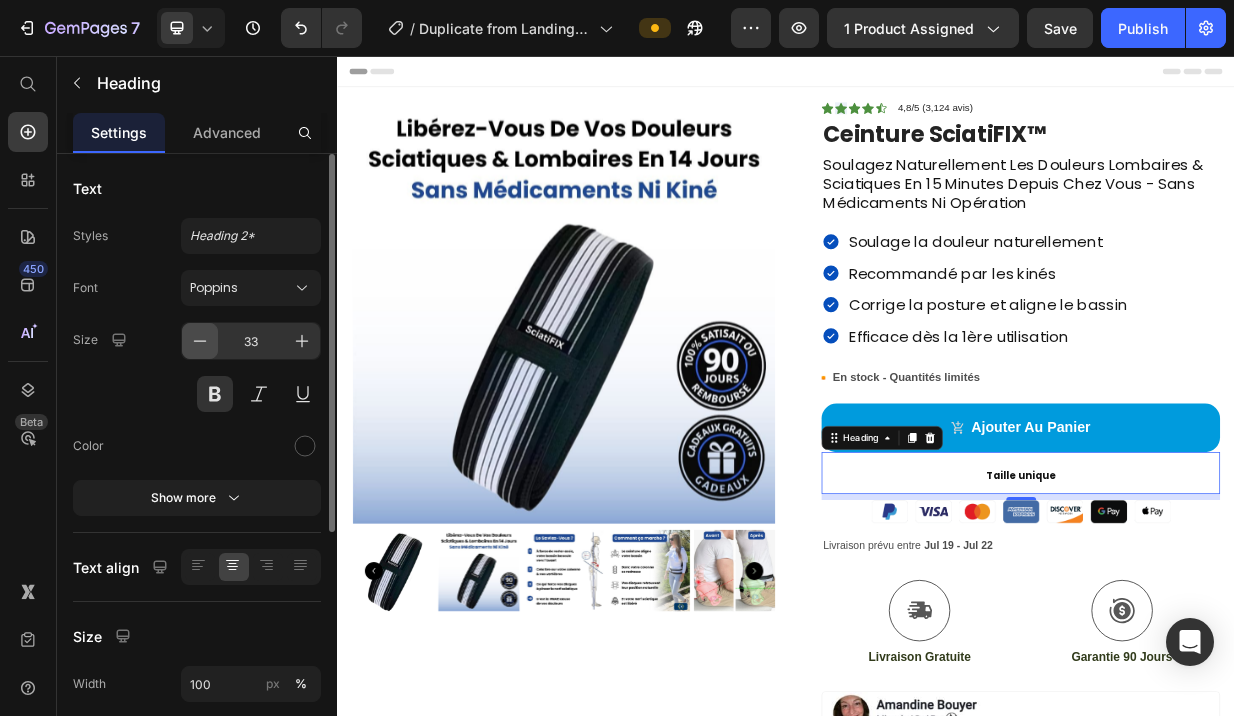 click 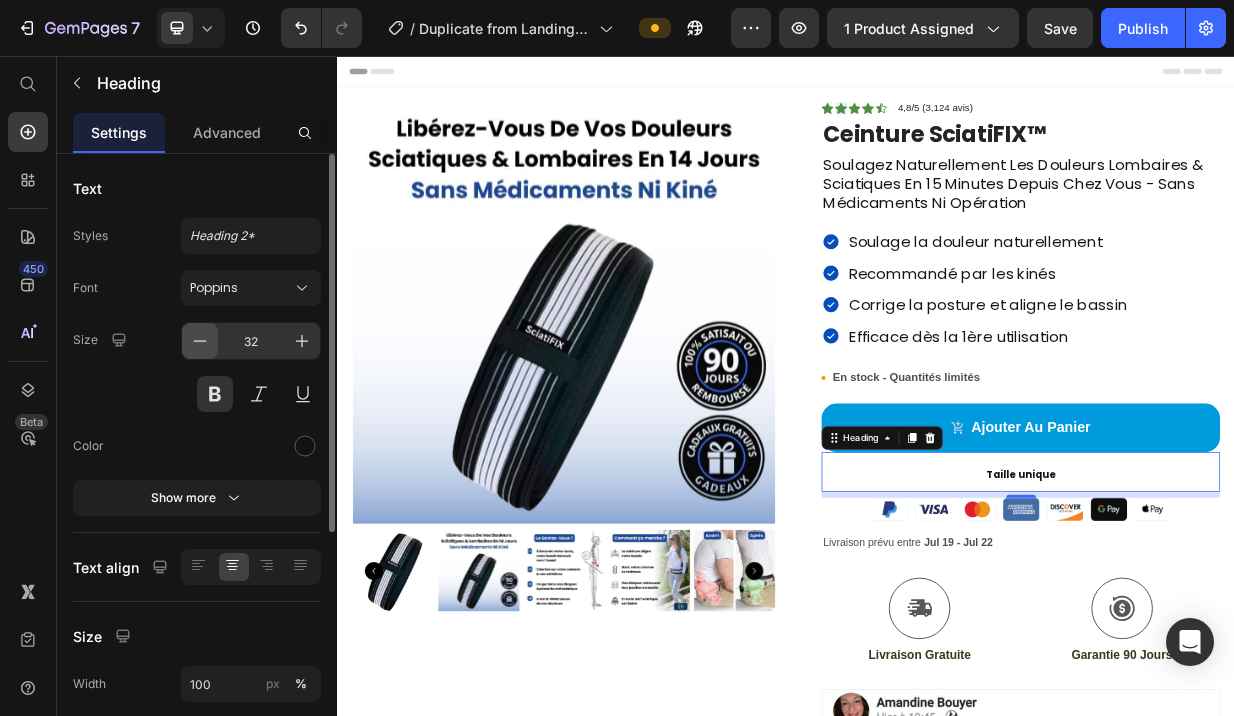 click 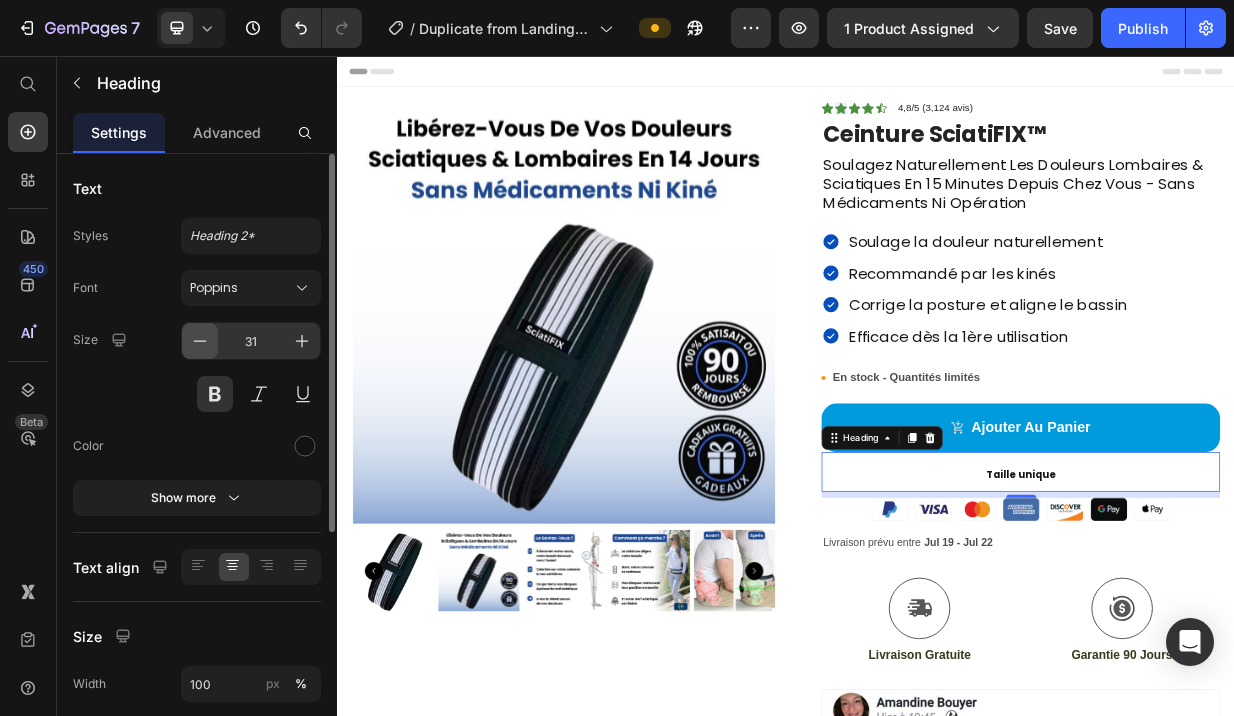 click 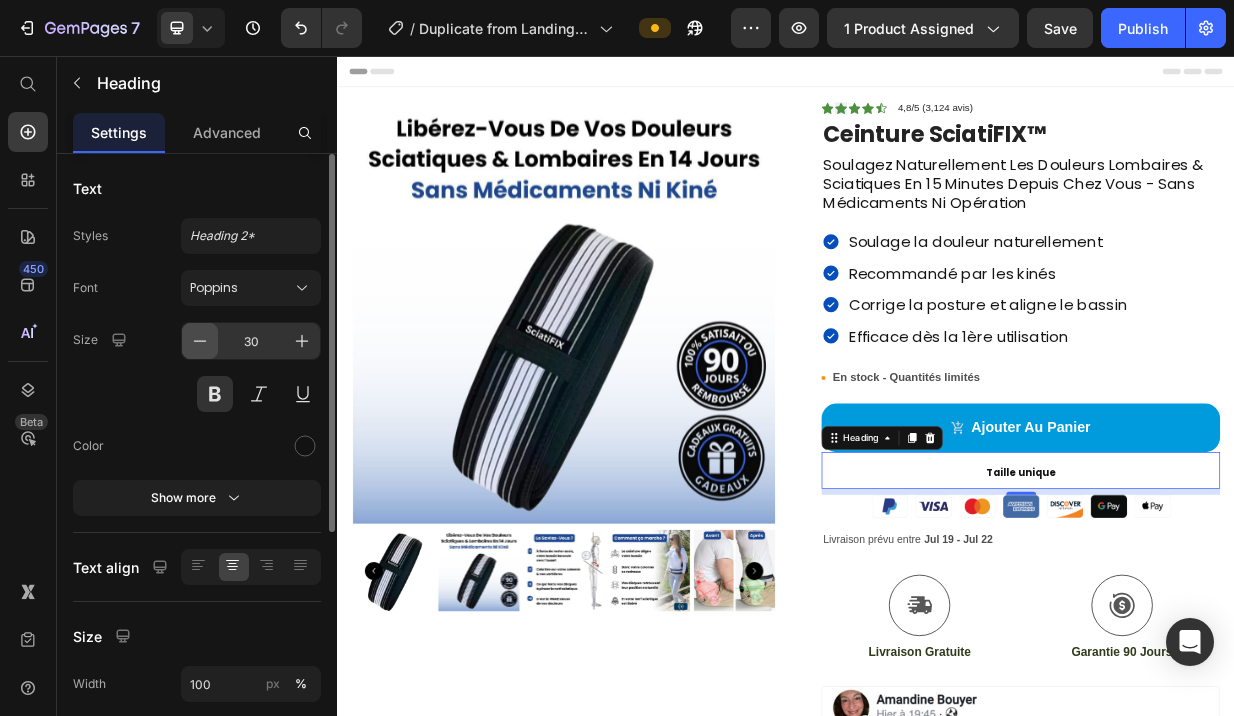 click 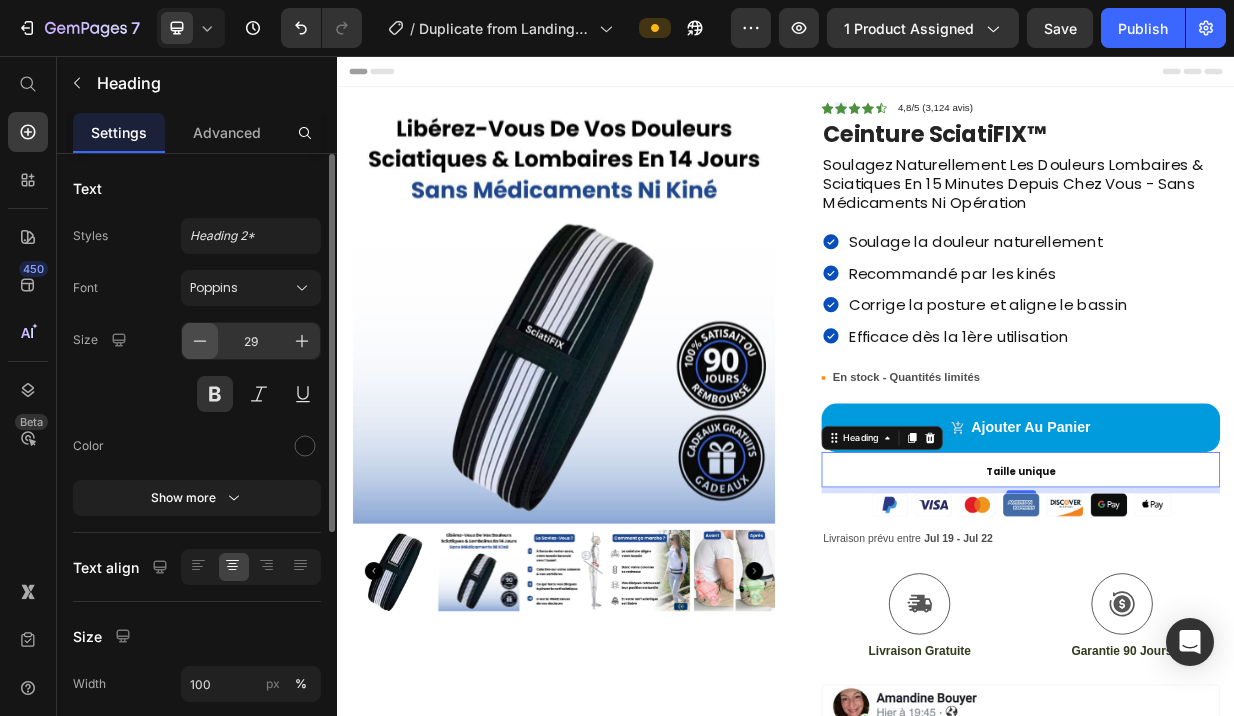 click 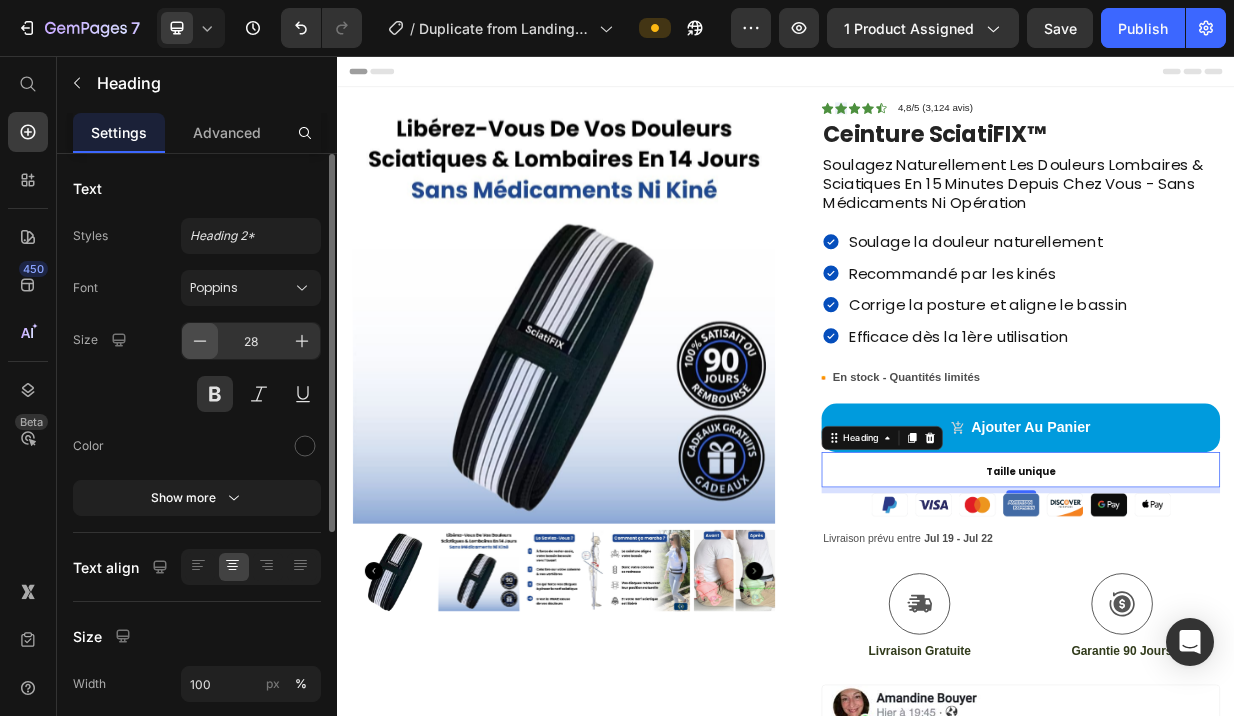click 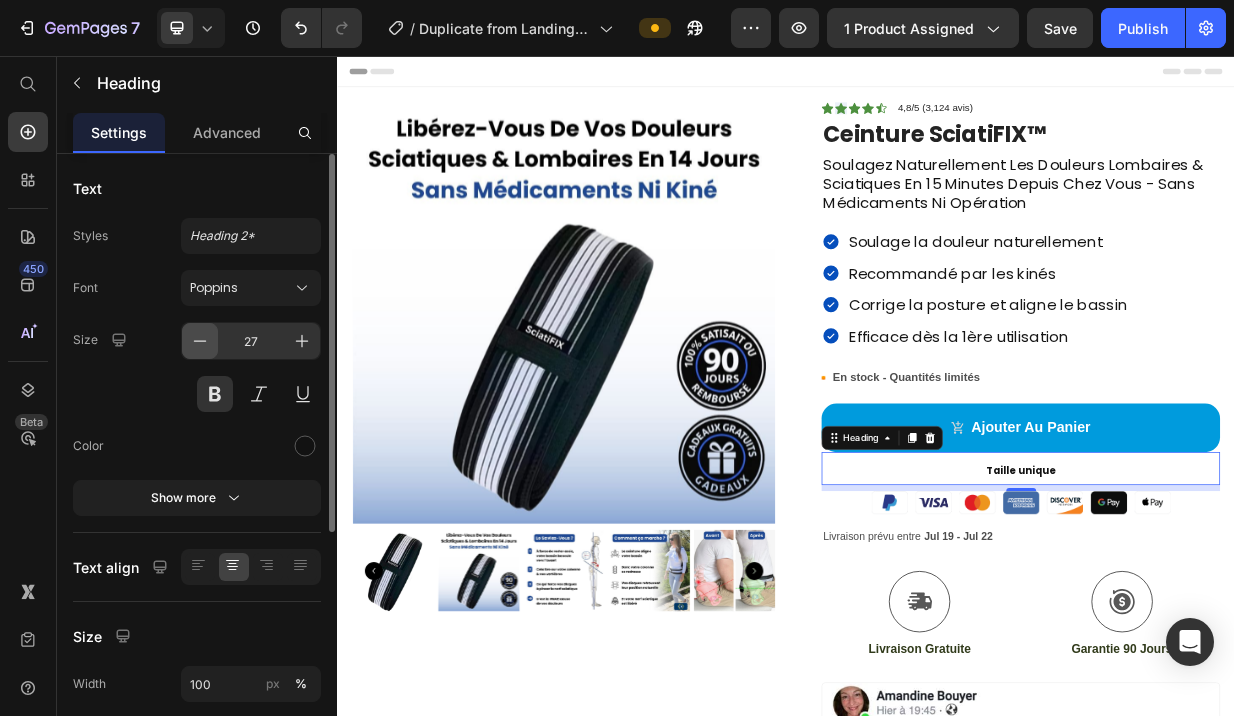 click 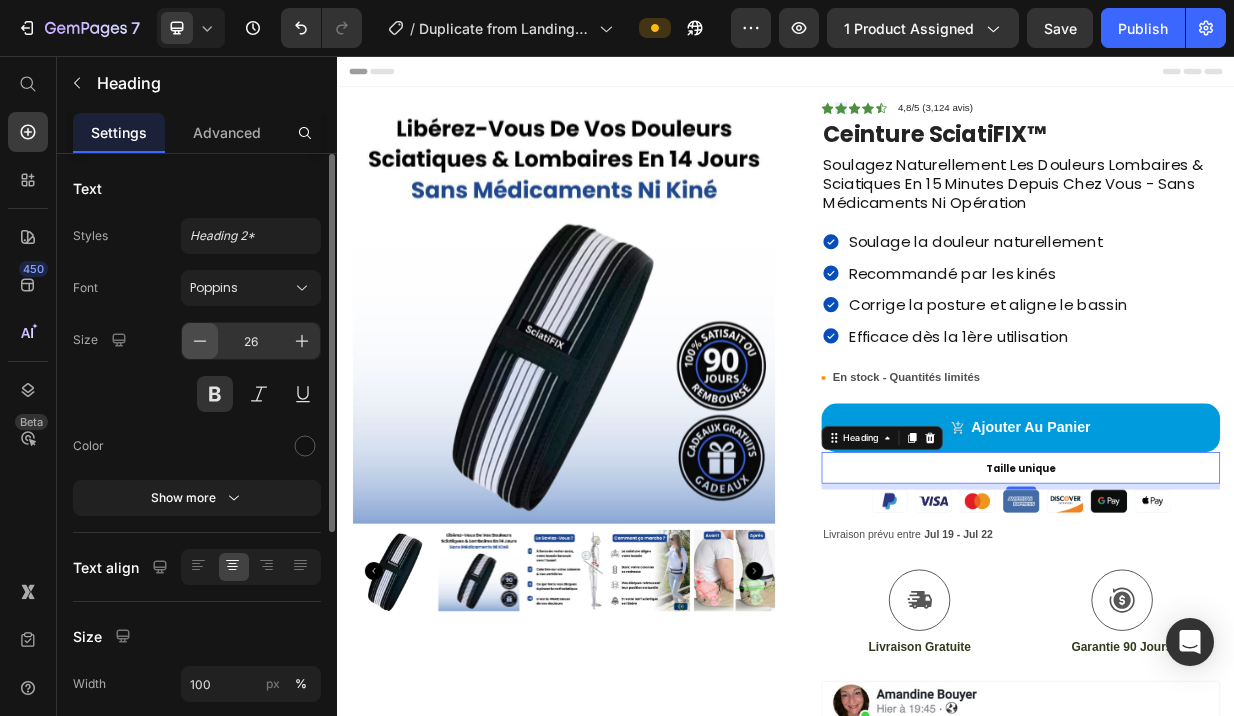 click 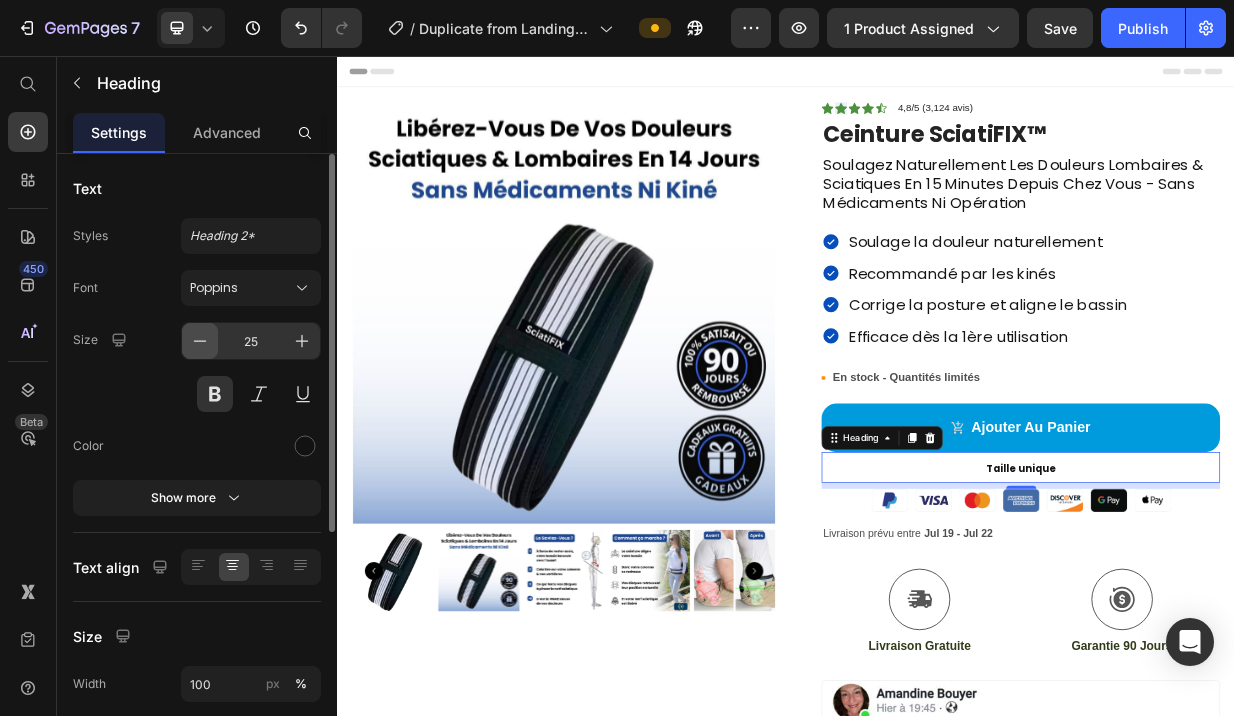 click 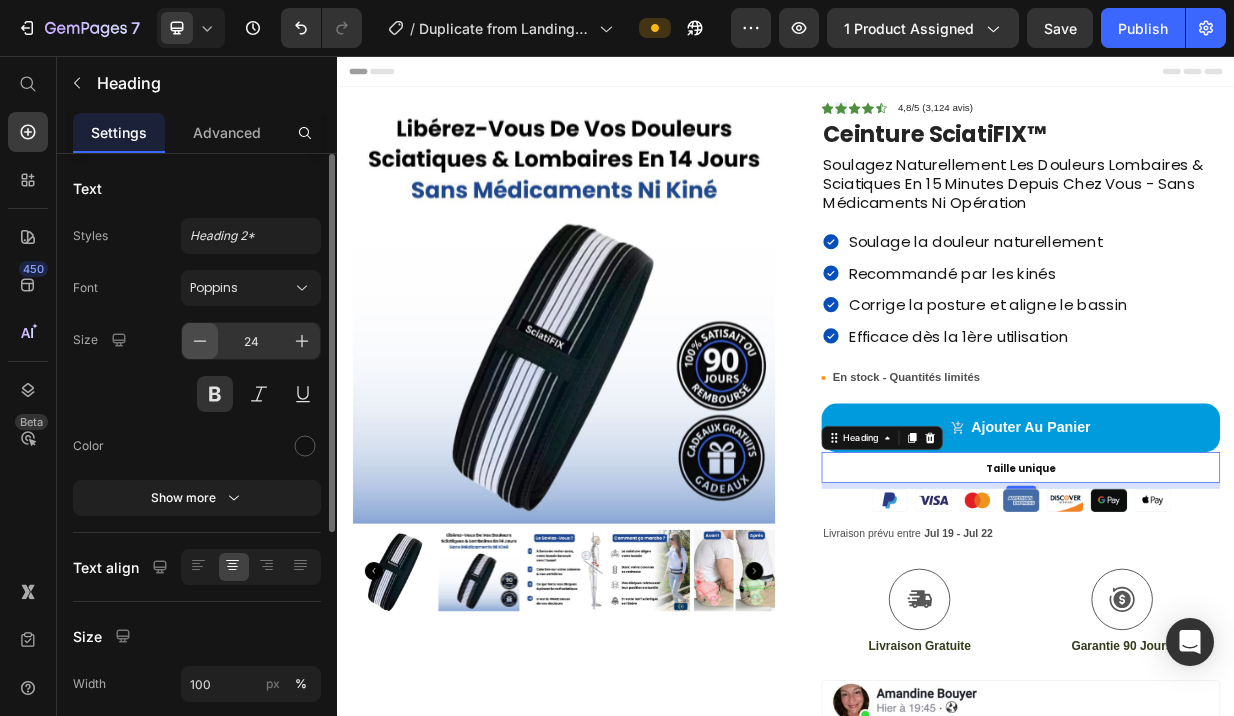 click 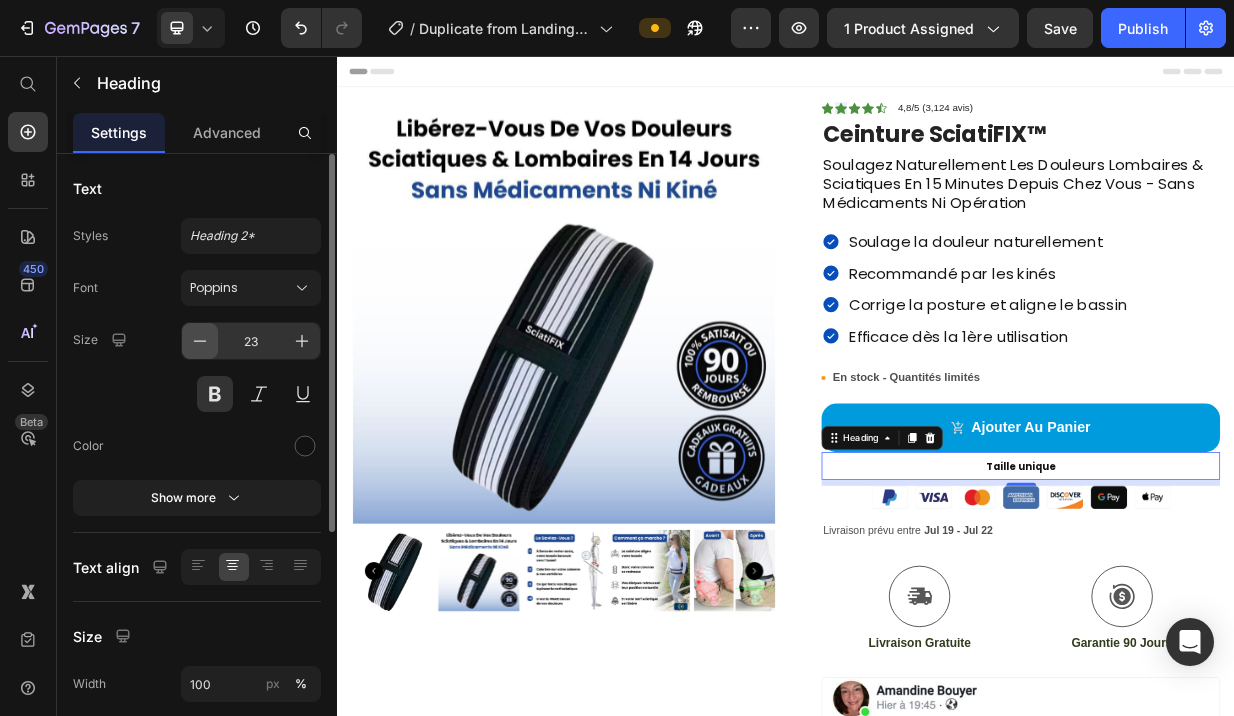 click 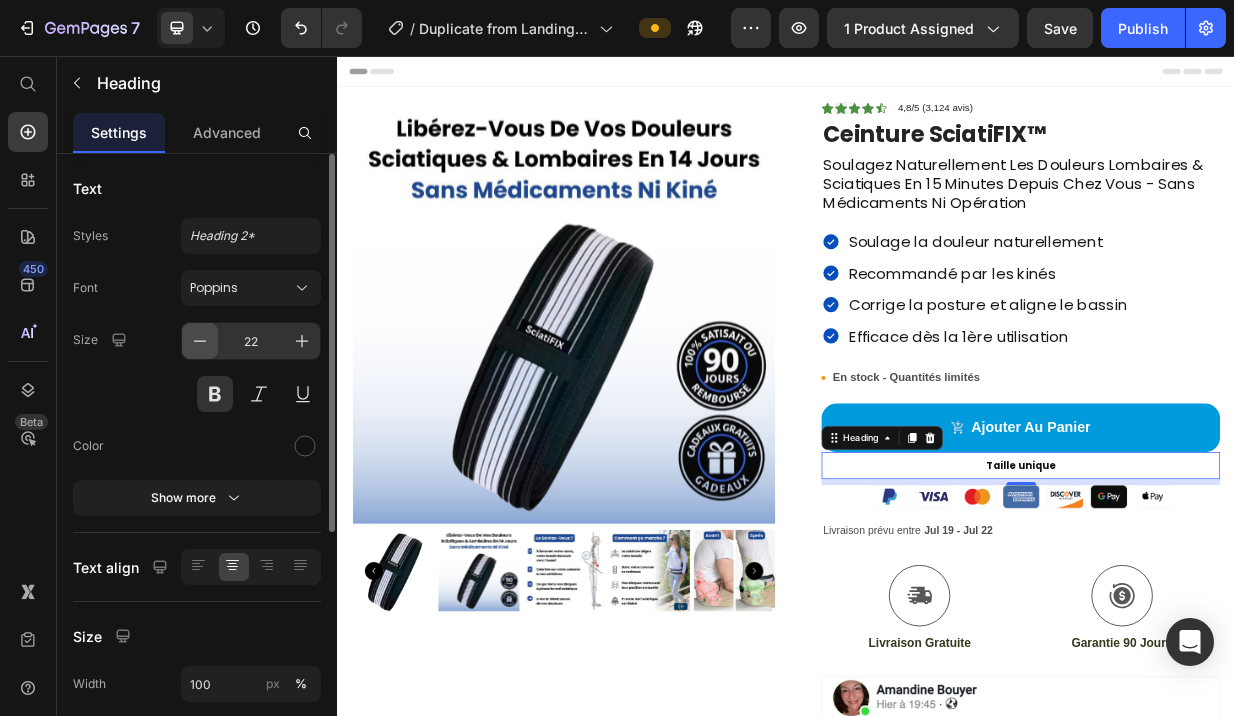 click 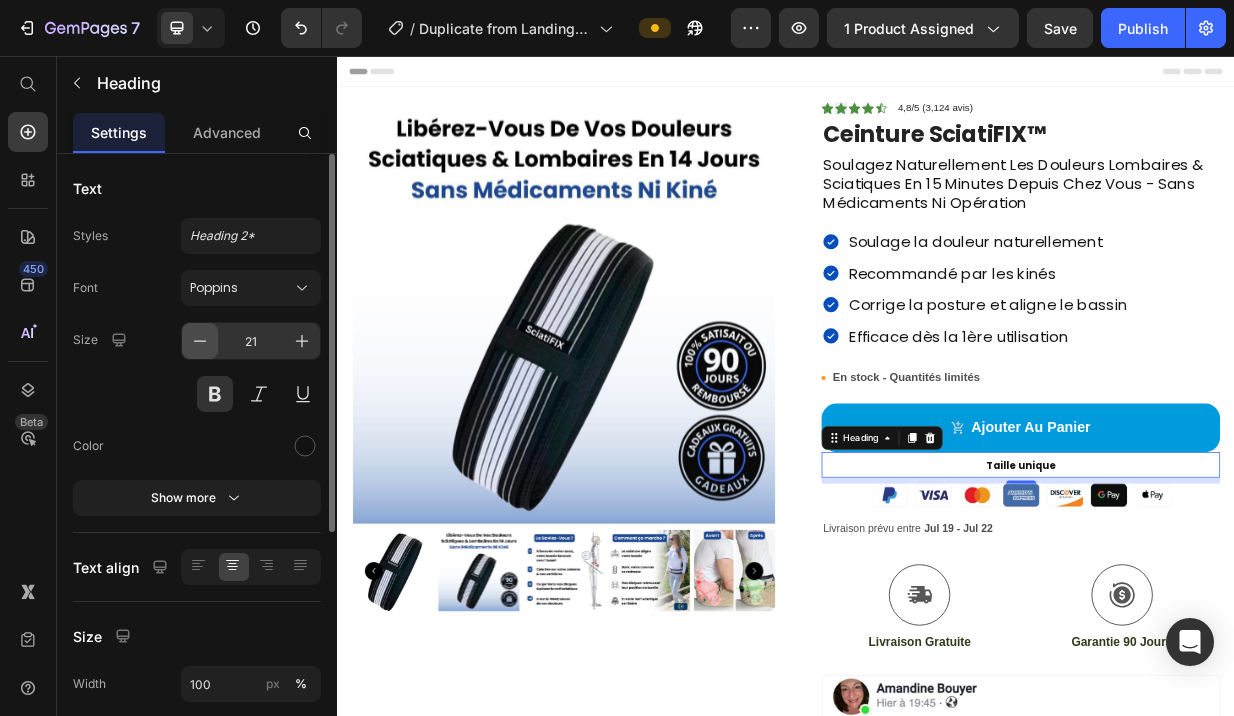 click 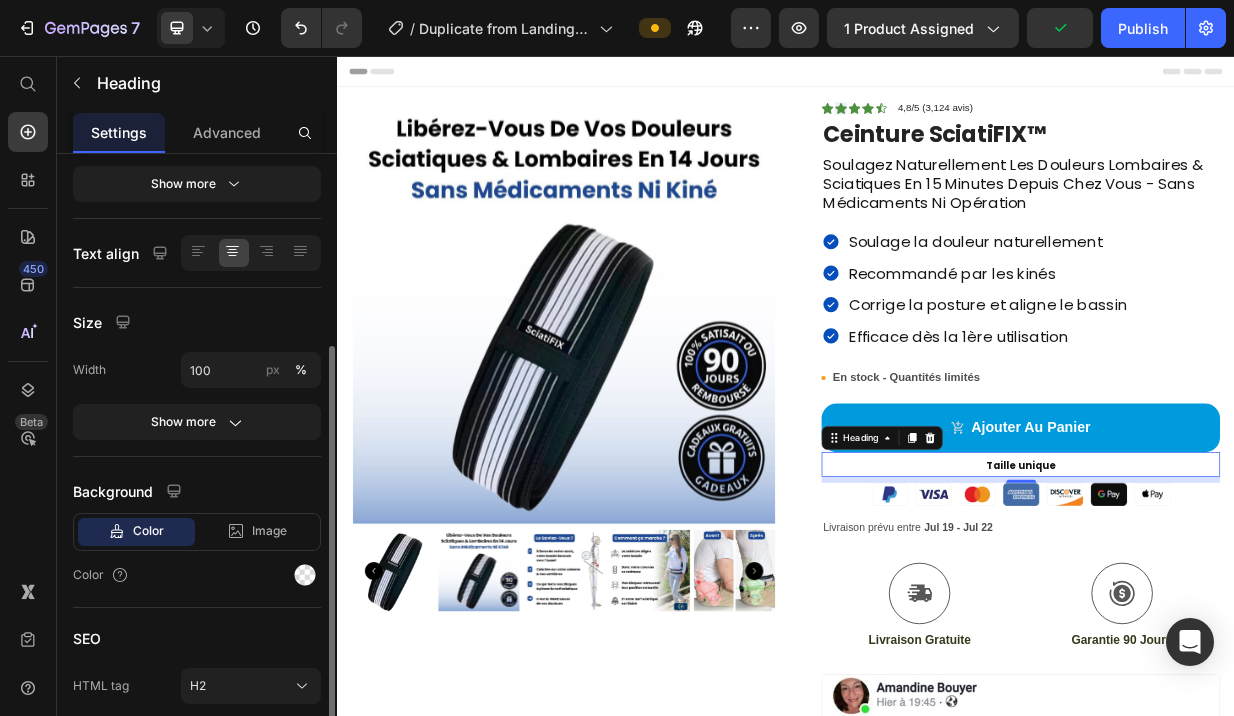 scroll, scrollTop: 393, scrollLeft: 0, axis: vertical 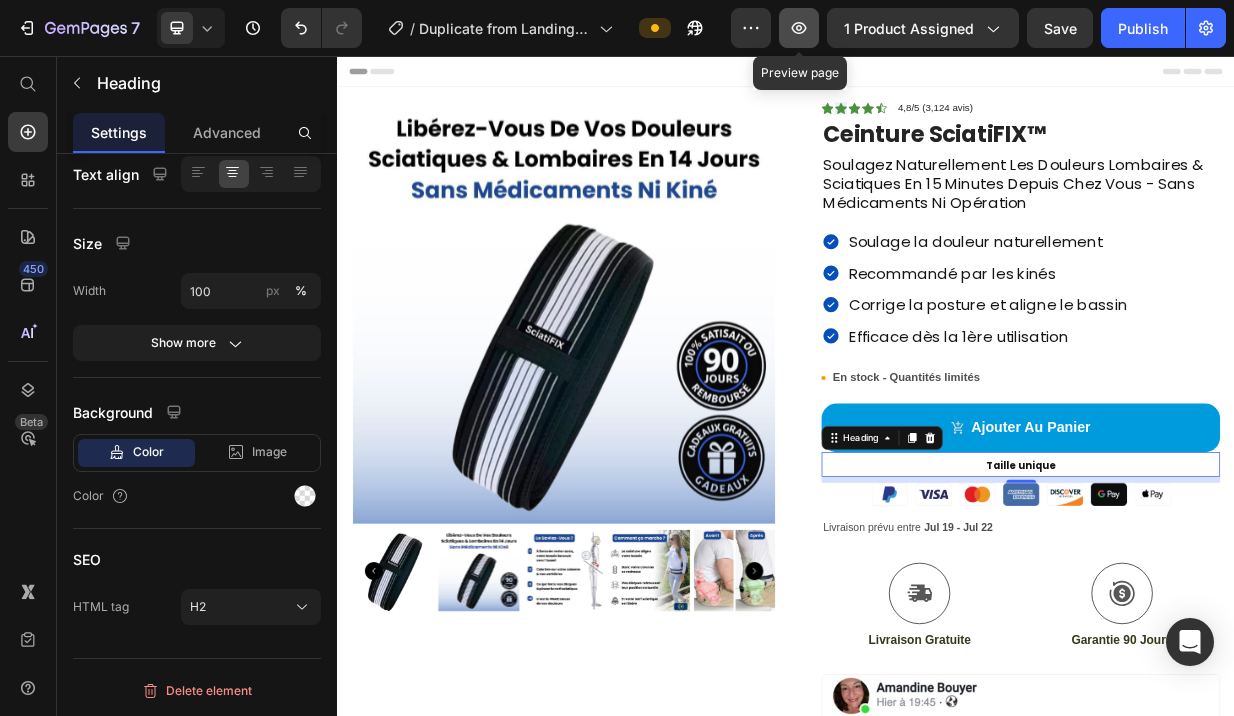 click 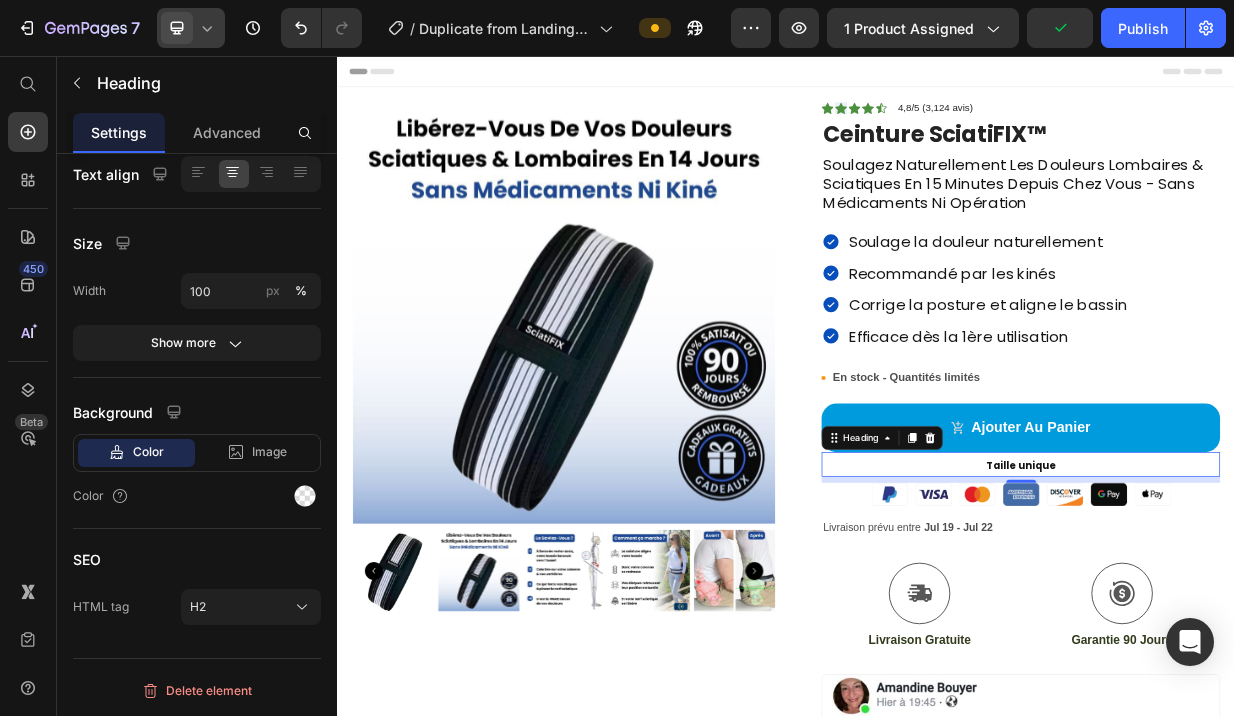 click at bounding box center [177, 28] 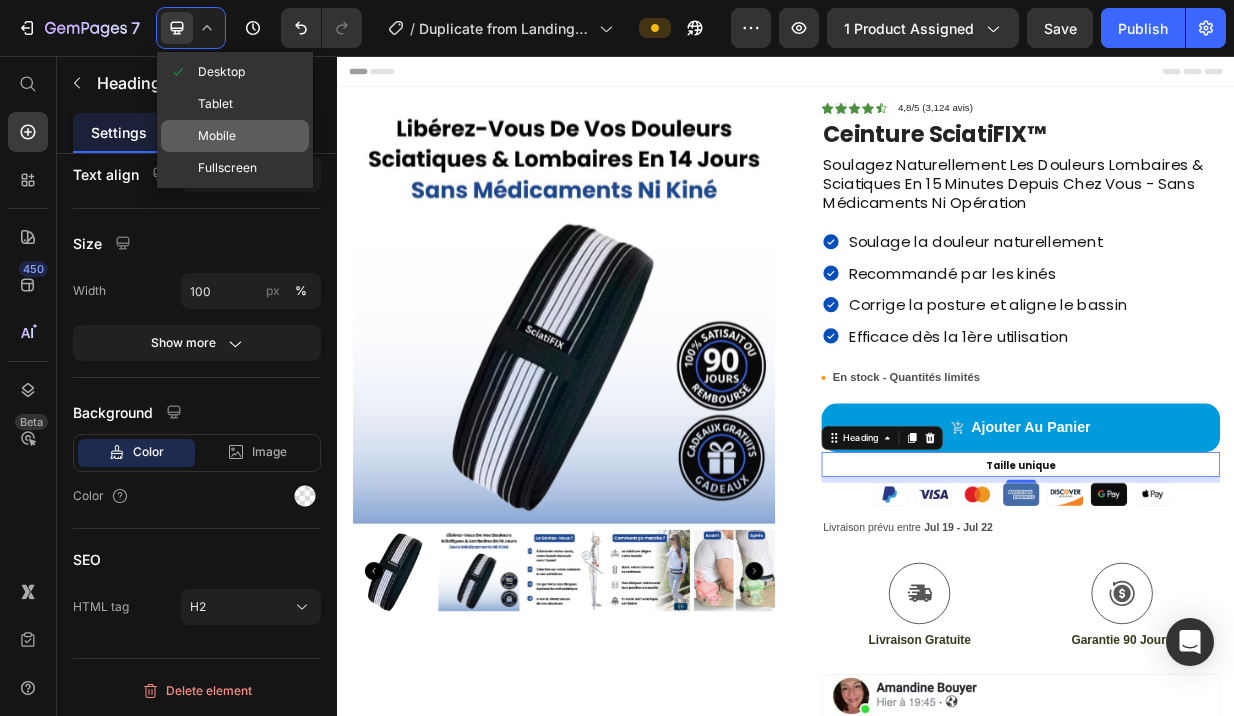click on "Mobile" 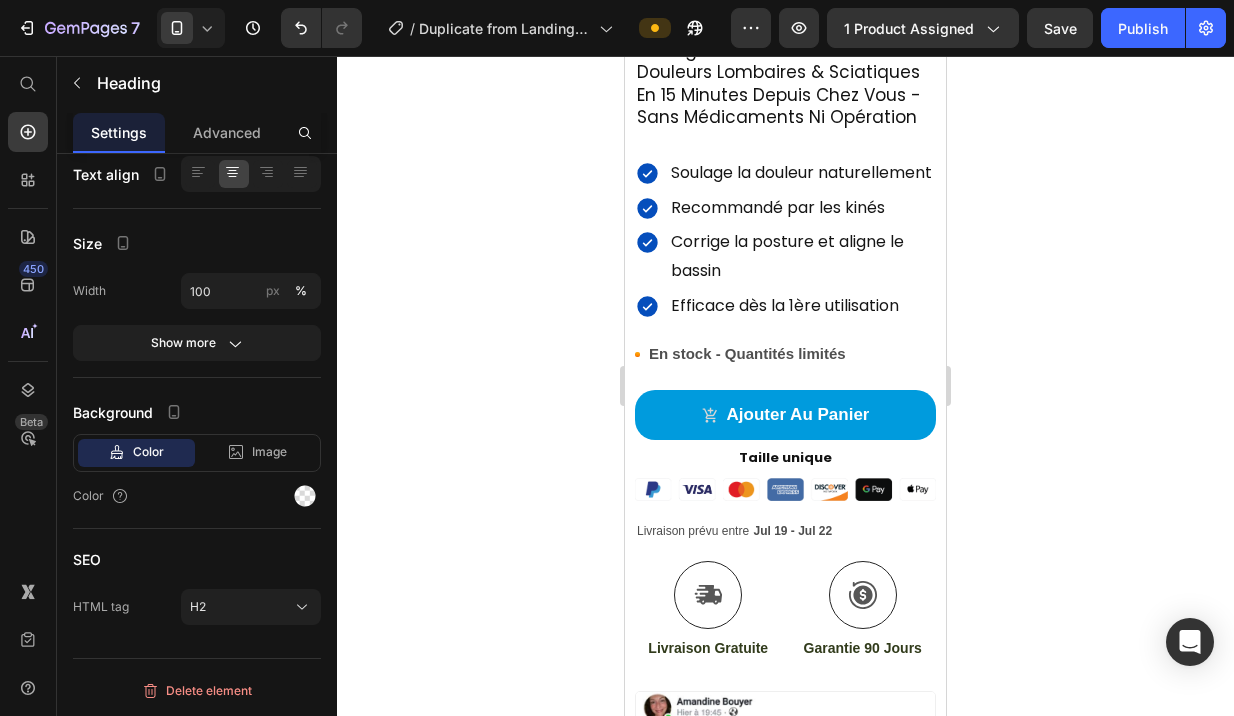 scroll, scrollTop: 527, scrollLeft: 0, axis: vertical 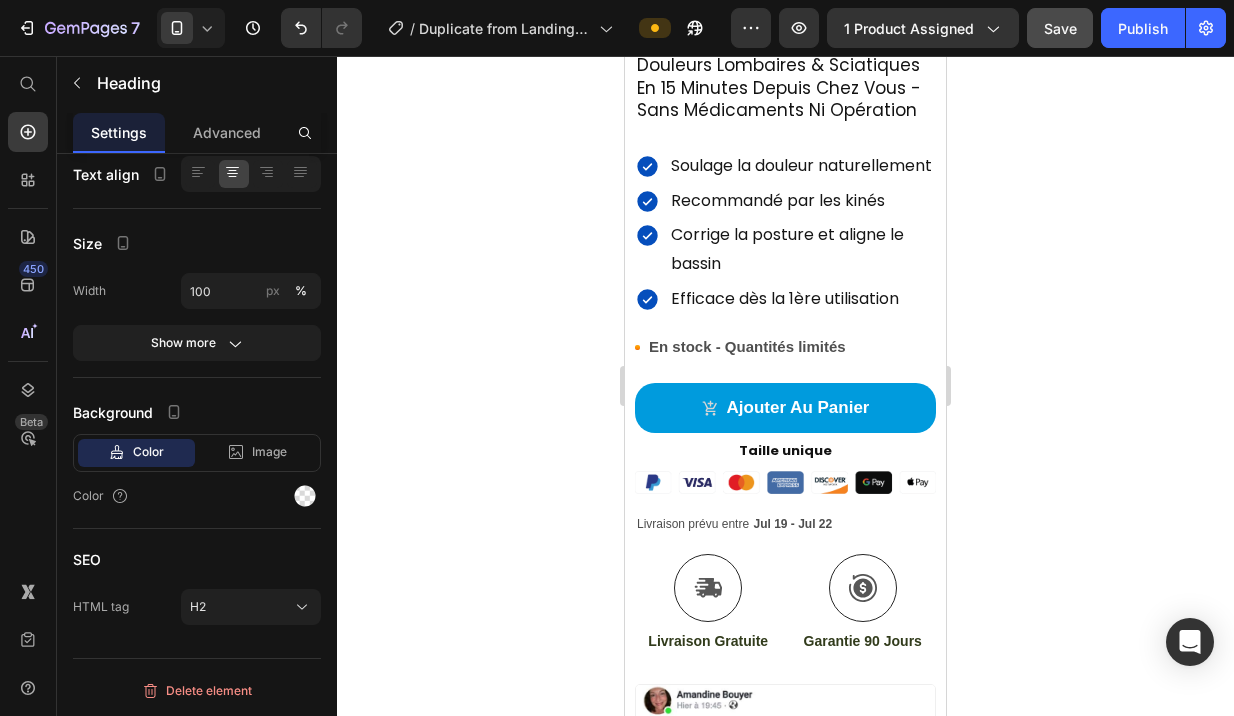 click on "Publish" at bounding box center [1143, 28] 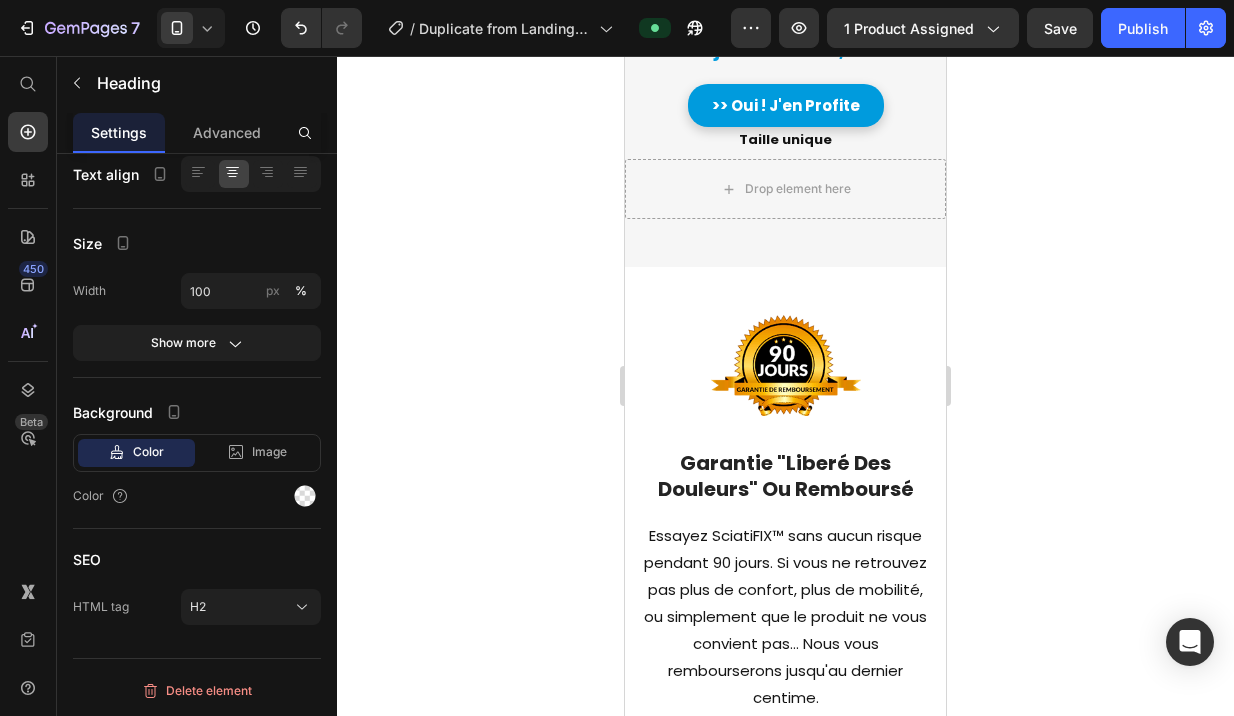 scroll, scrollTop: 10923, scrollLeft: 0, axis: vertical 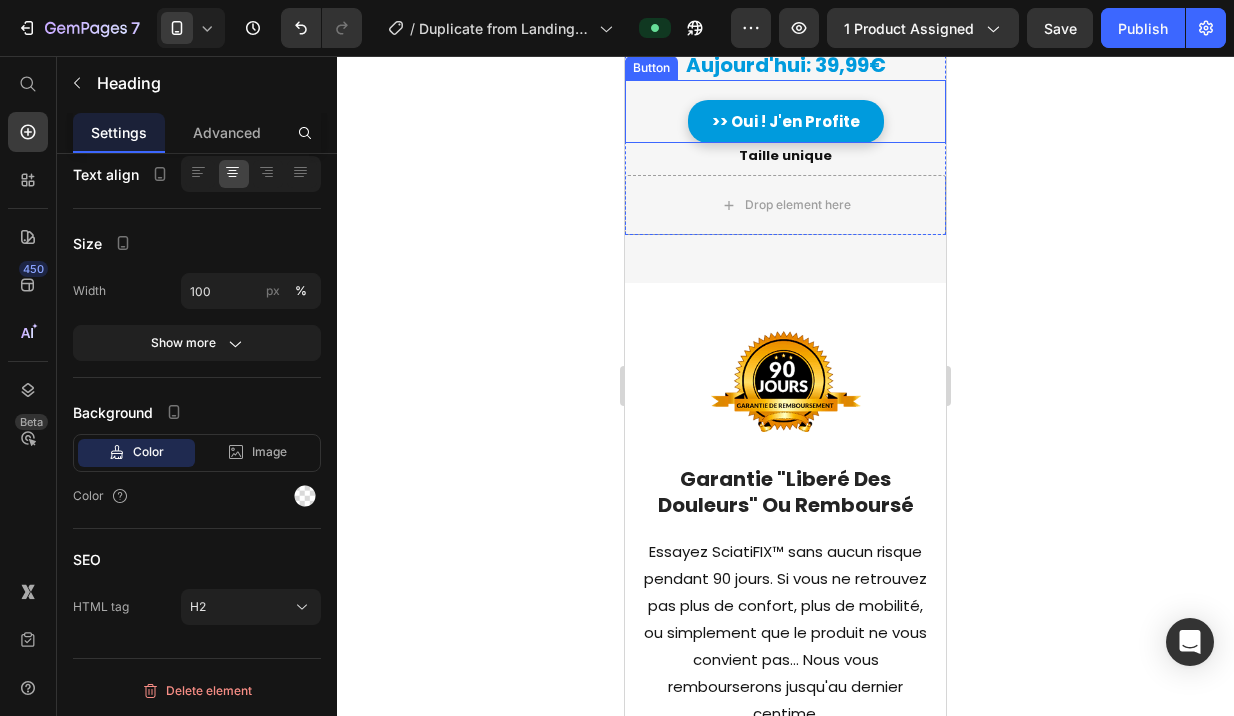 click on ">> Oui ! J'en Profite Button" at bounding box center (785, 111) 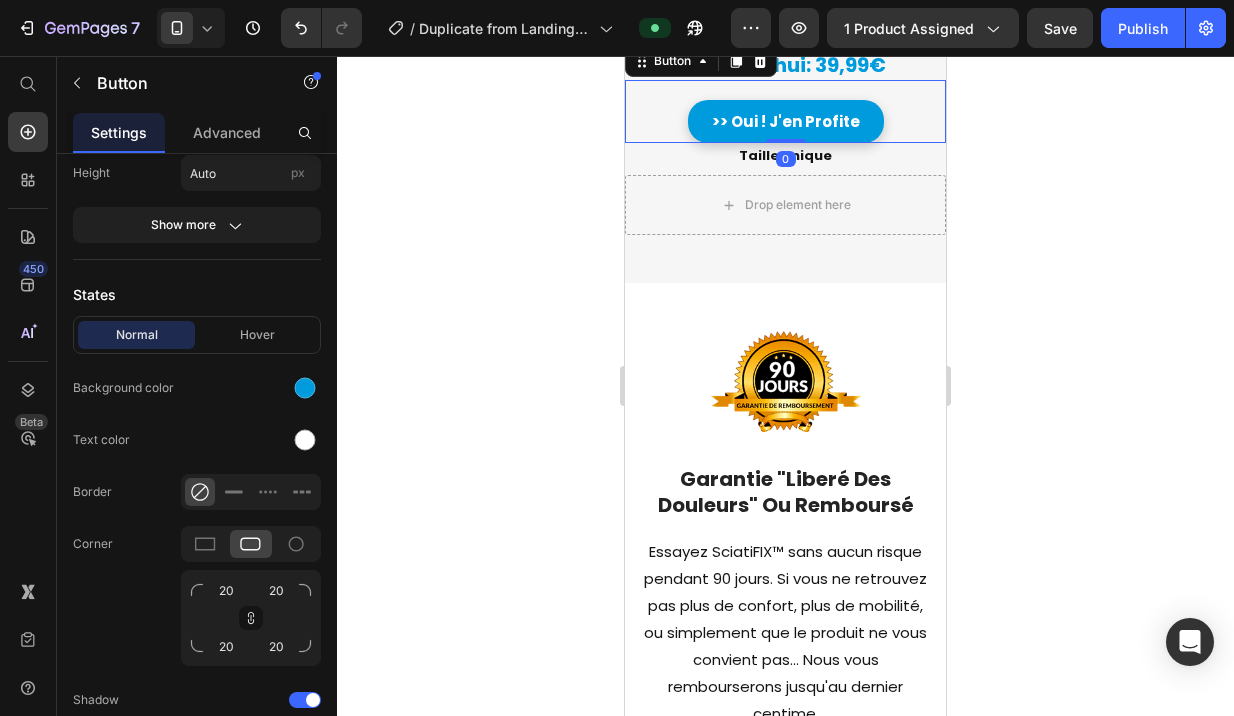 scroll, scrollTop: 0, scrollLeft: 0, axis: both 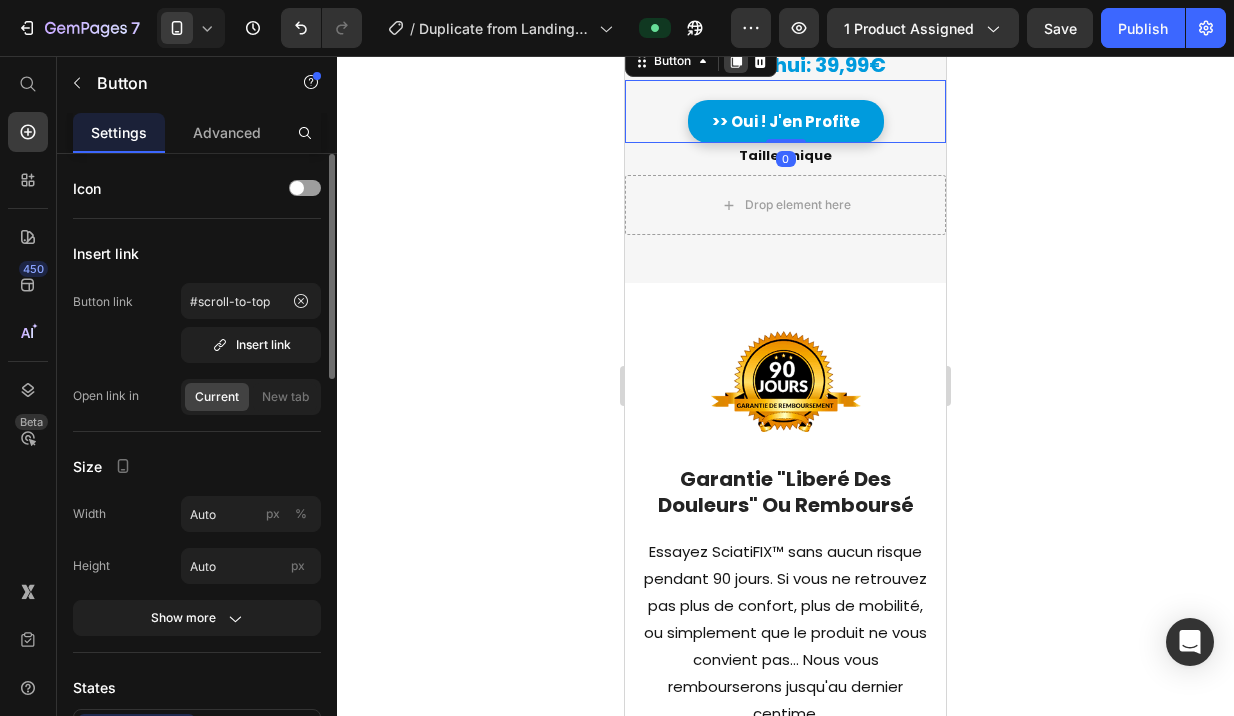 click 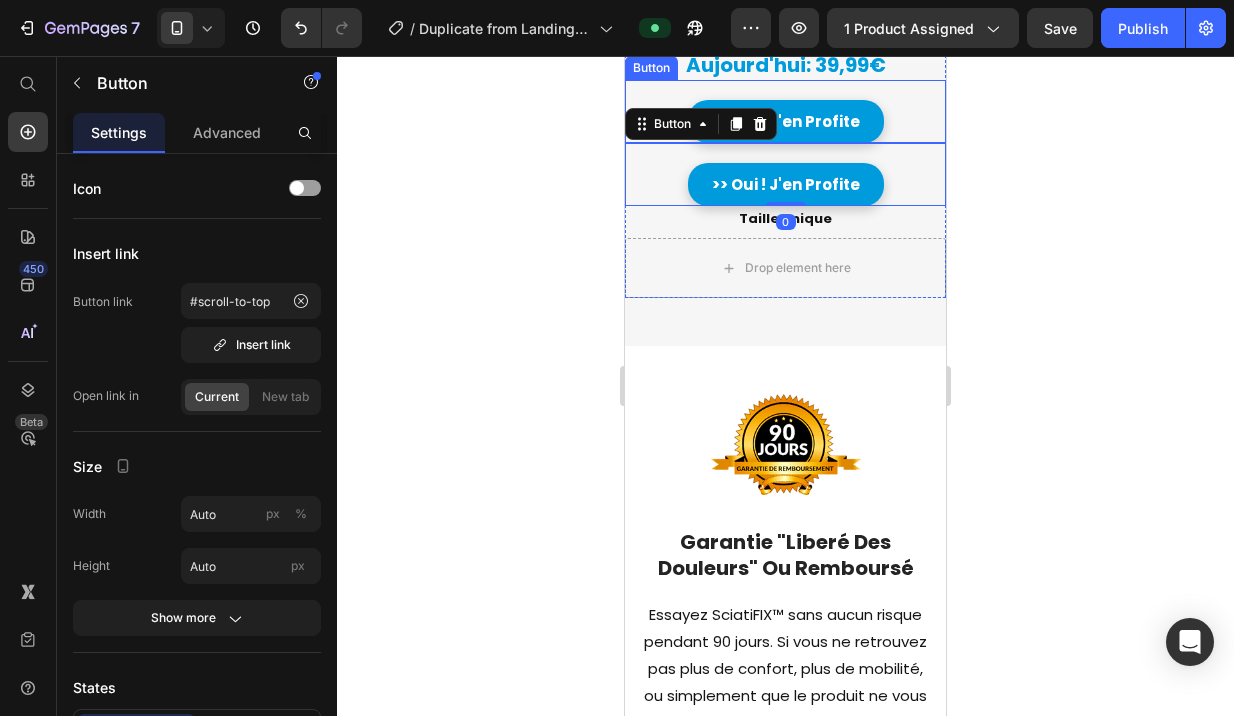 click on ">> Oui ! J'en Profite Button" at bounding box center (785, 111) 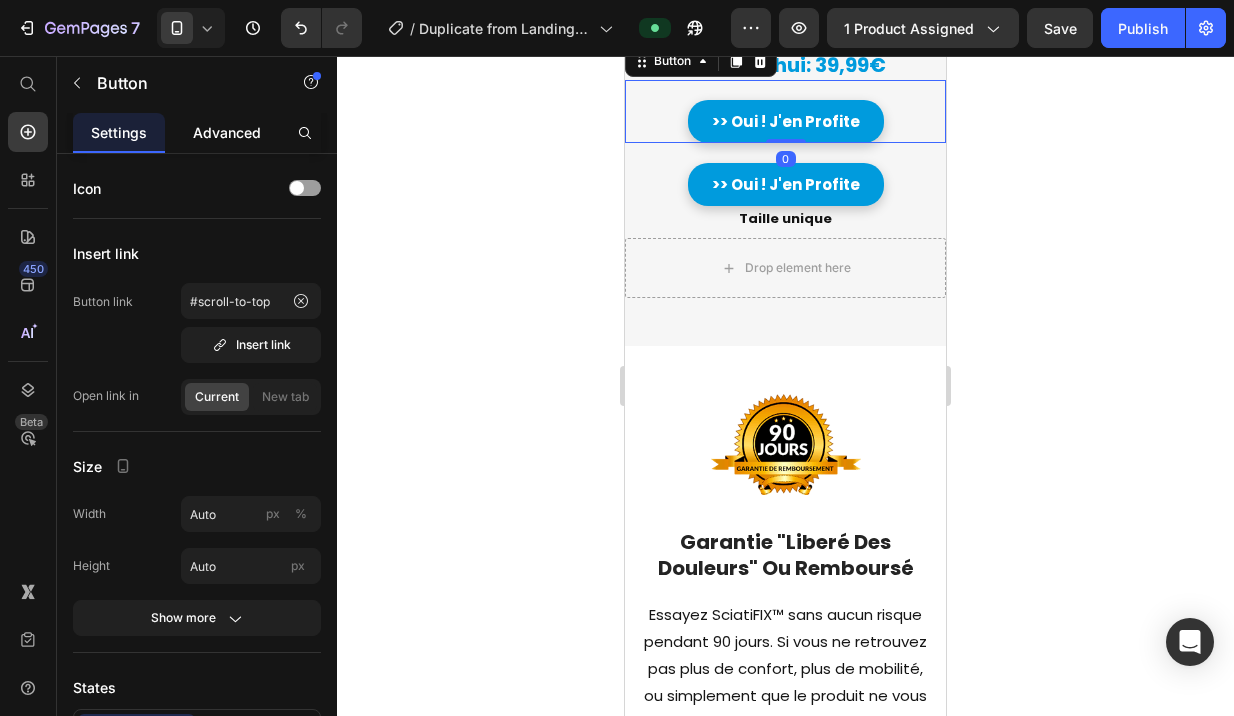 click on "Advanced" at bounding box center [227, 132] 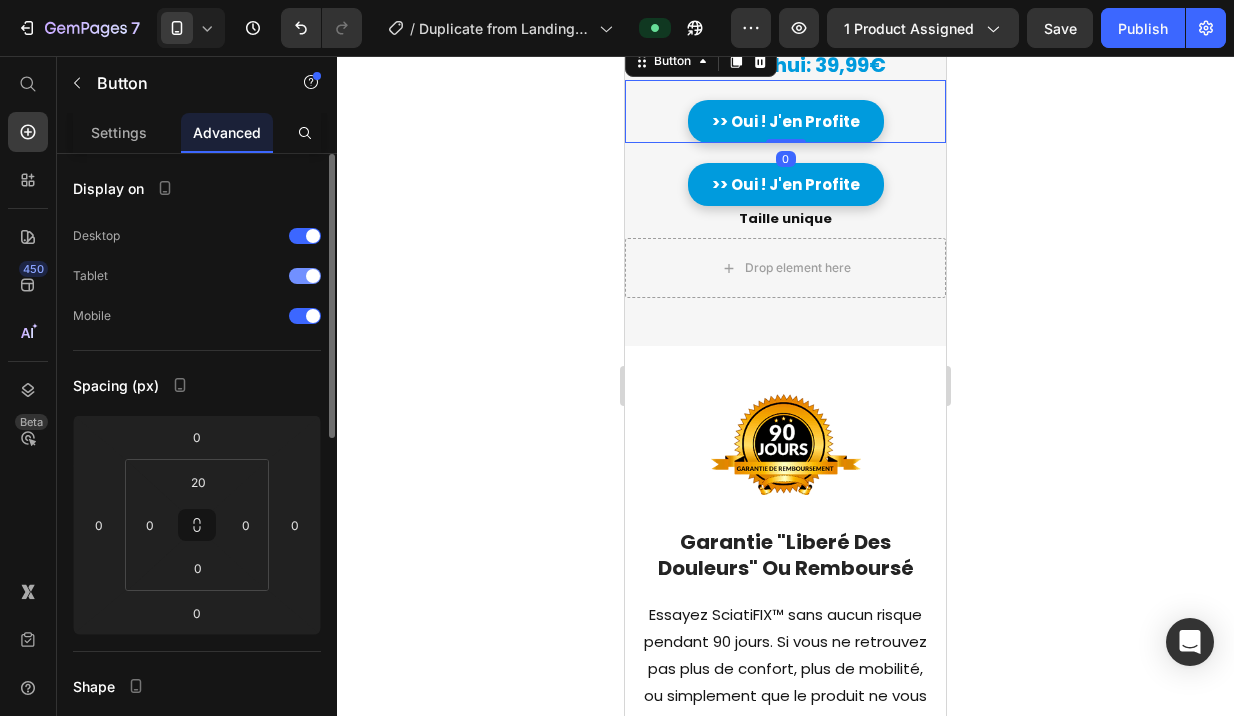 click at bounding box center [305, 276] 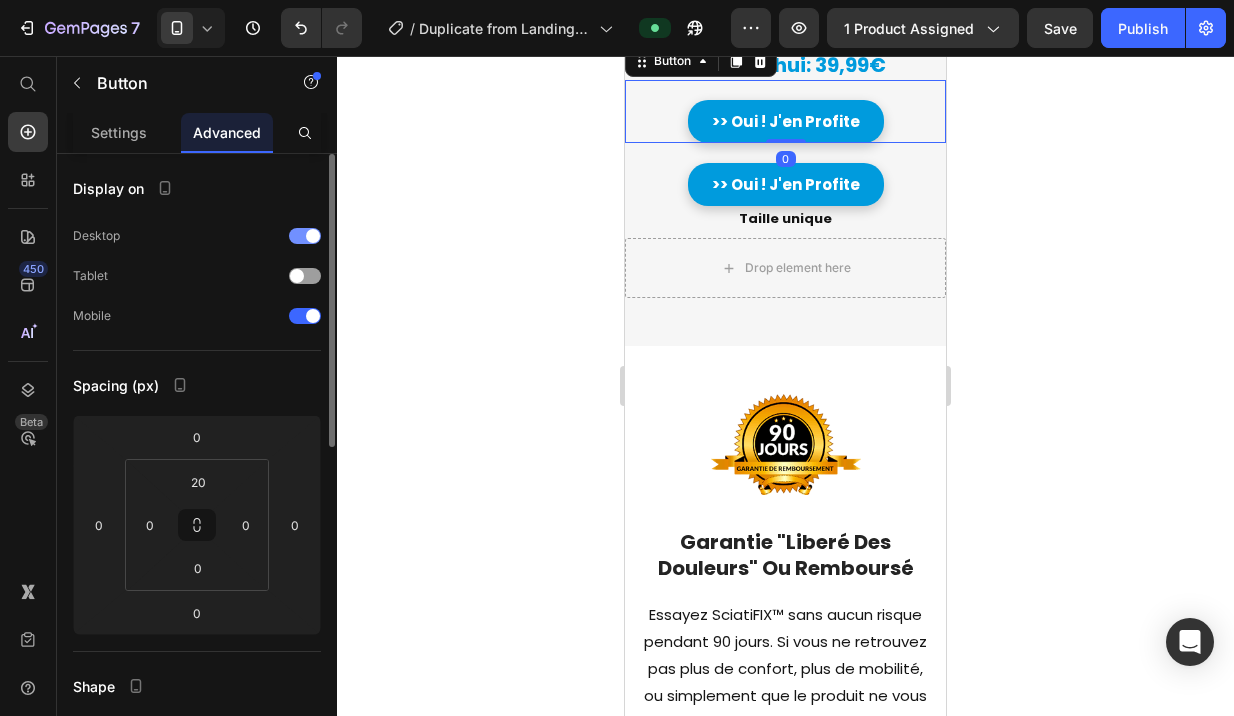 click at bounding box center [305, 236] 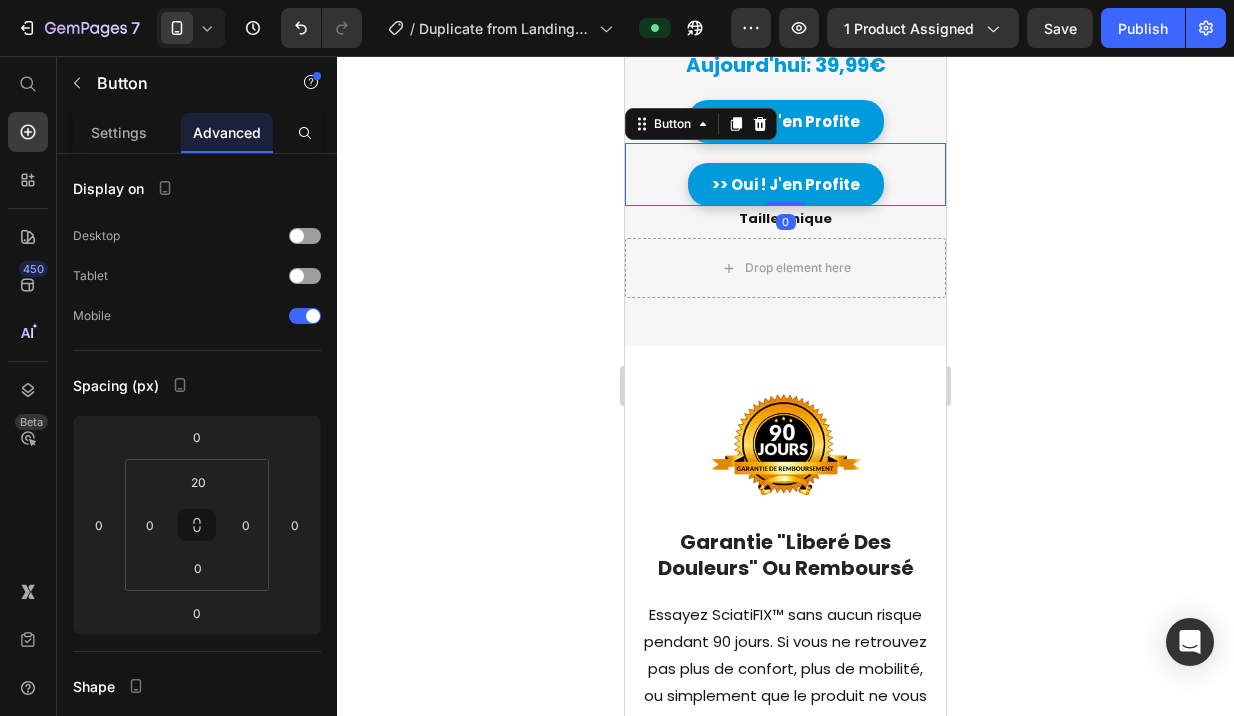 click on ">> Oui ! J'en Profite Button   0" at bounding box center (785, 174) 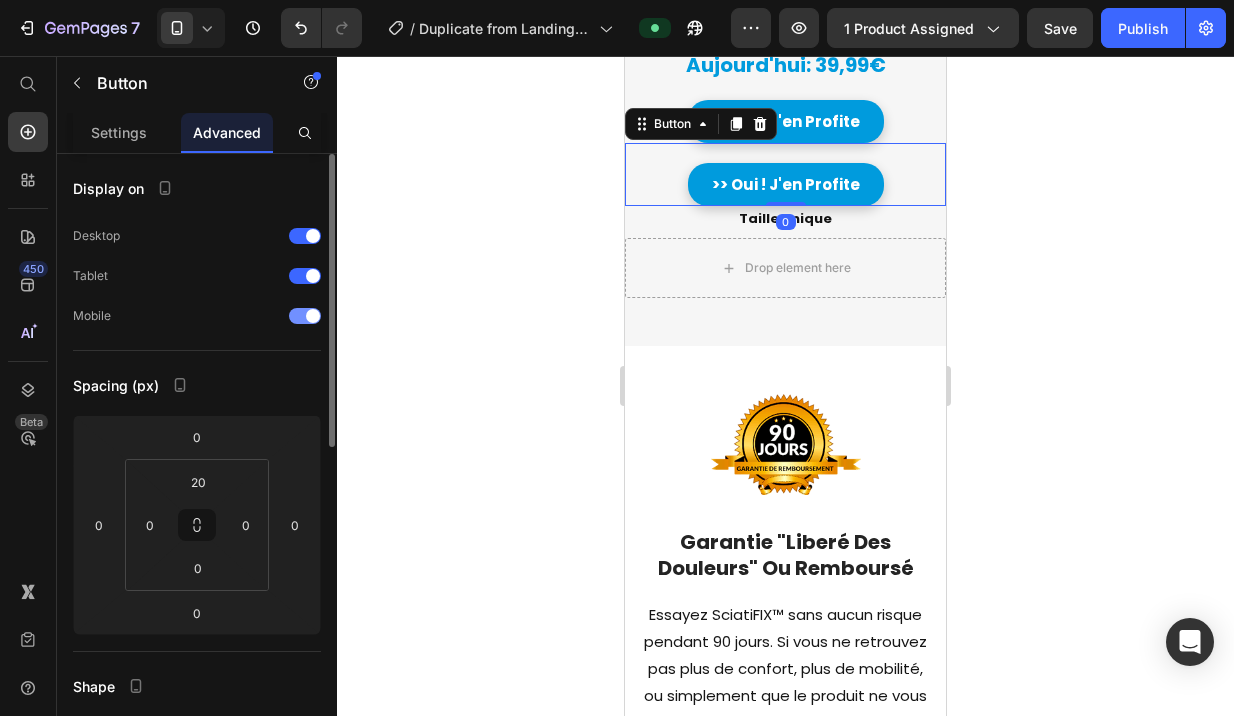 click at bounding box center (305, 316) 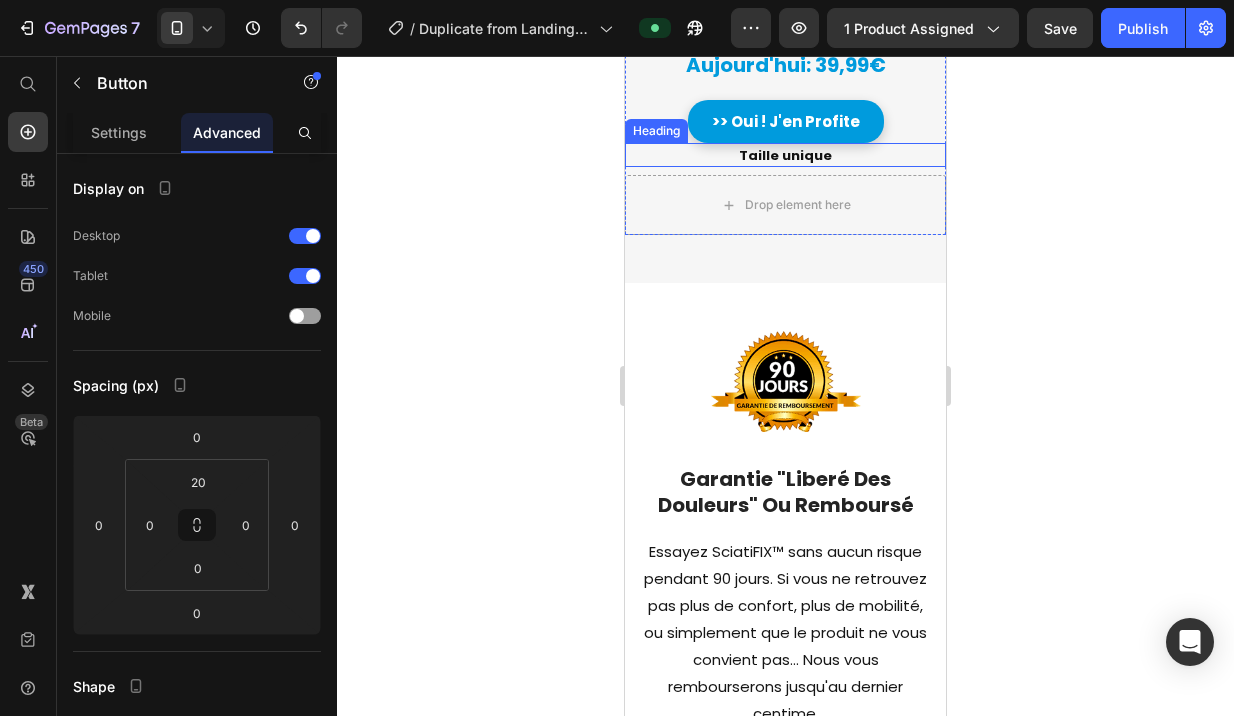click on "Taille unique" at bounding box center [785, 155] 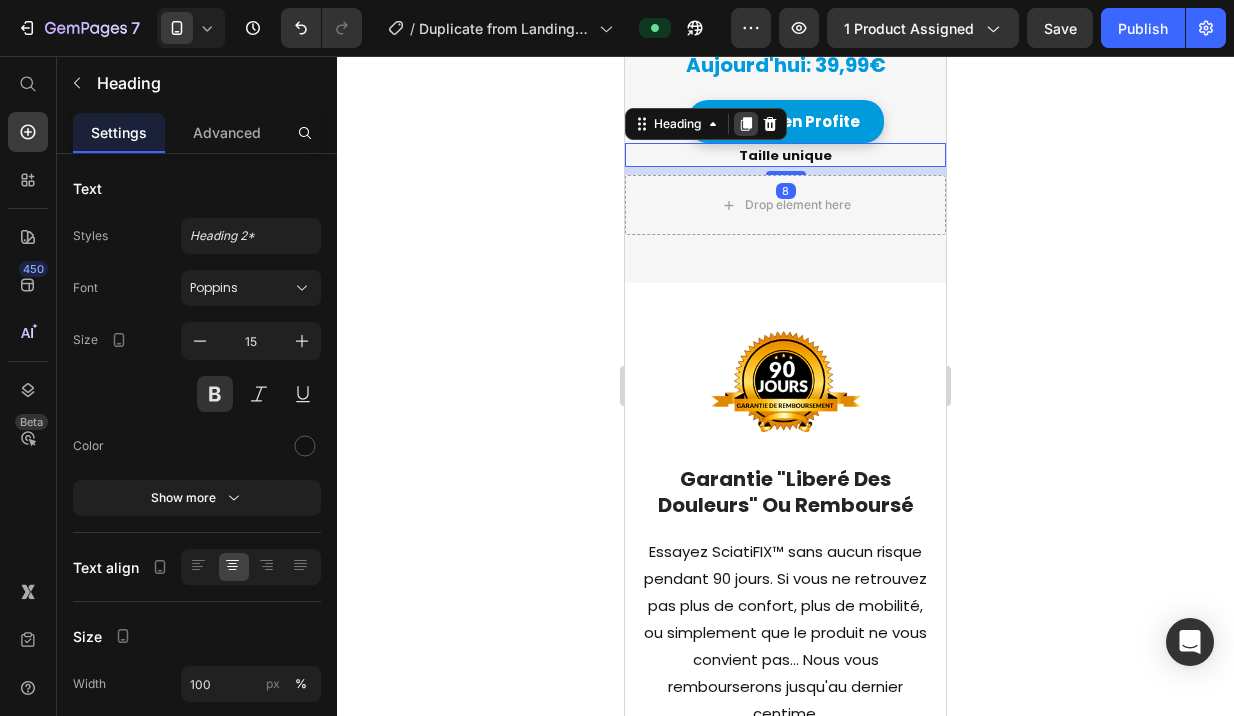 click 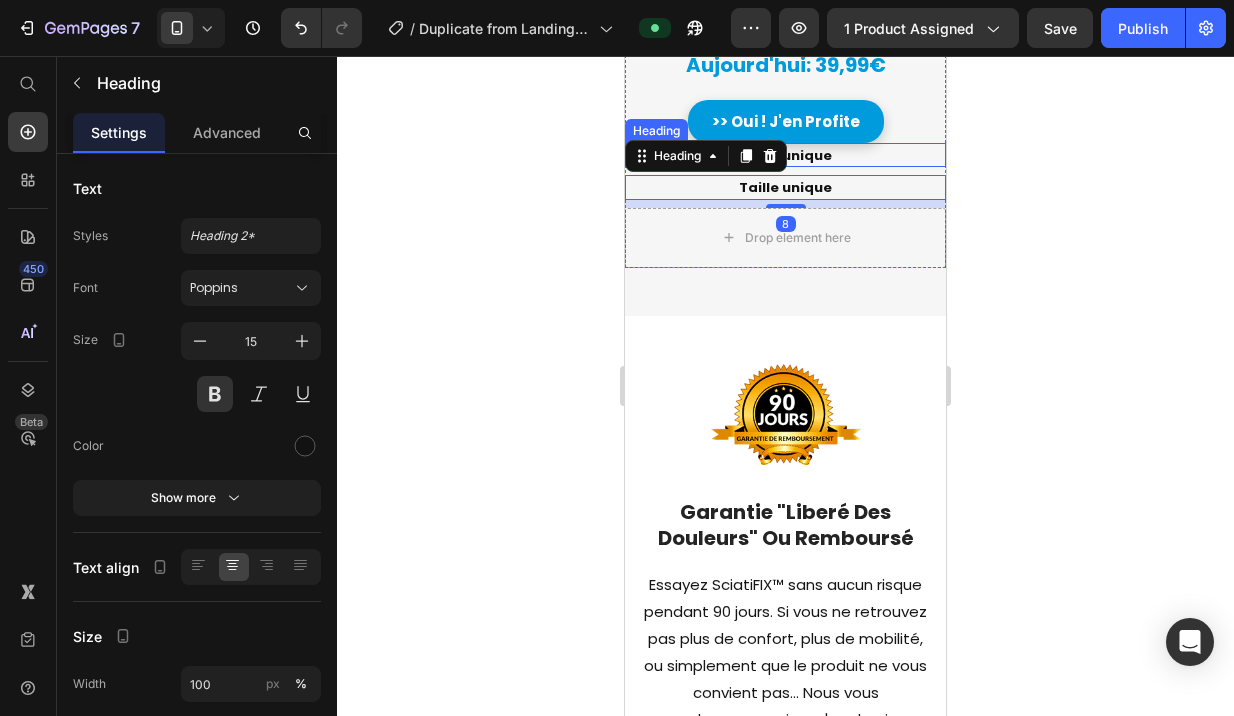 click on "Taille unique" at bounding box center [785, 155] 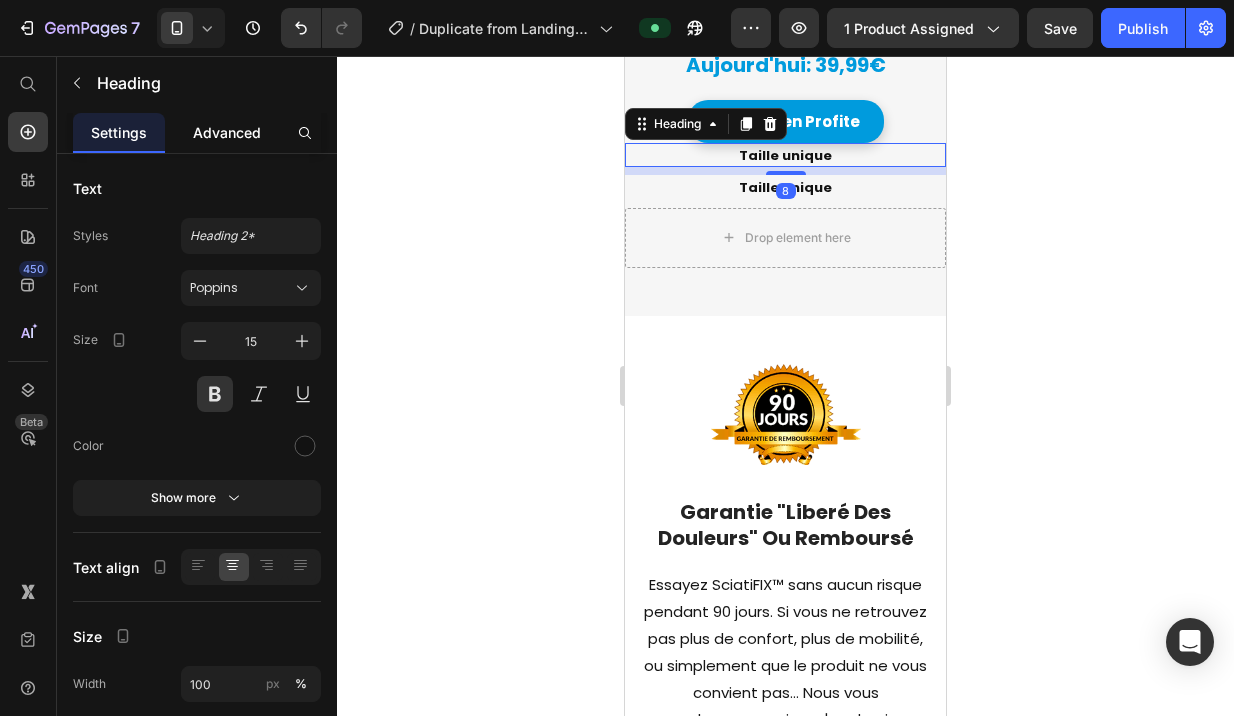 click on "Advanced" at bounding box center [227, 132] 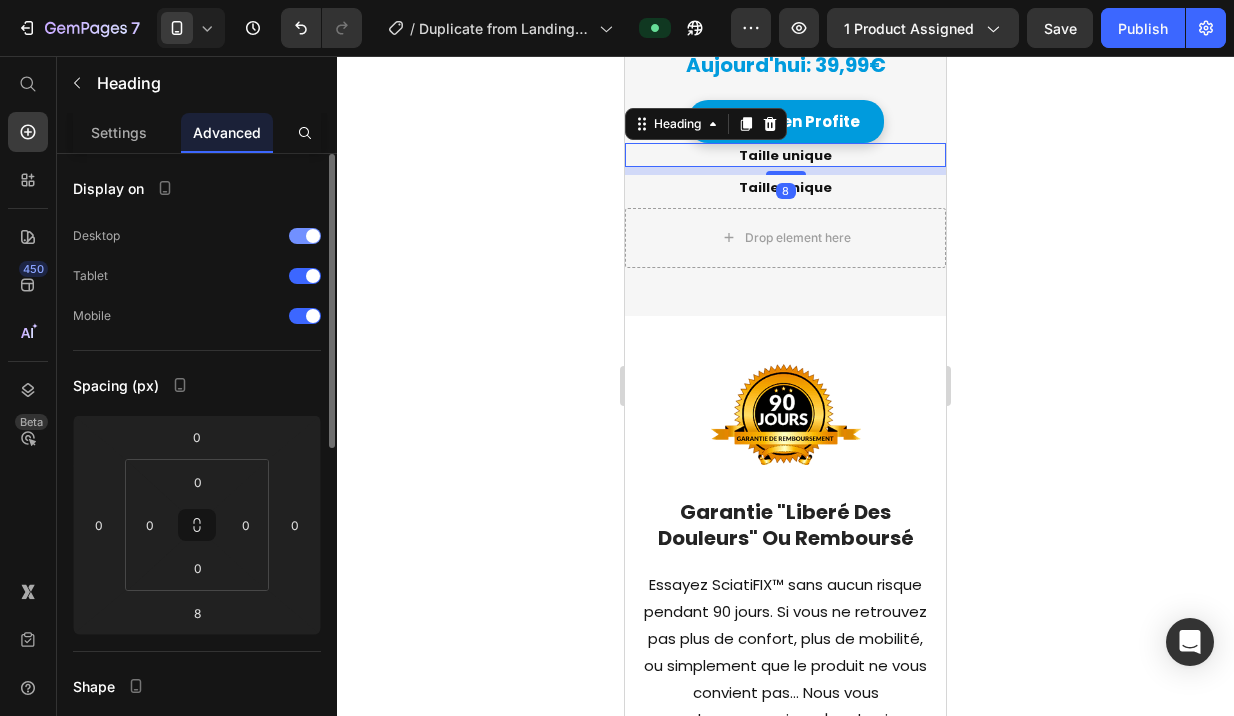 click at bounding box center (305, 236) 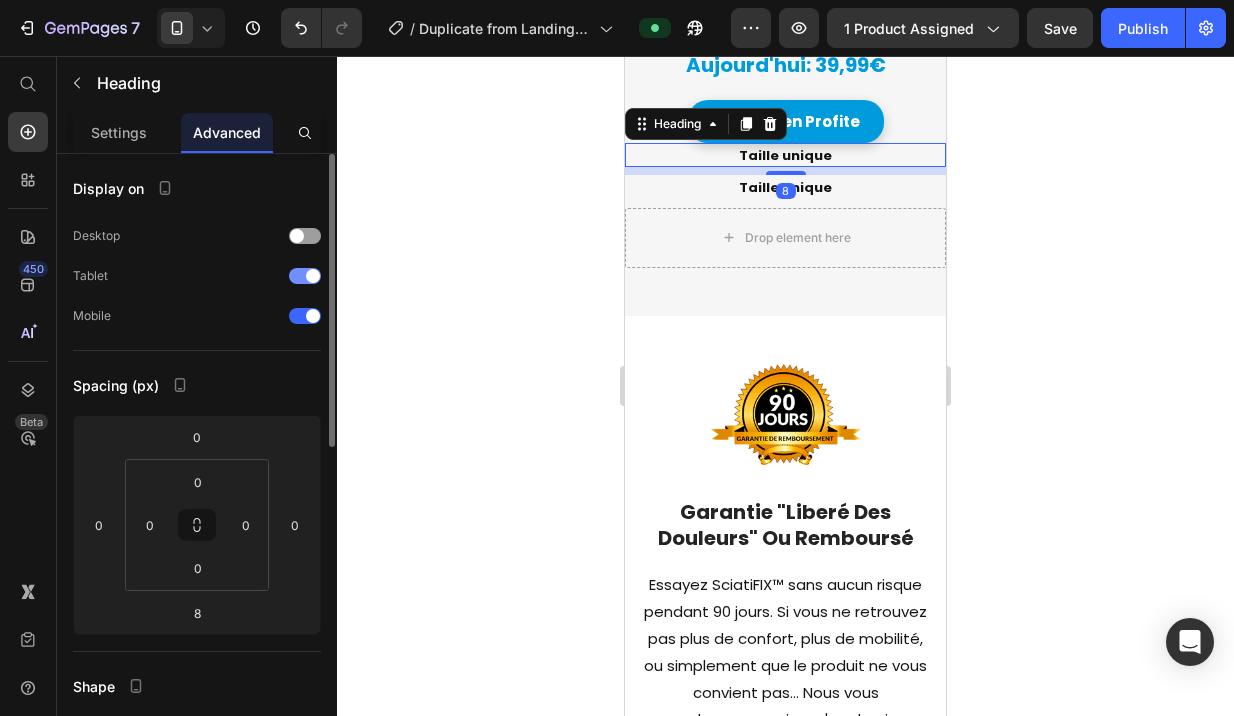 click at bounding box center (305, 276) 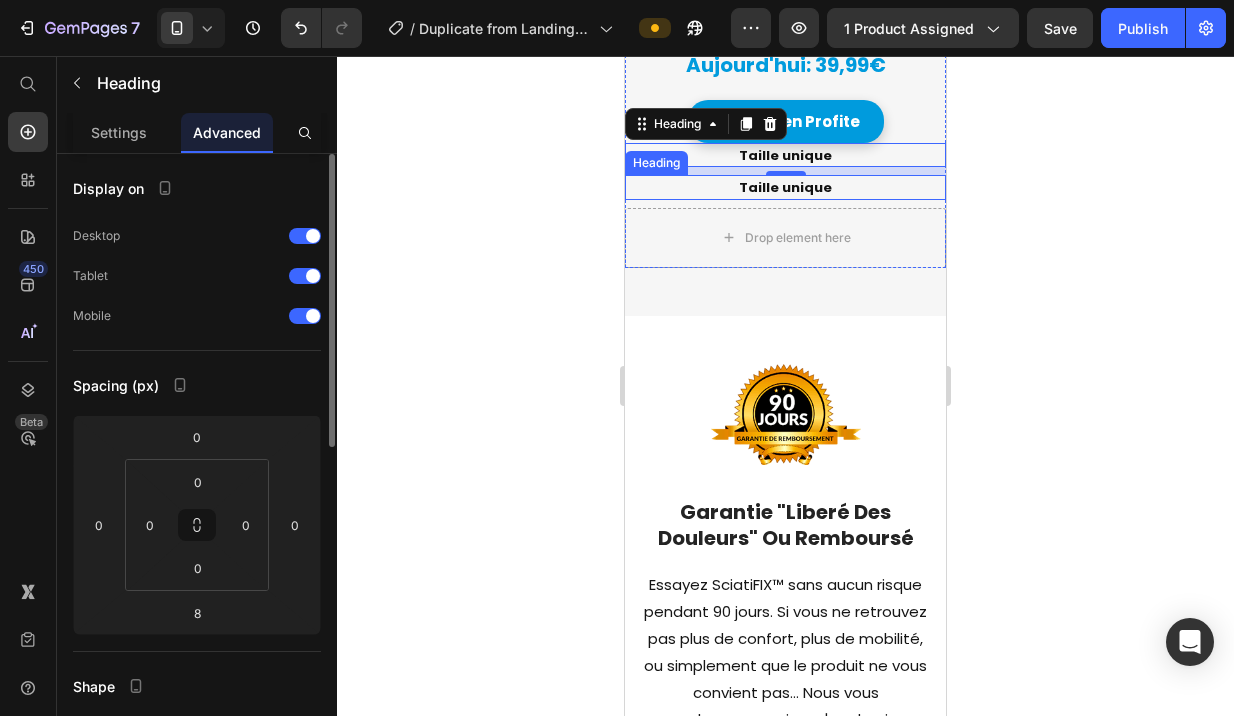 click on "Taille unique" at bounding box center [785, 187] 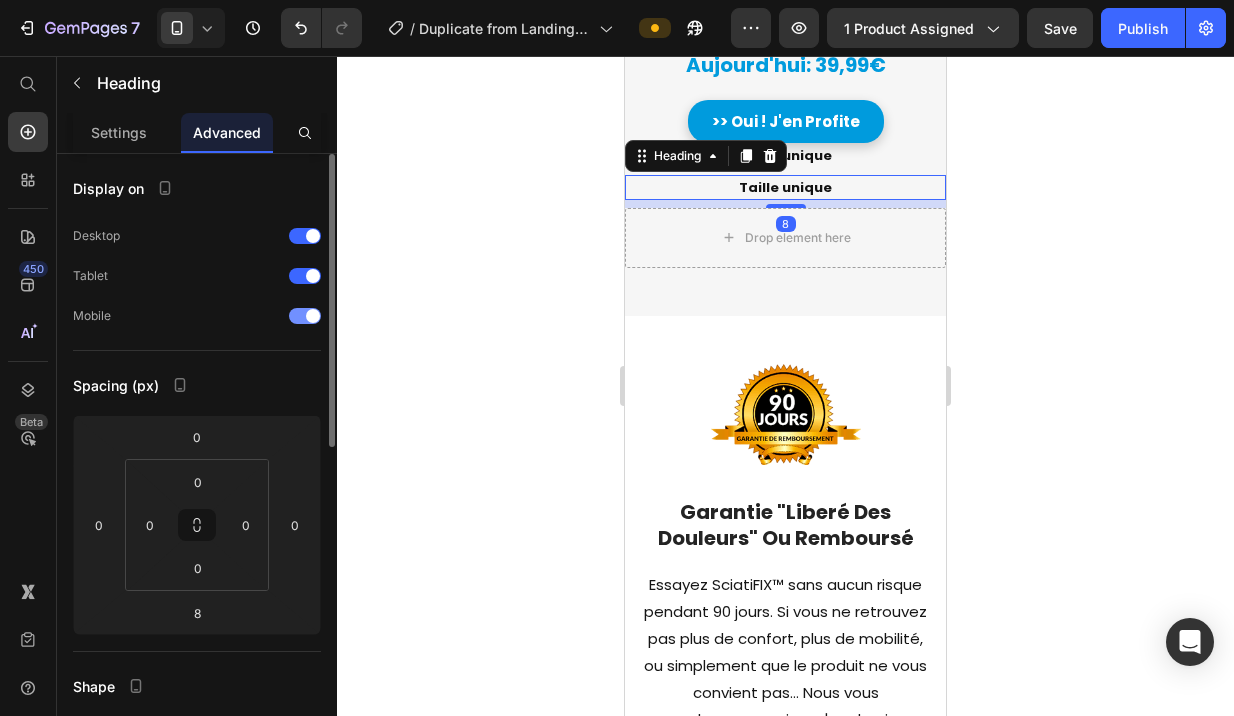 click at bounding box center (305, 316) 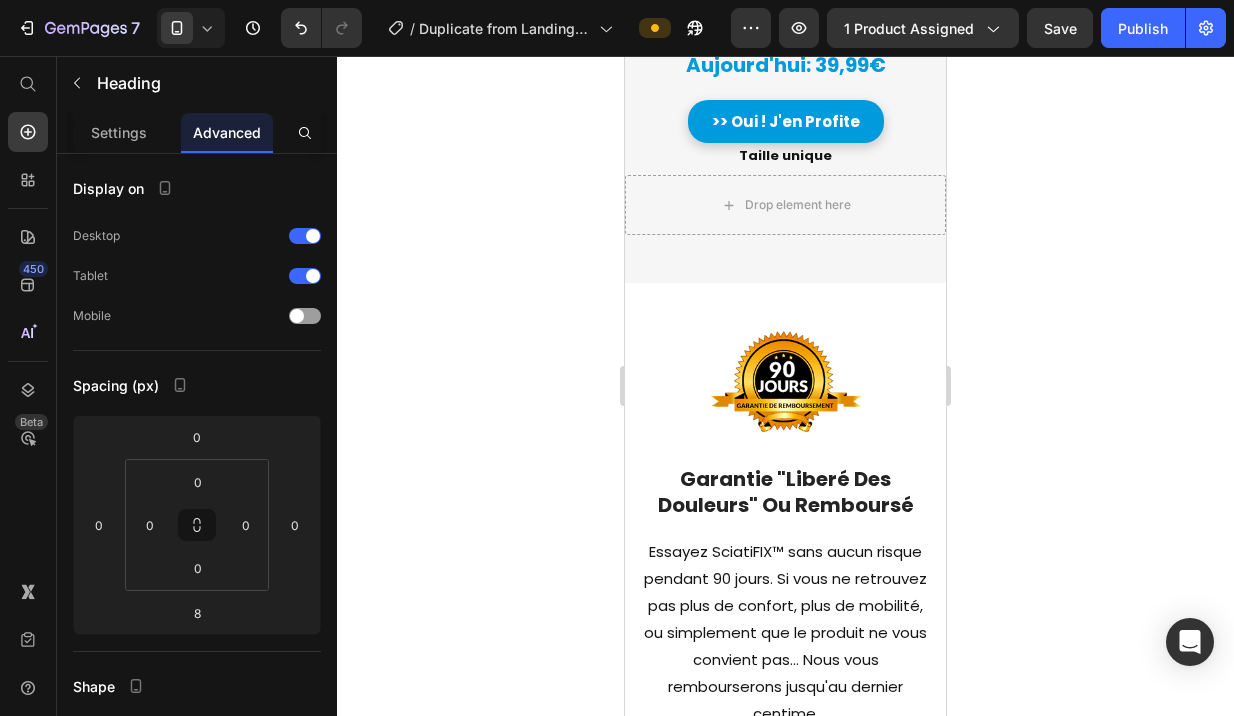 click 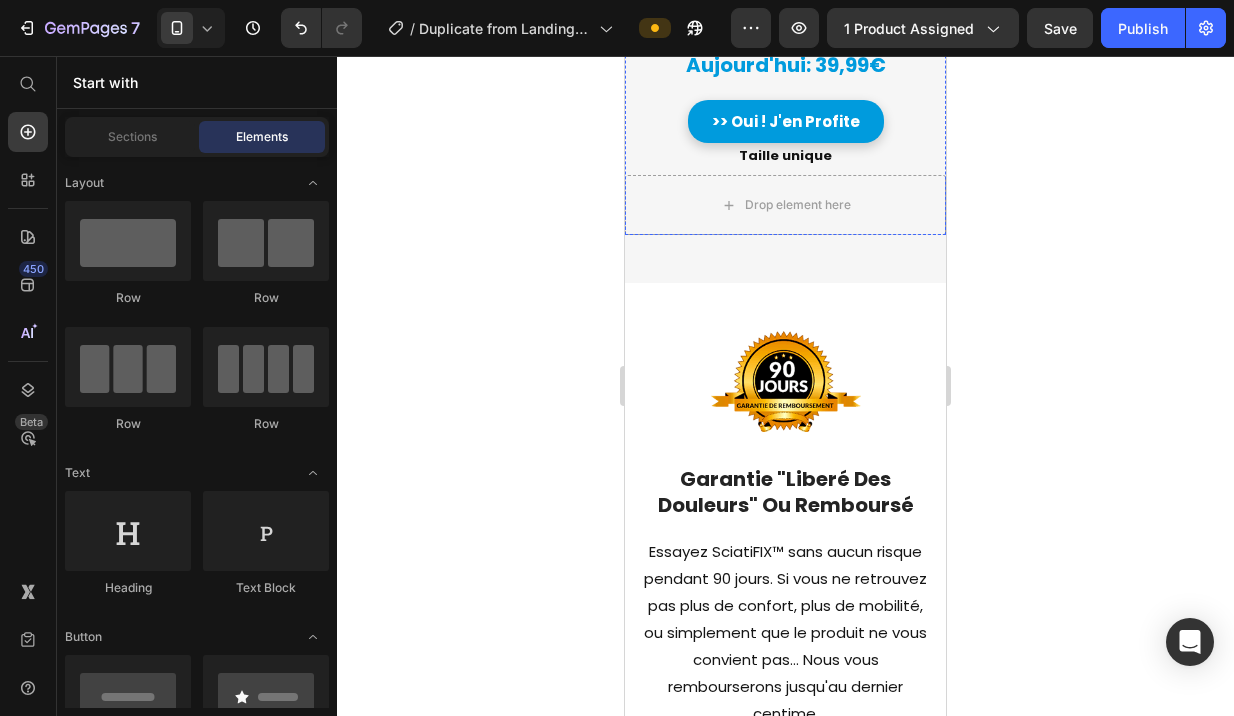 click on "Valeur Total:  202,99€ Heading" at bounding box center [785, 25] 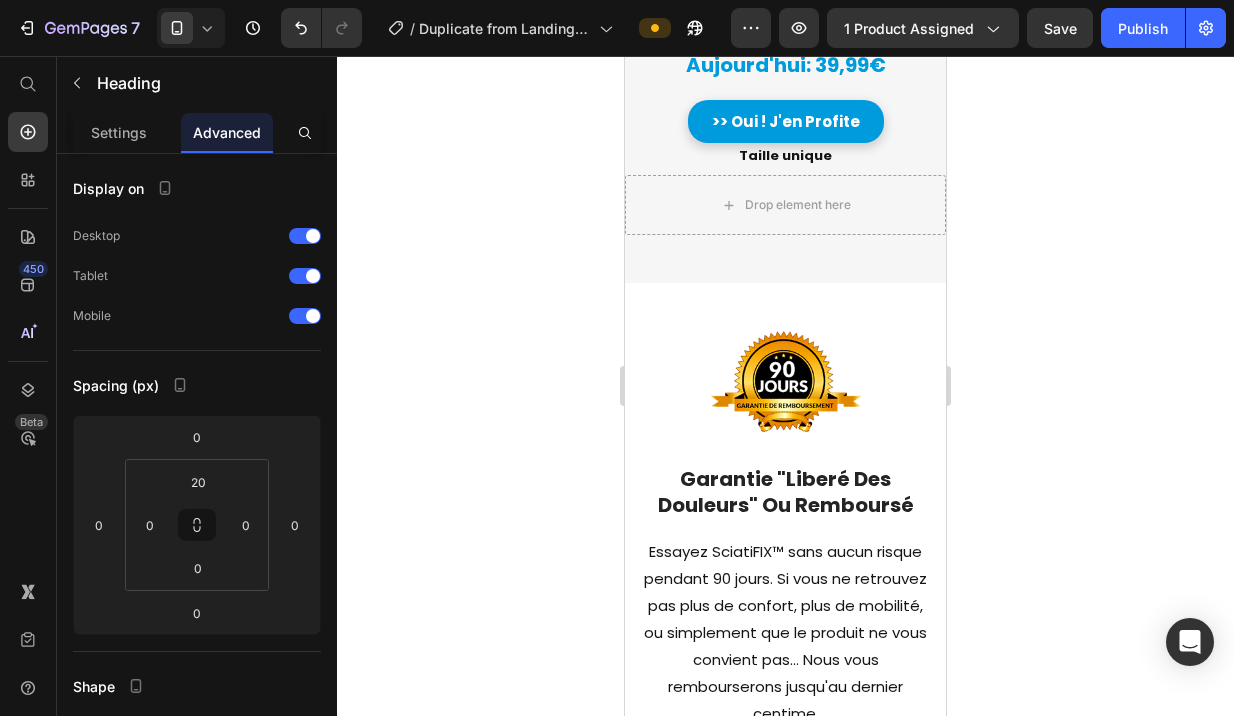 click on "7" at bounding box center (181, 28) 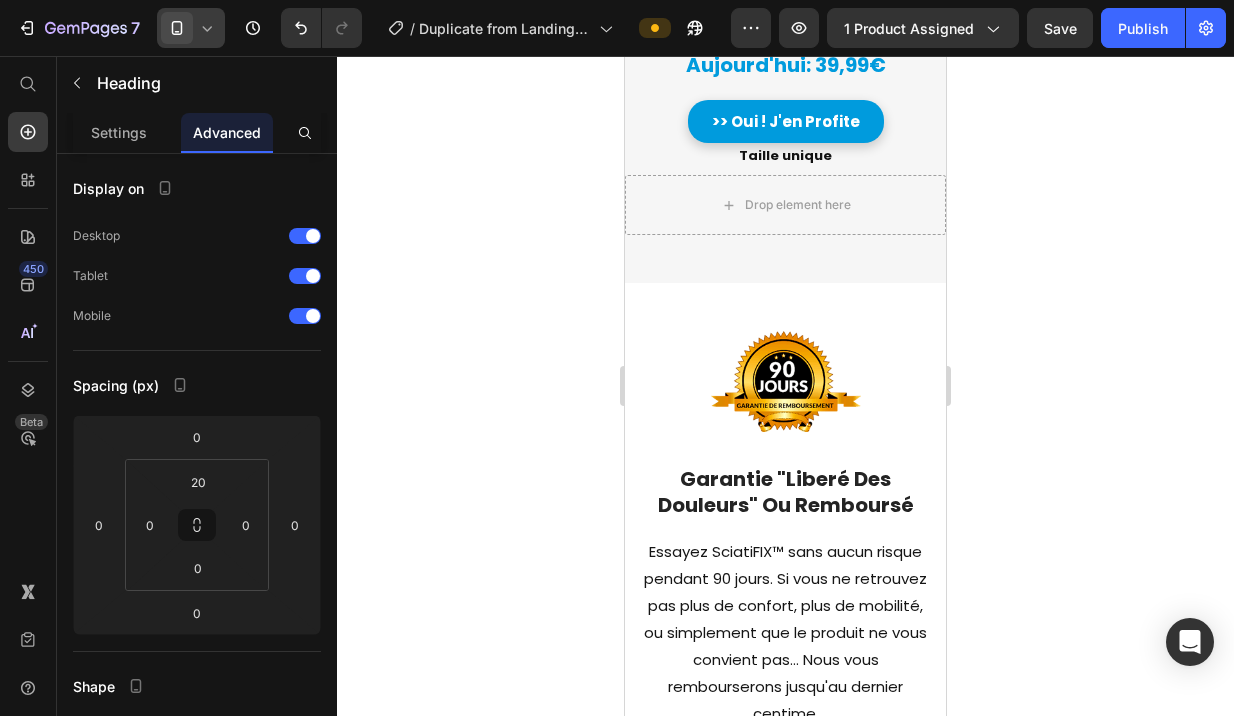 click 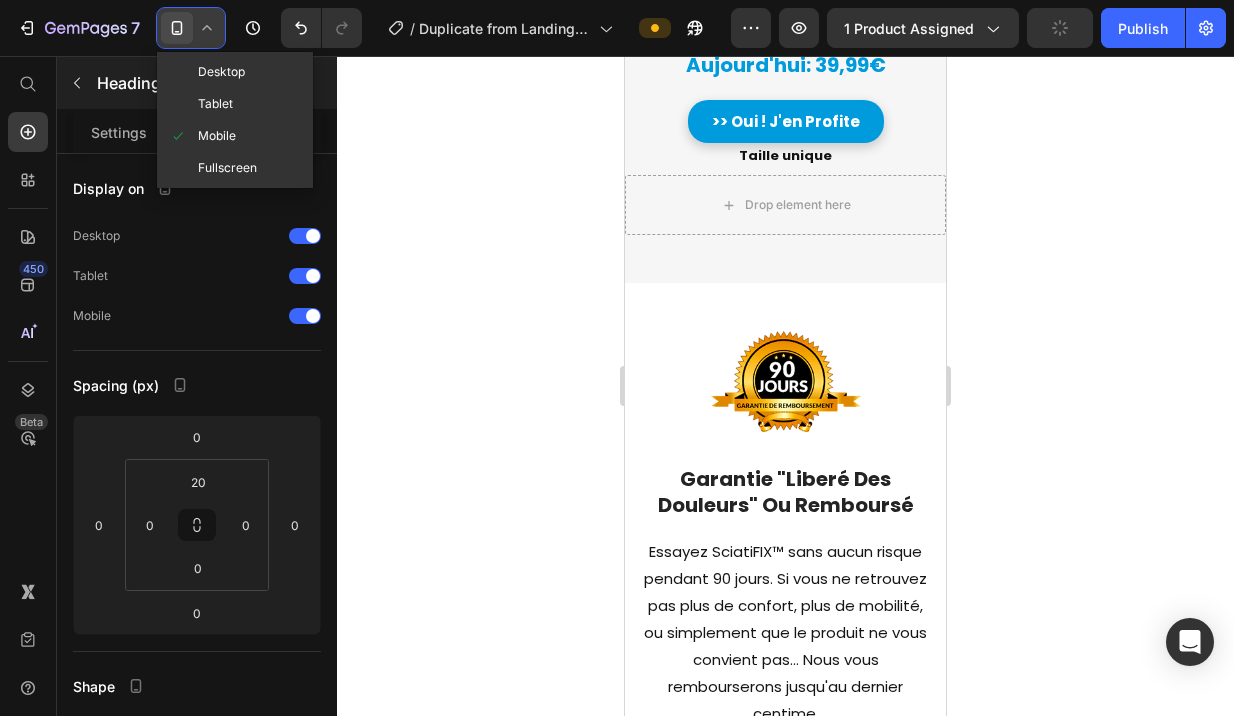 click on "Desktop" 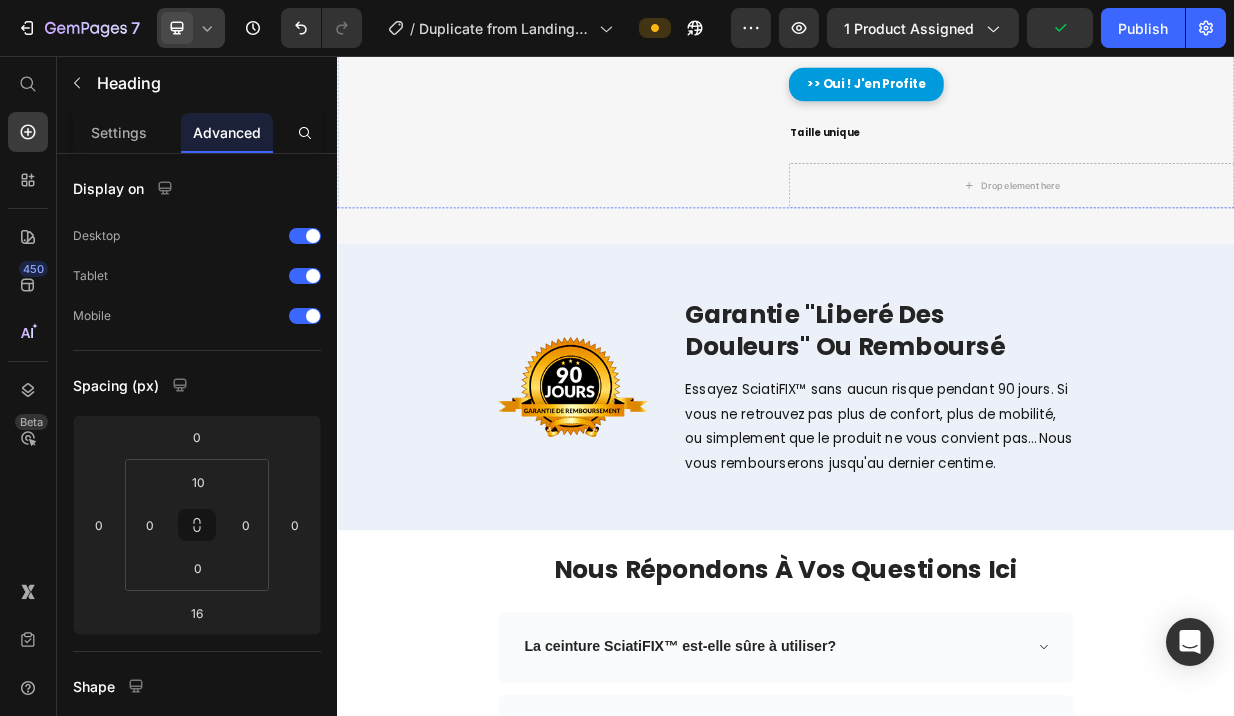 scroll, scrollTop: 10615, scrollLeft: 0, axis: vertical 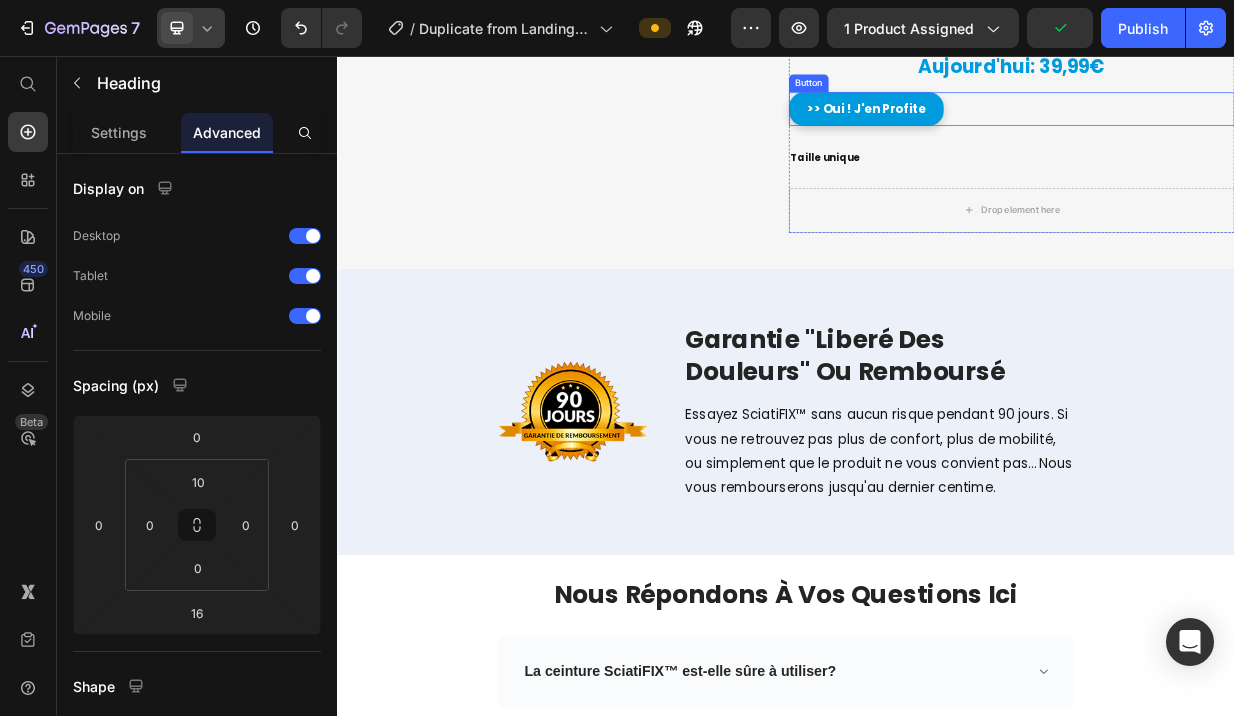 click on ">> Oui ! J'en Profite Button" at bounding box center [1239, 126] 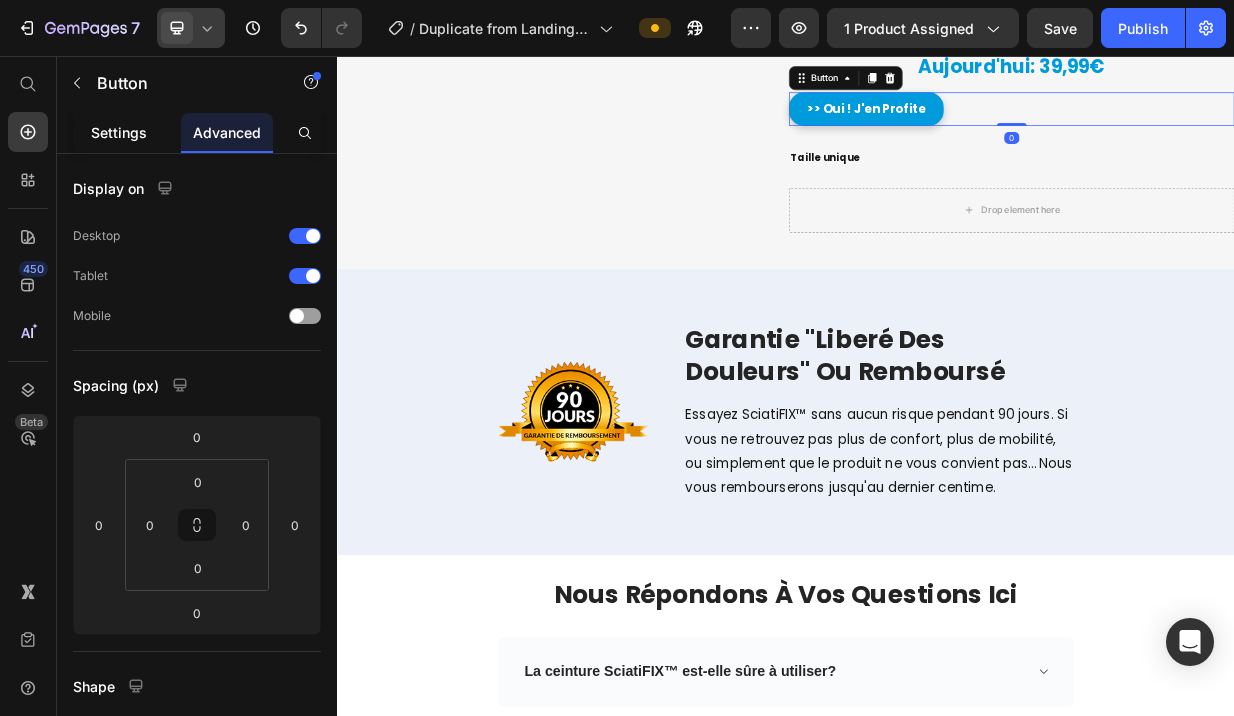 click on "Settings" at bounding box center [119, 132] 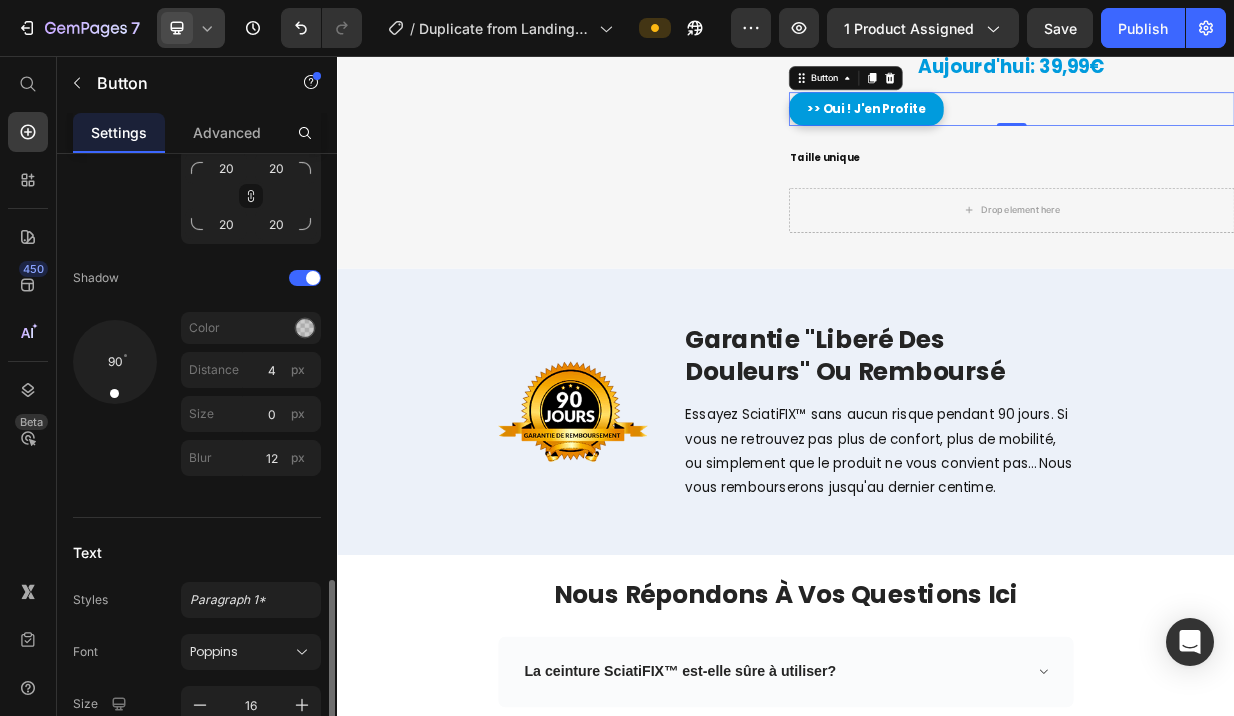 scroll, scrollTop: 1083, scrollLeft: 0, axis: vertical 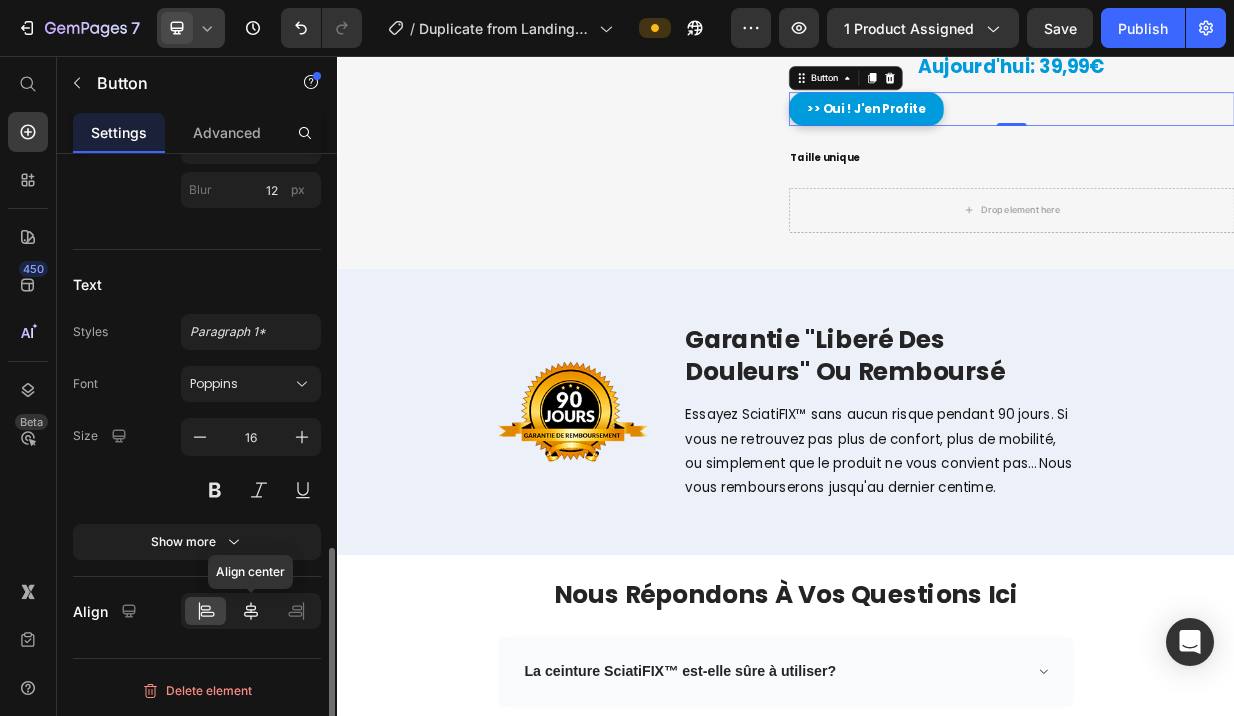 click 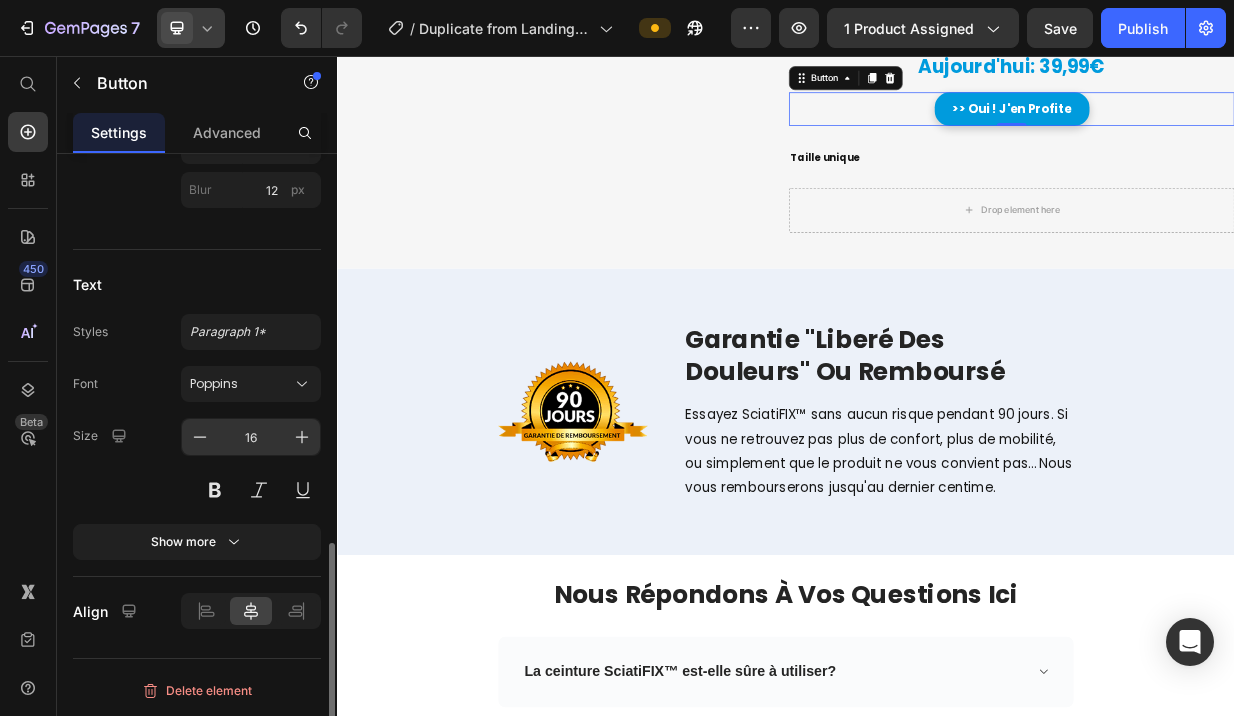 scroll, scrollTop: 1052, scrollLeft: 0, axis: vertical 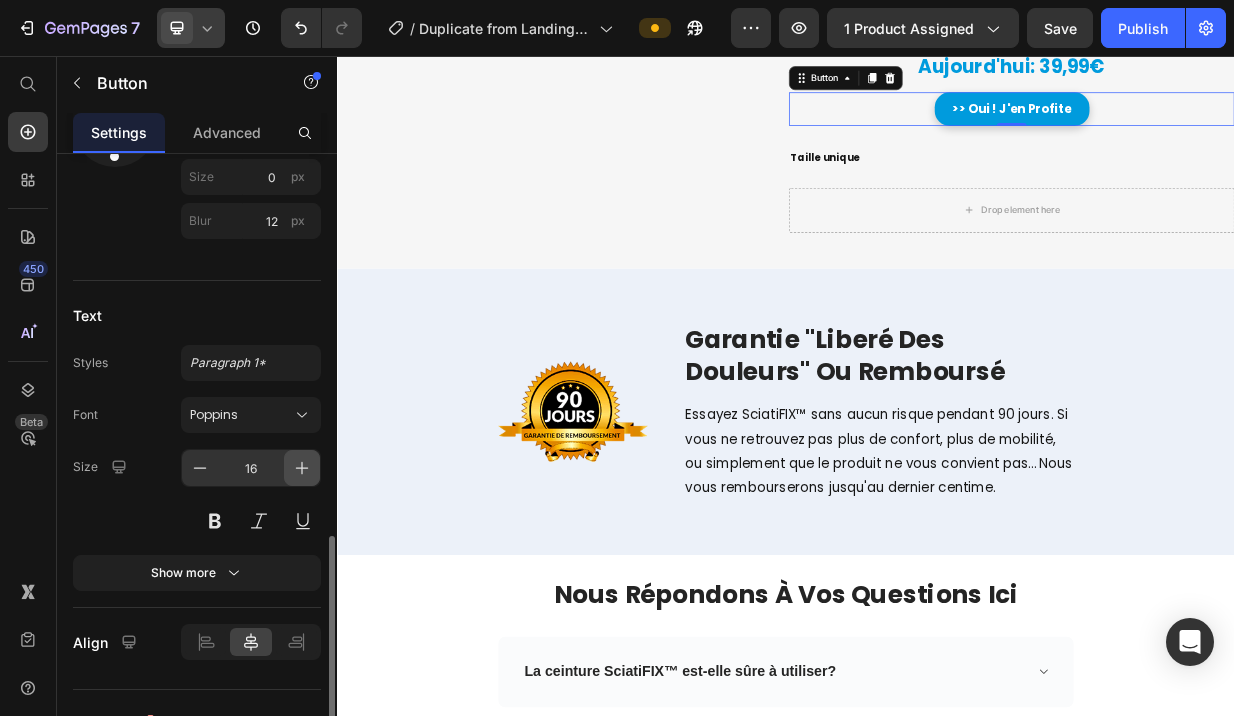 click 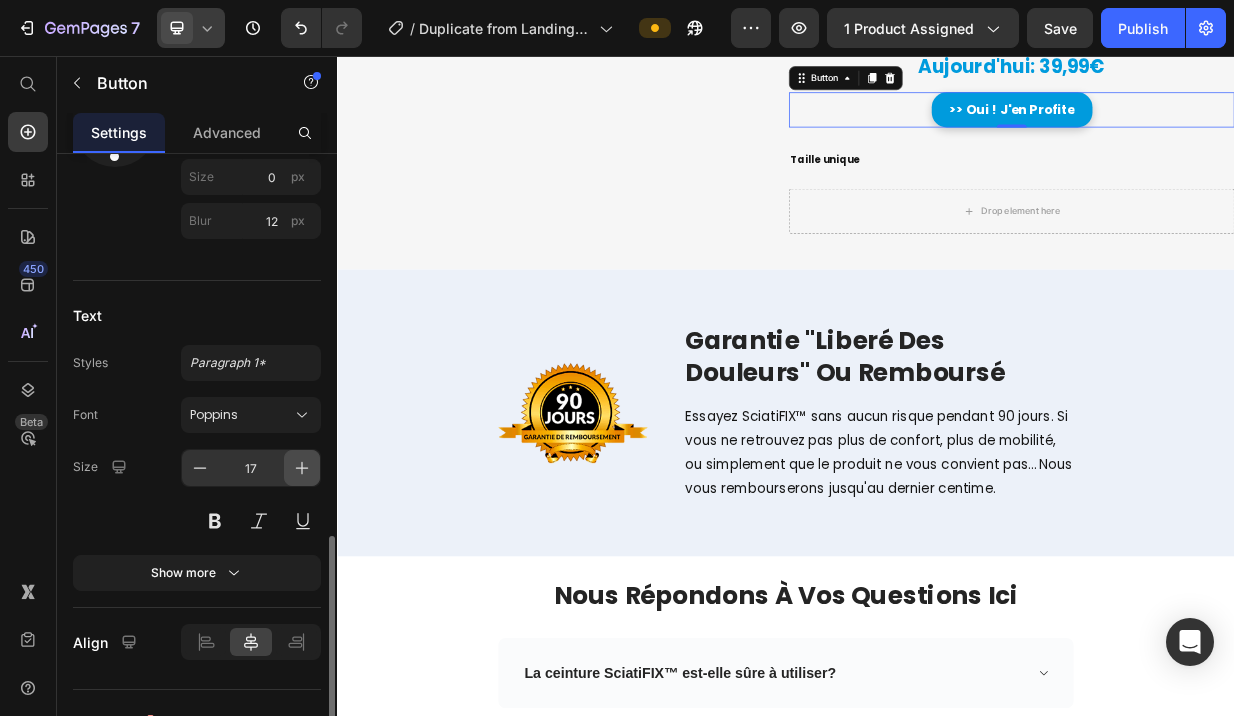 click 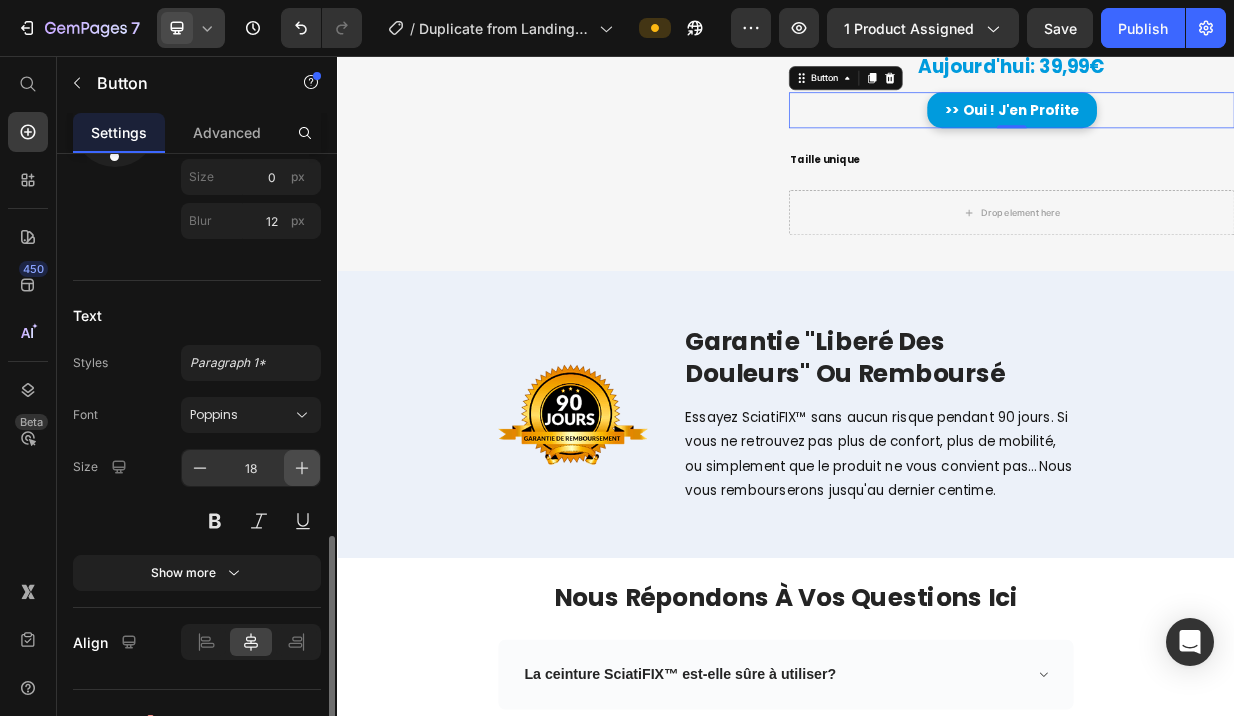 click 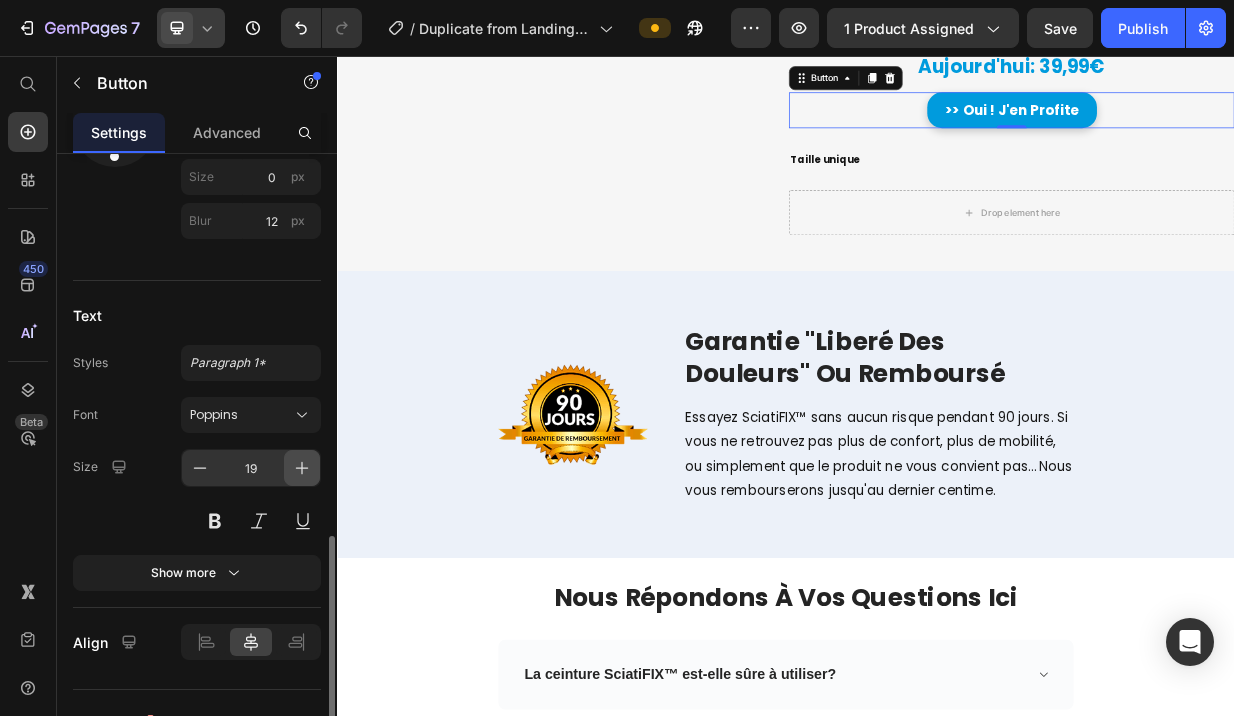 click 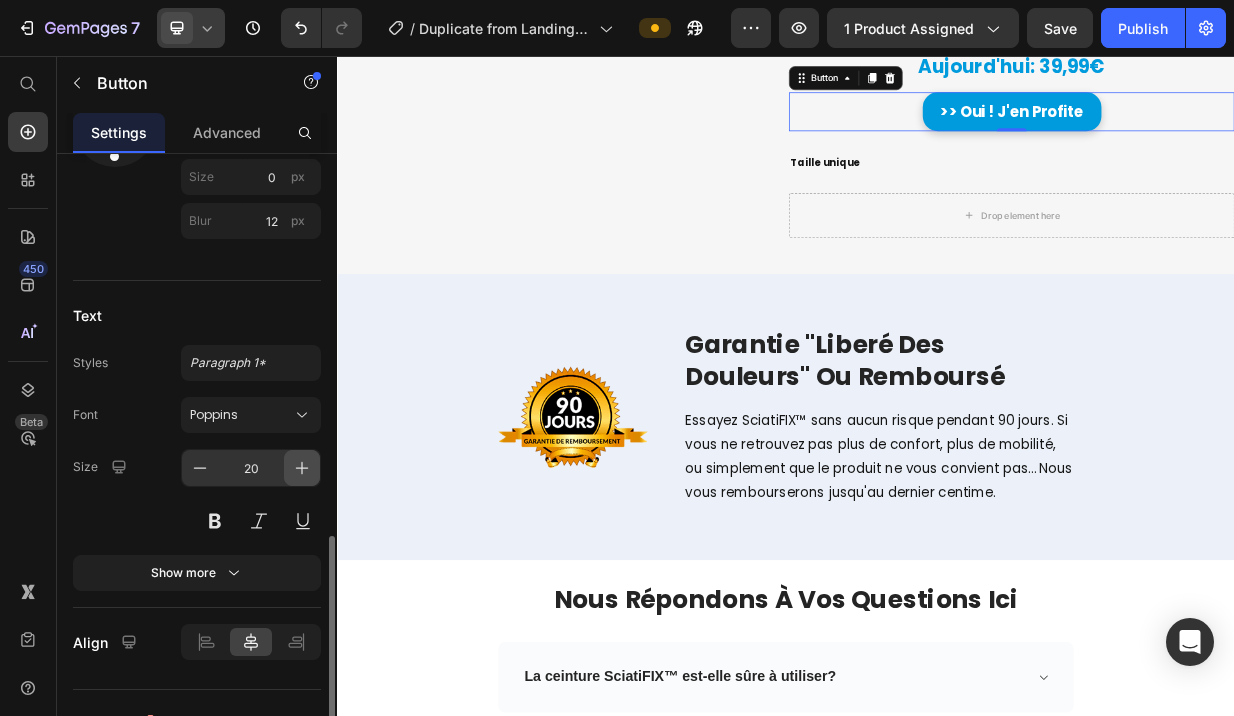 click 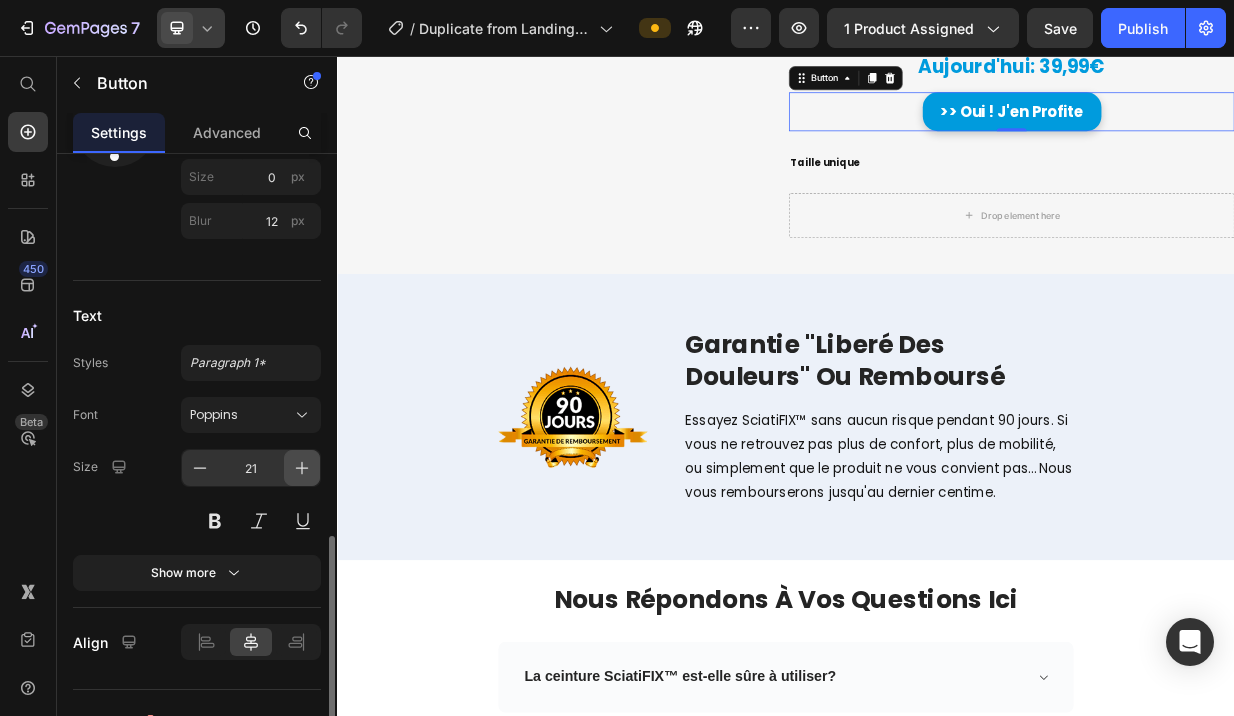 click 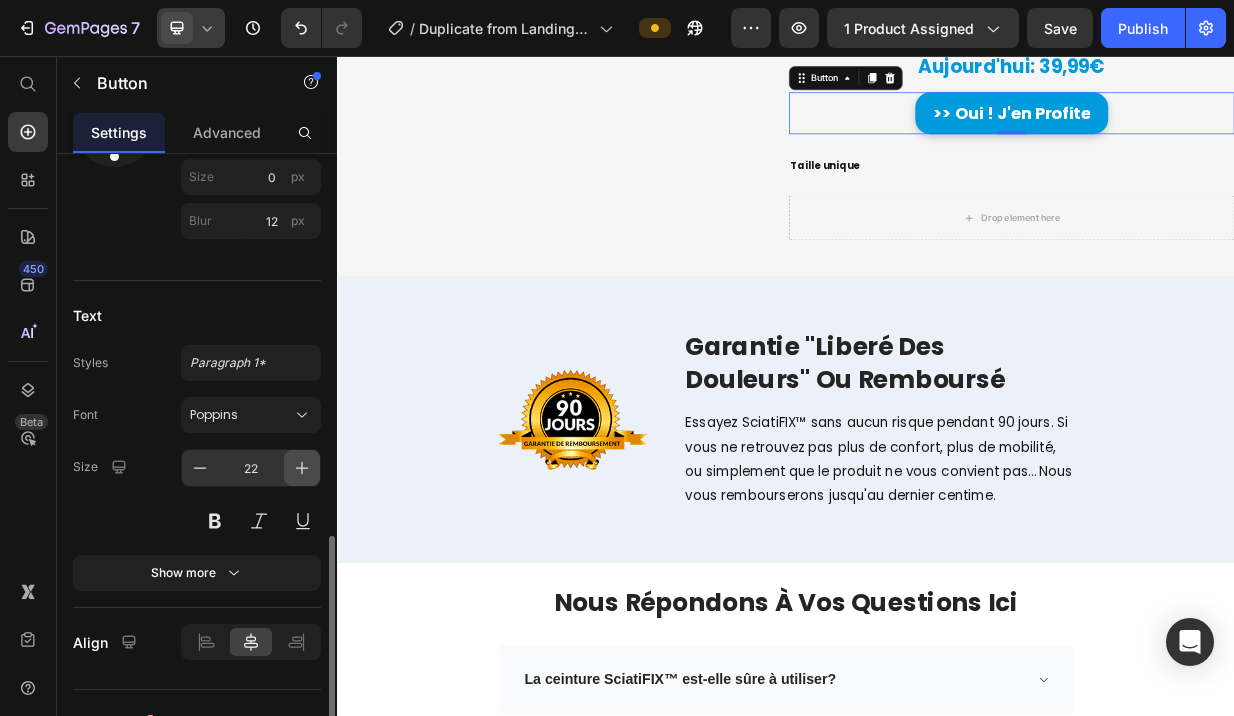 click 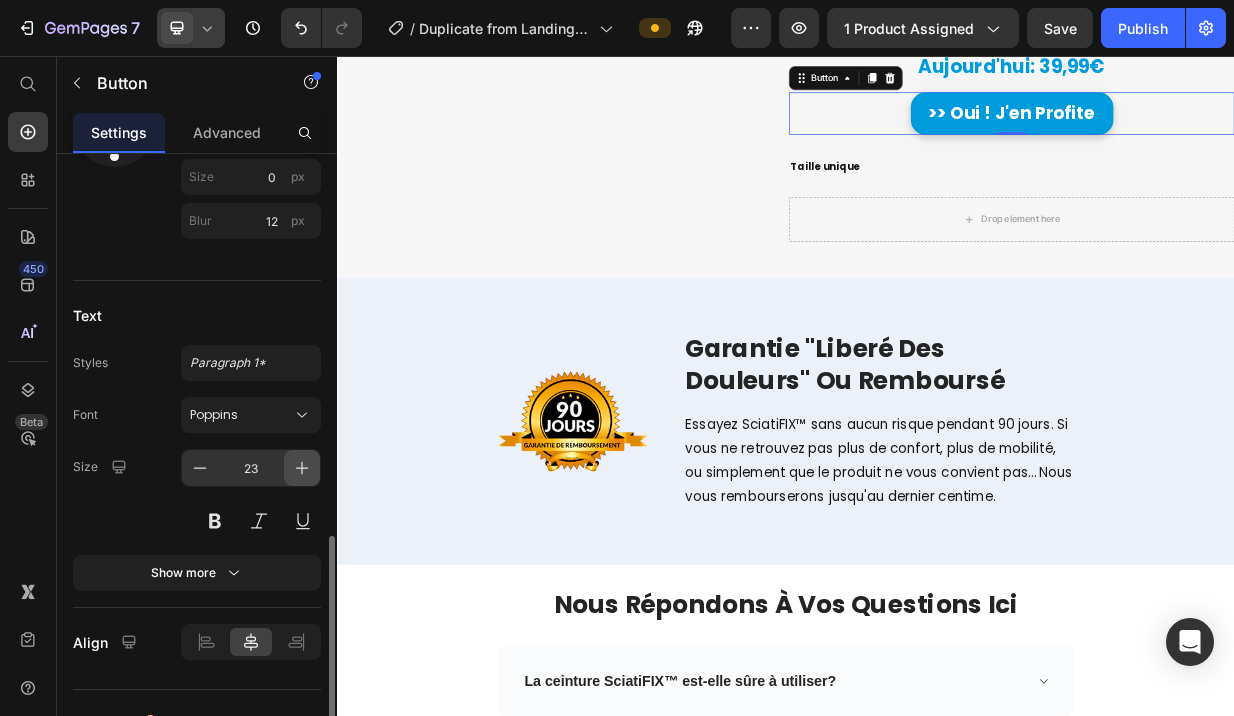 click 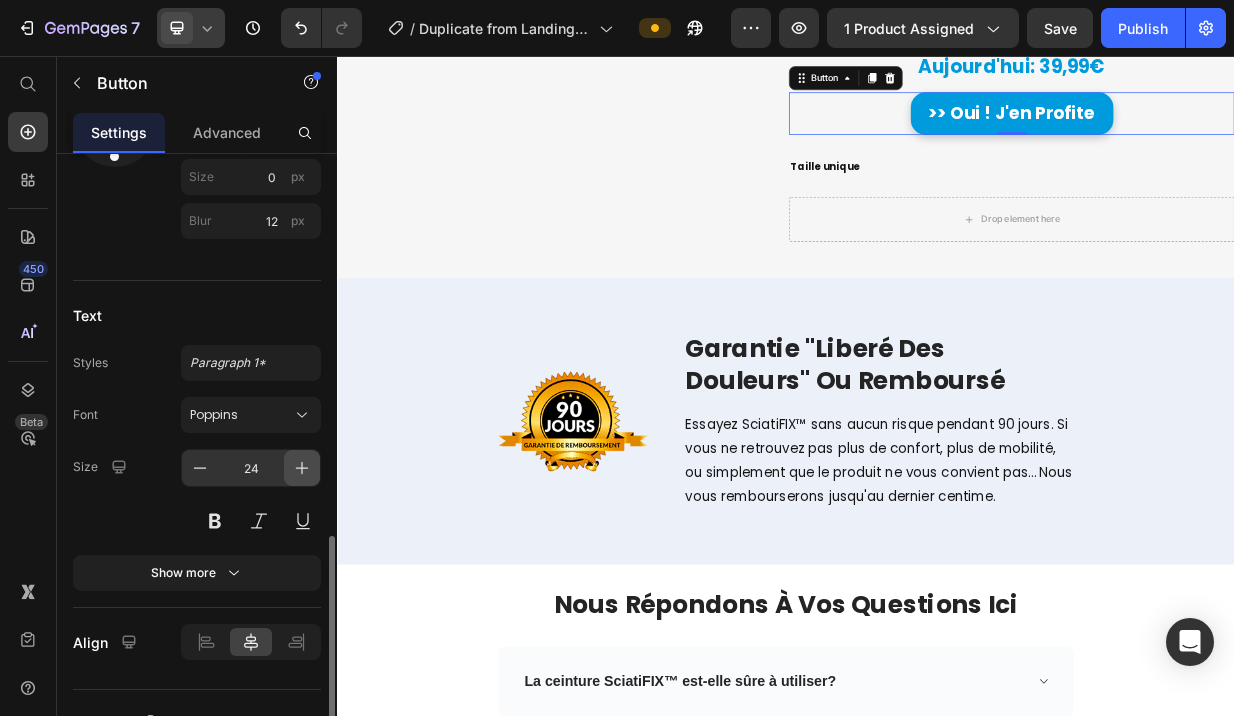 click 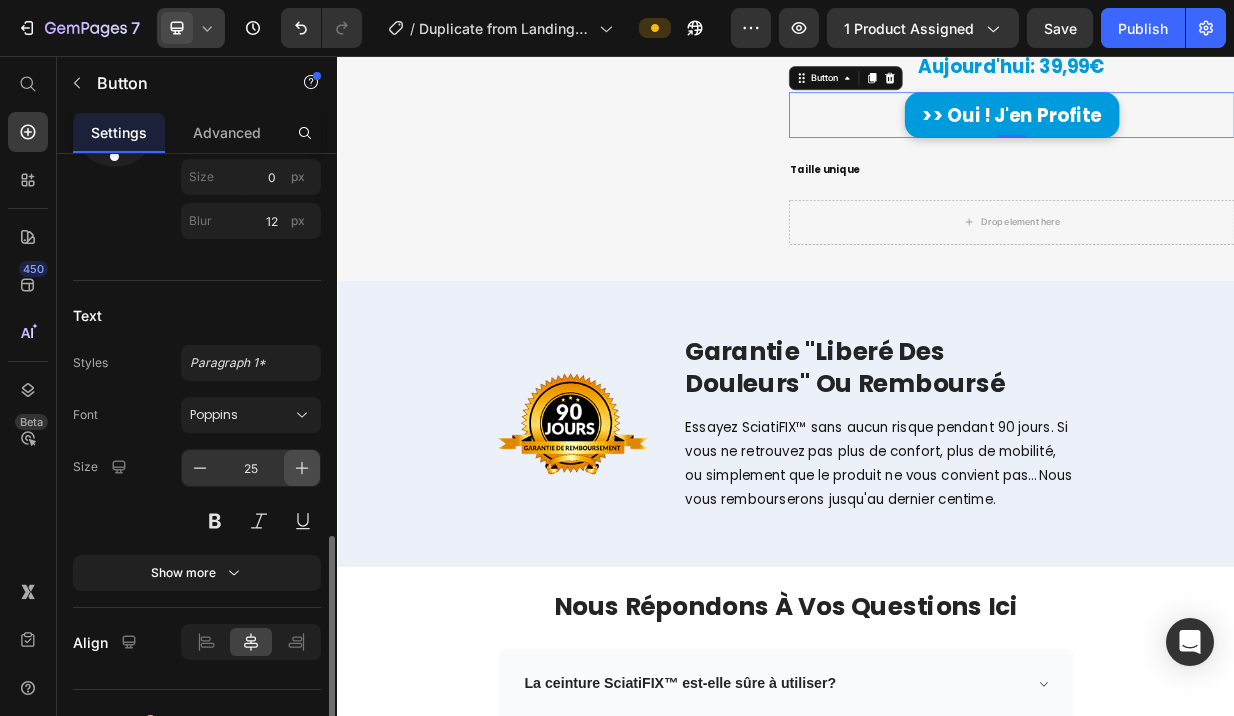 click 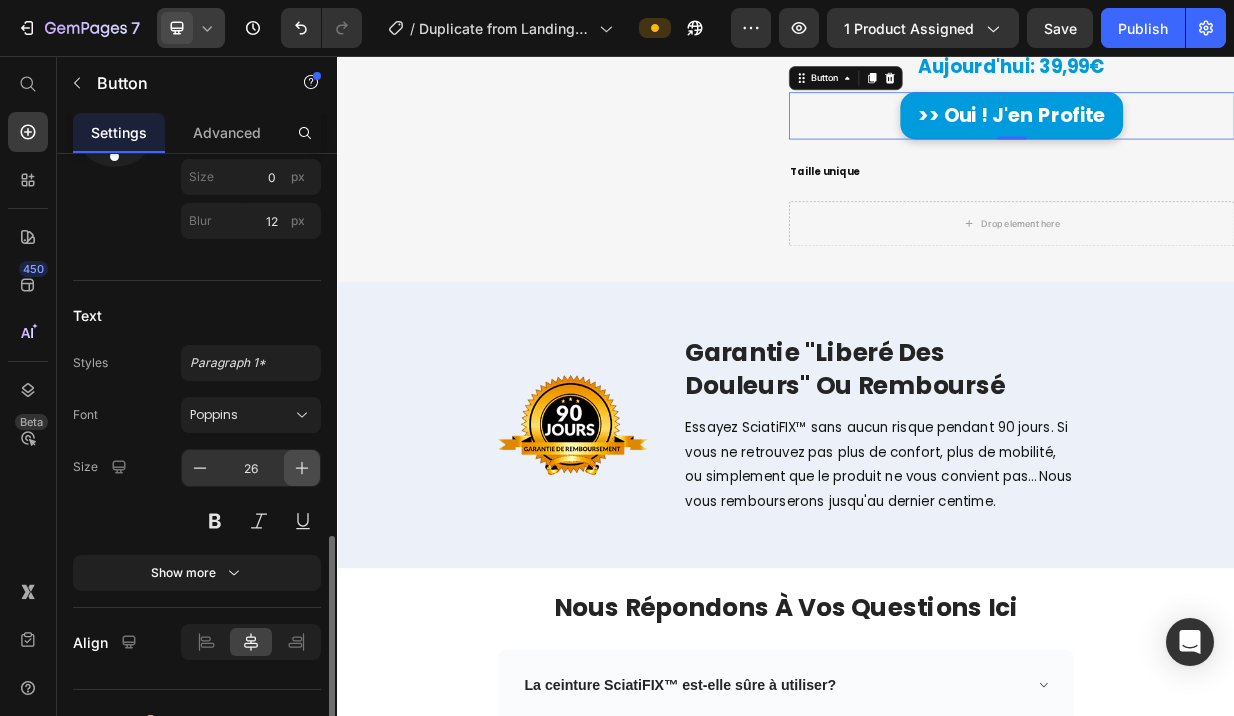 click 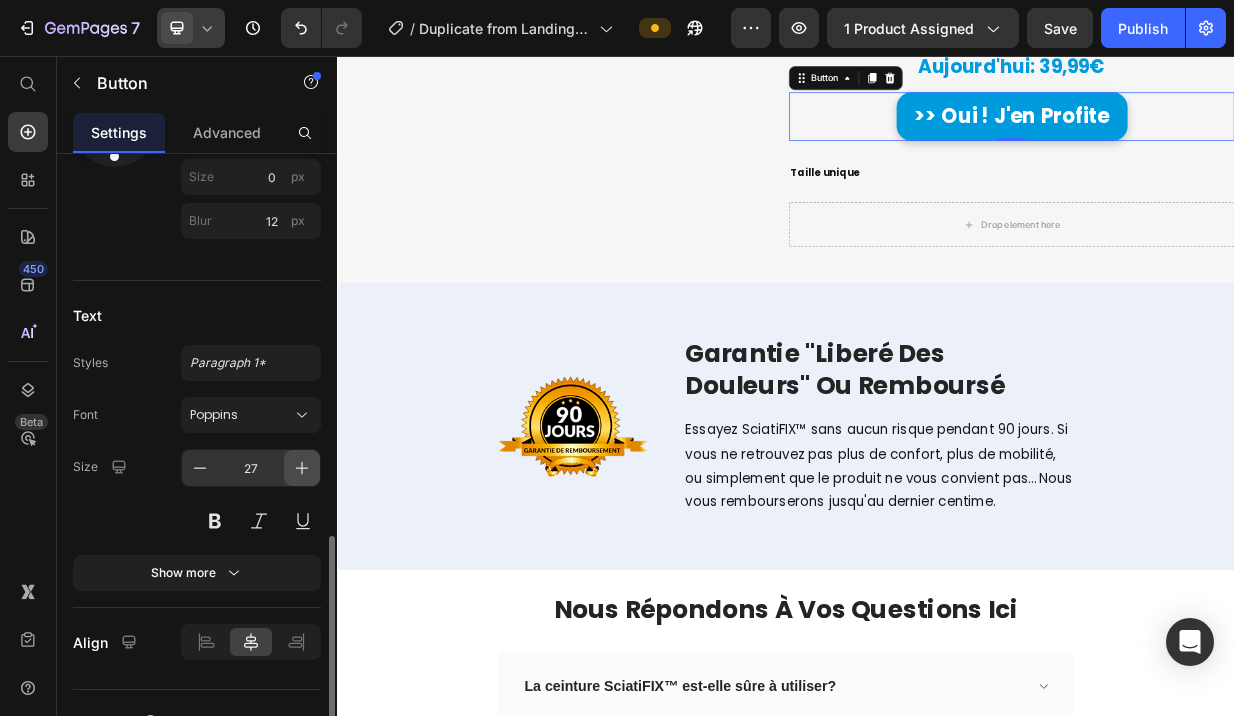 click 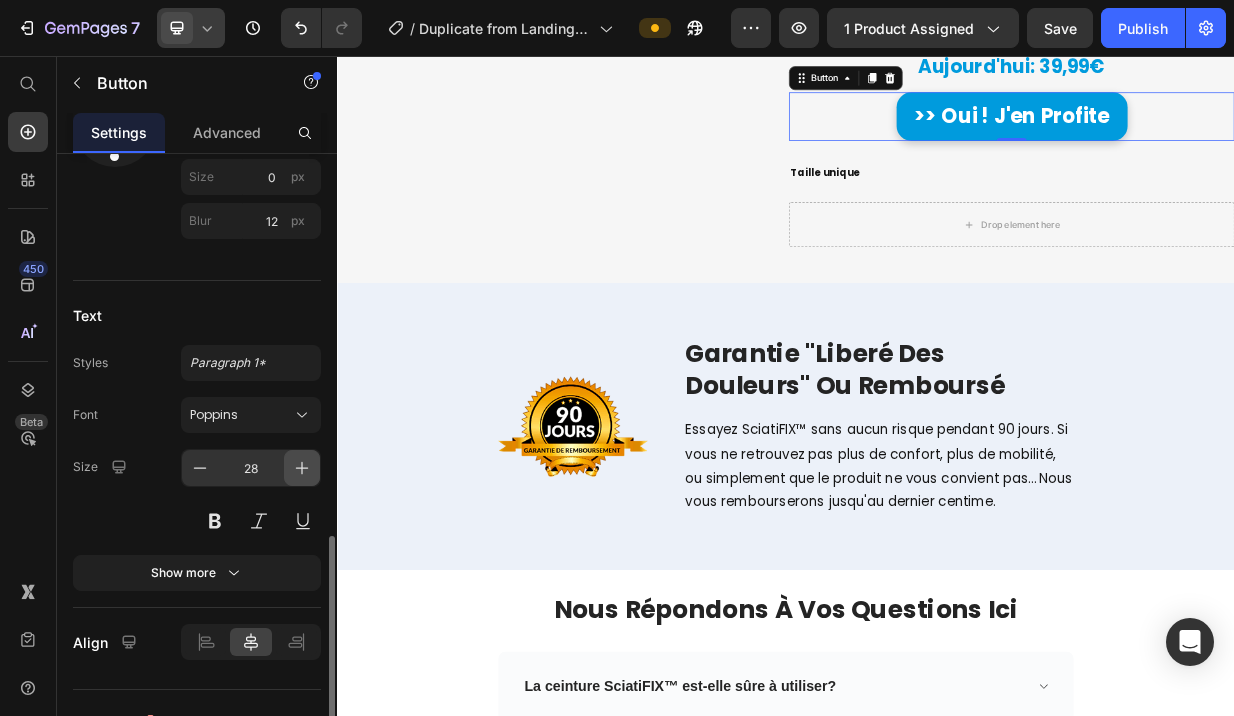 click 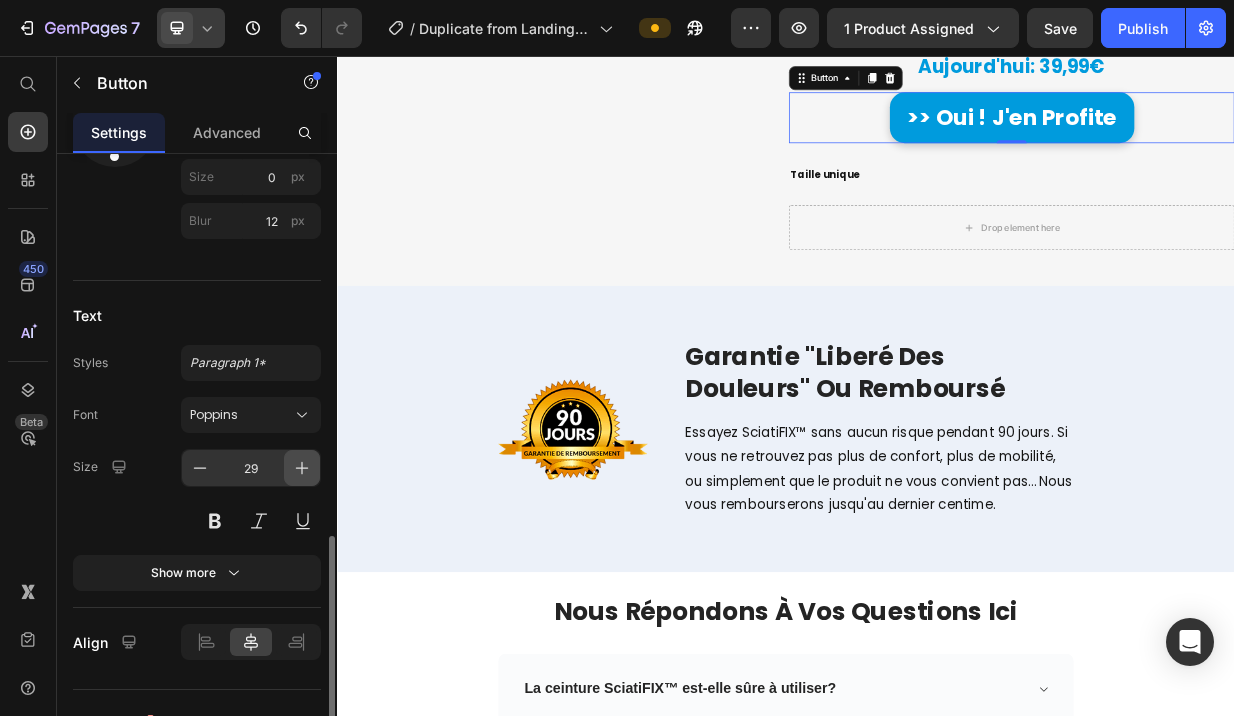 click 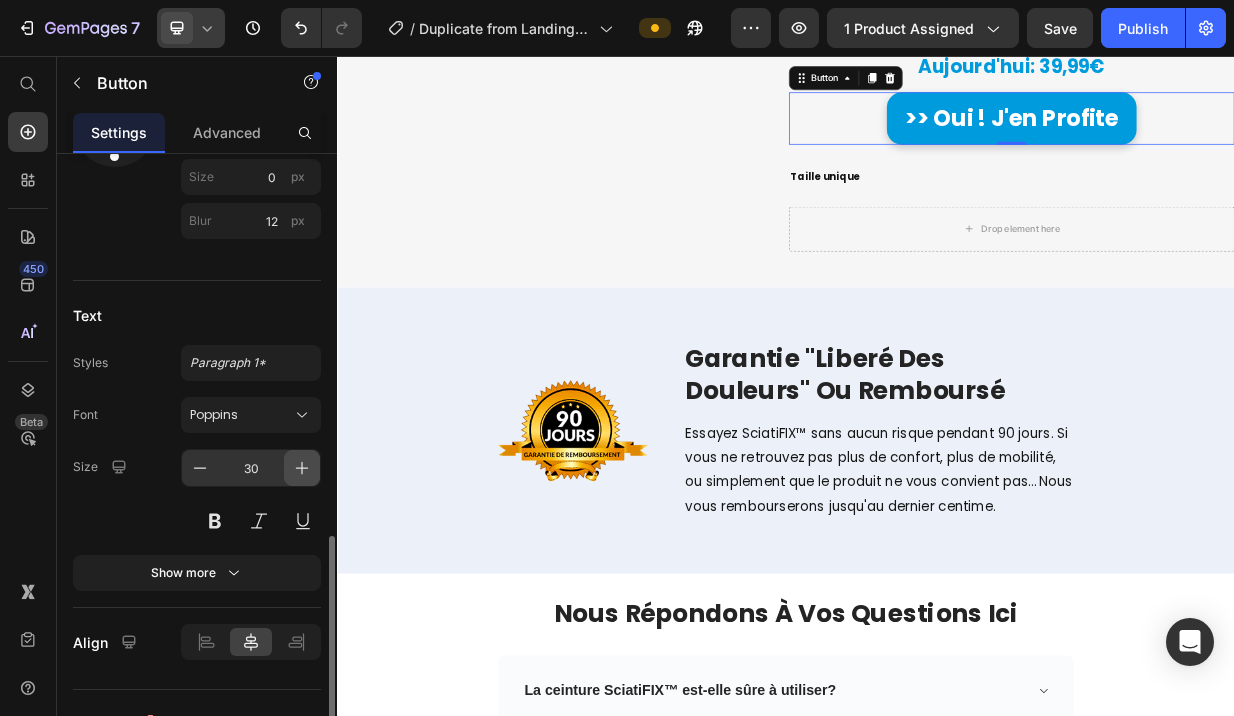 click 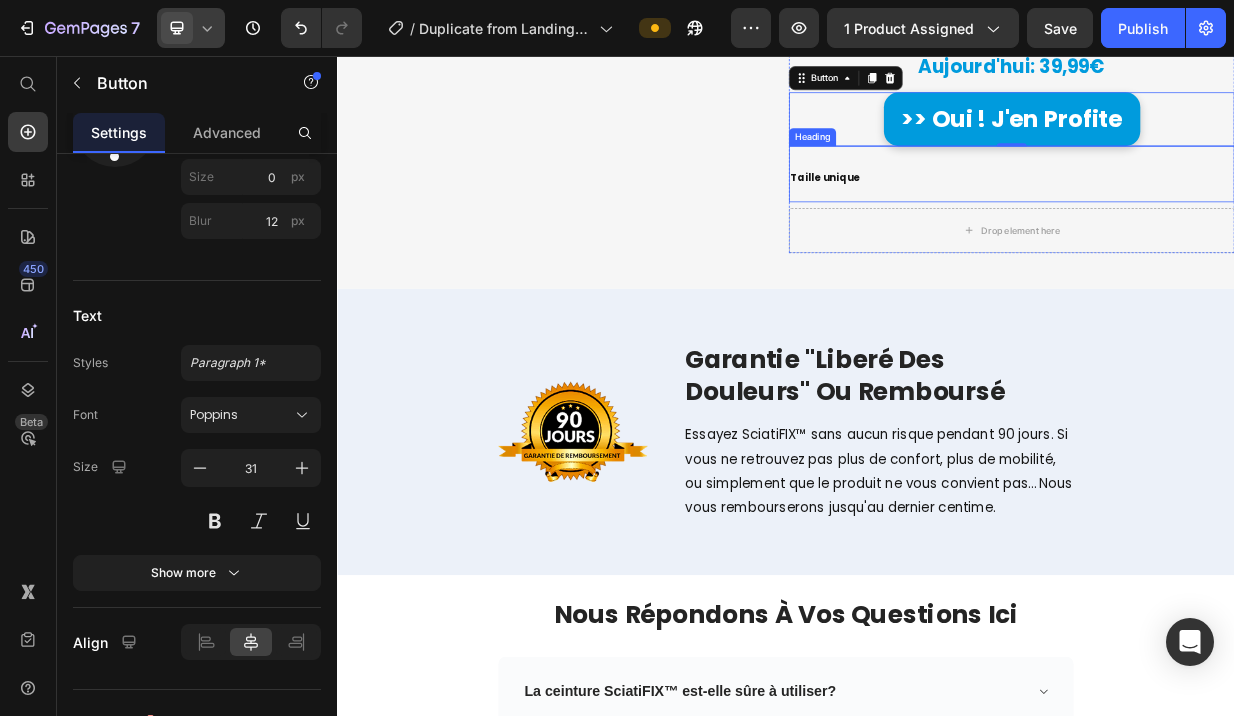 click on "Taille unique" at bounding box center (1239, 213) 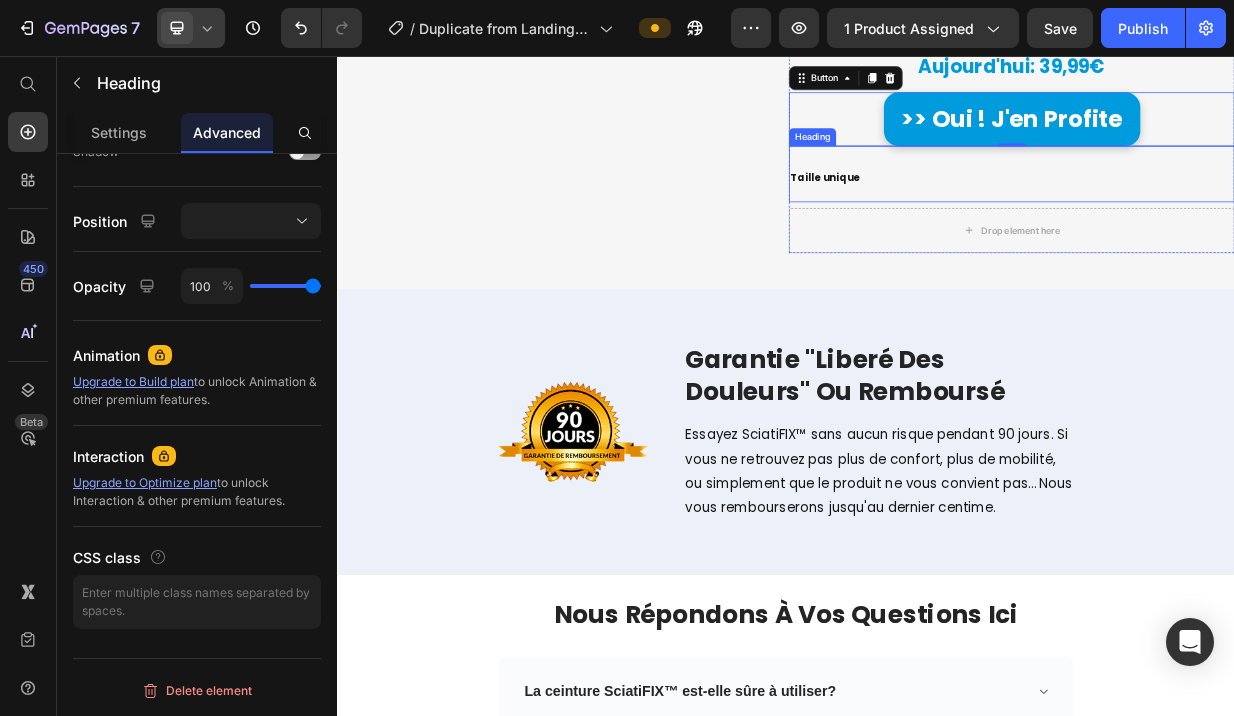 scroll, scrollTop: 0, scrollLeft: 0, axis: both 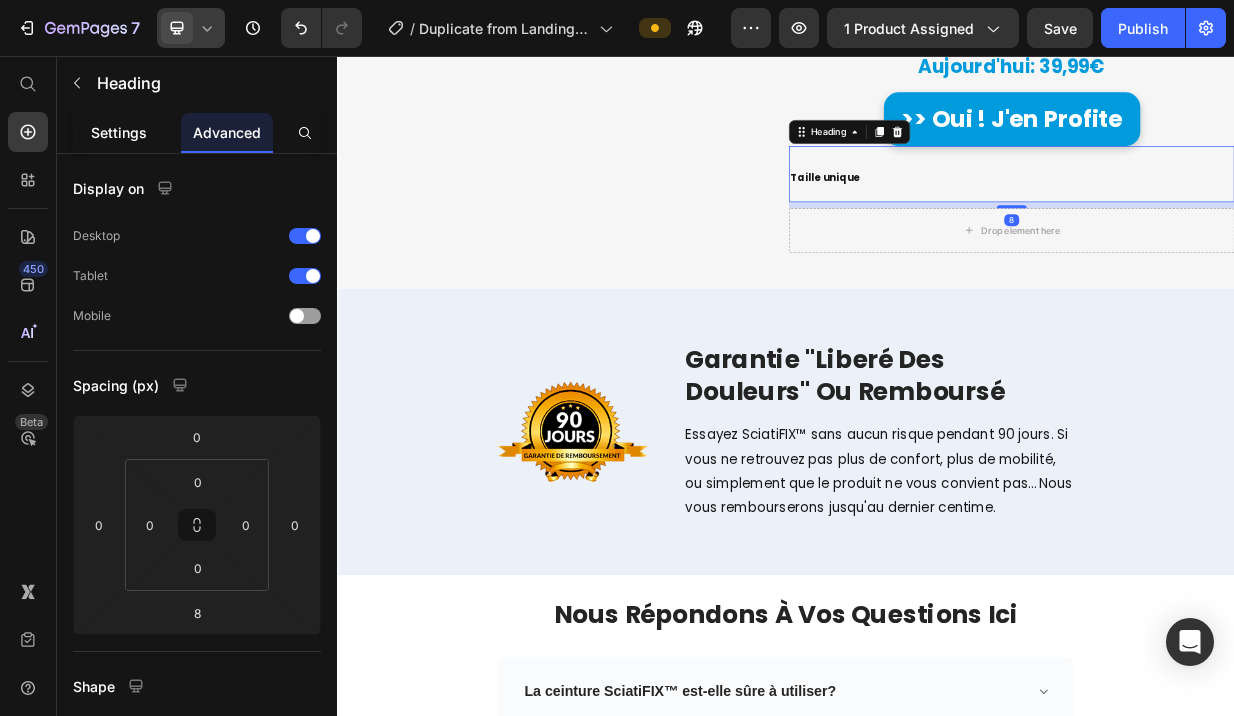 click on "Settings" at bounding box center (119, 132) 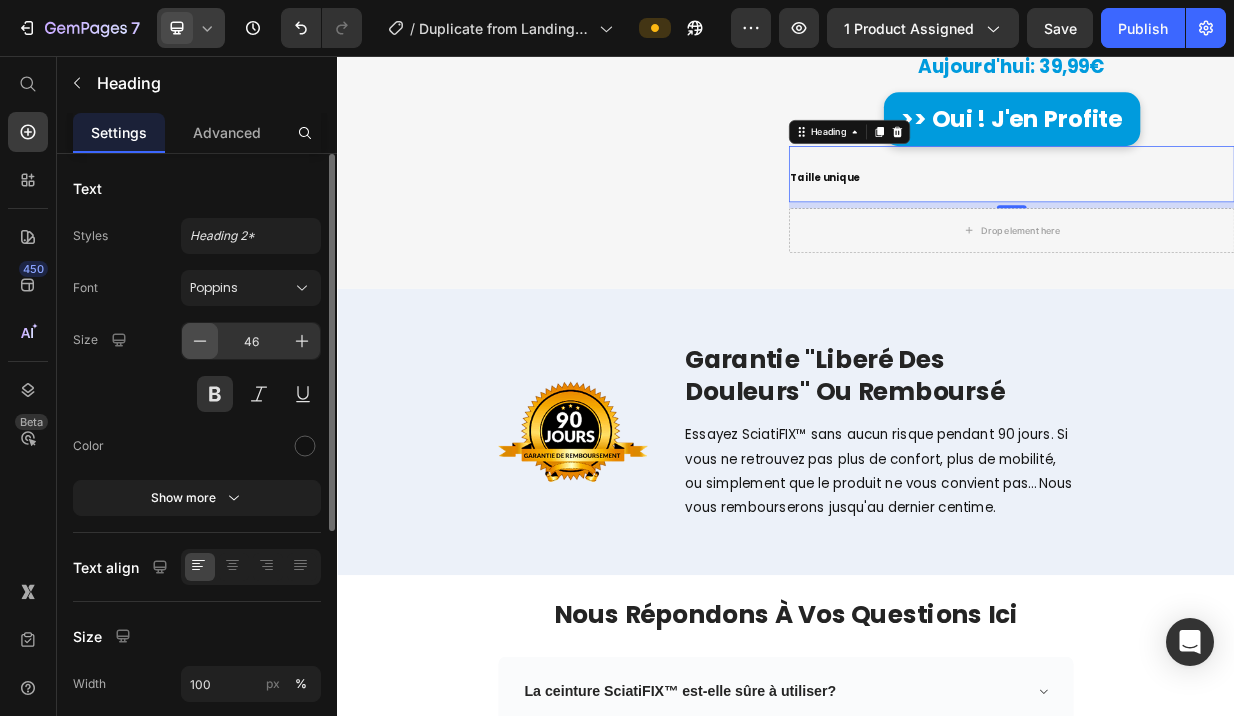 click 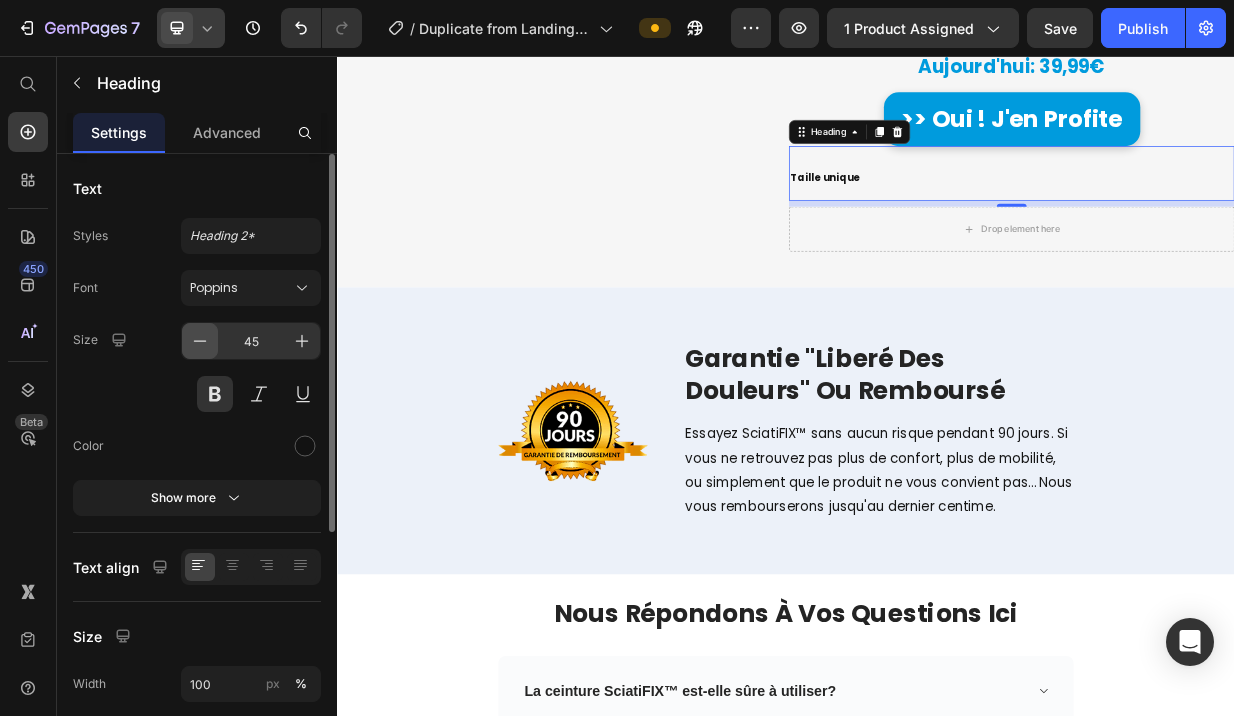 click 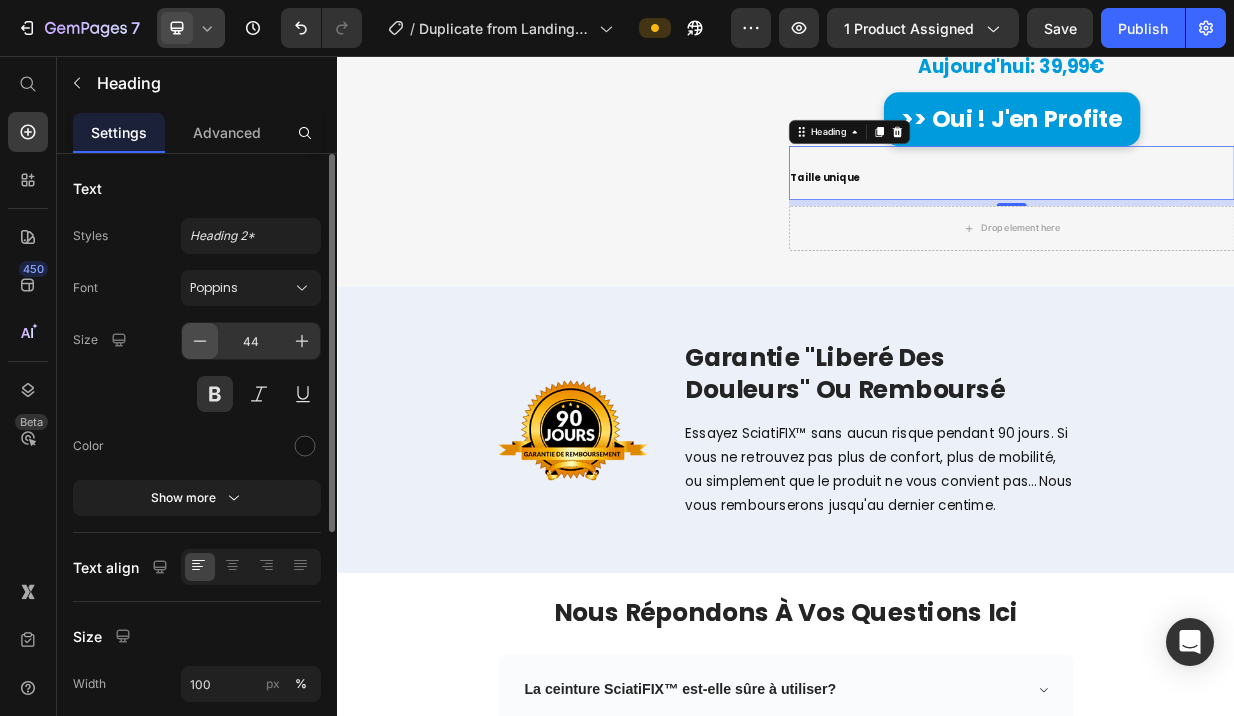 click 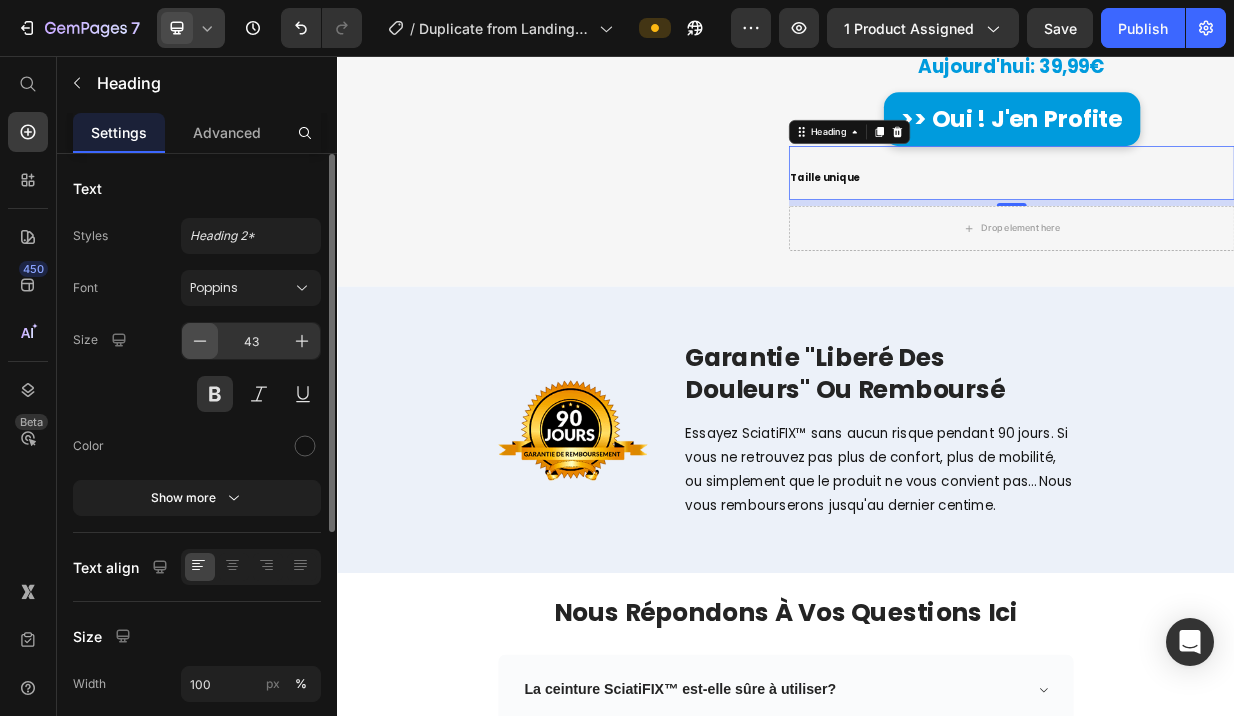 click 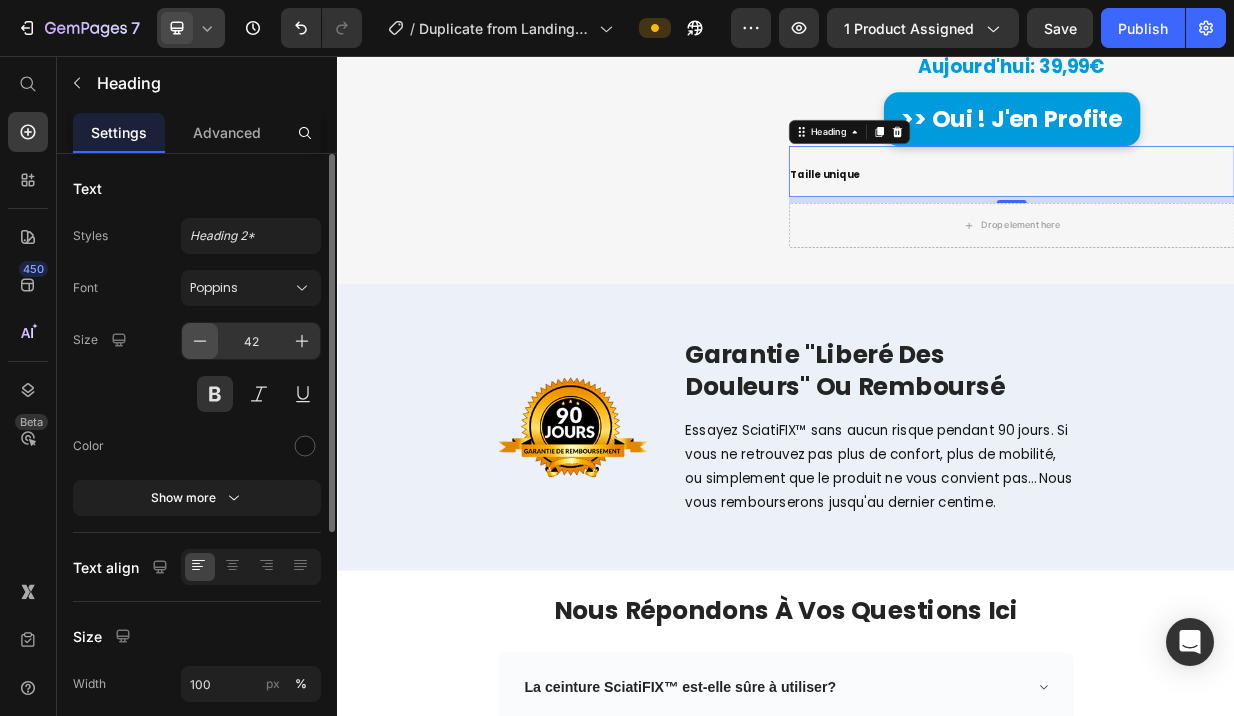 click 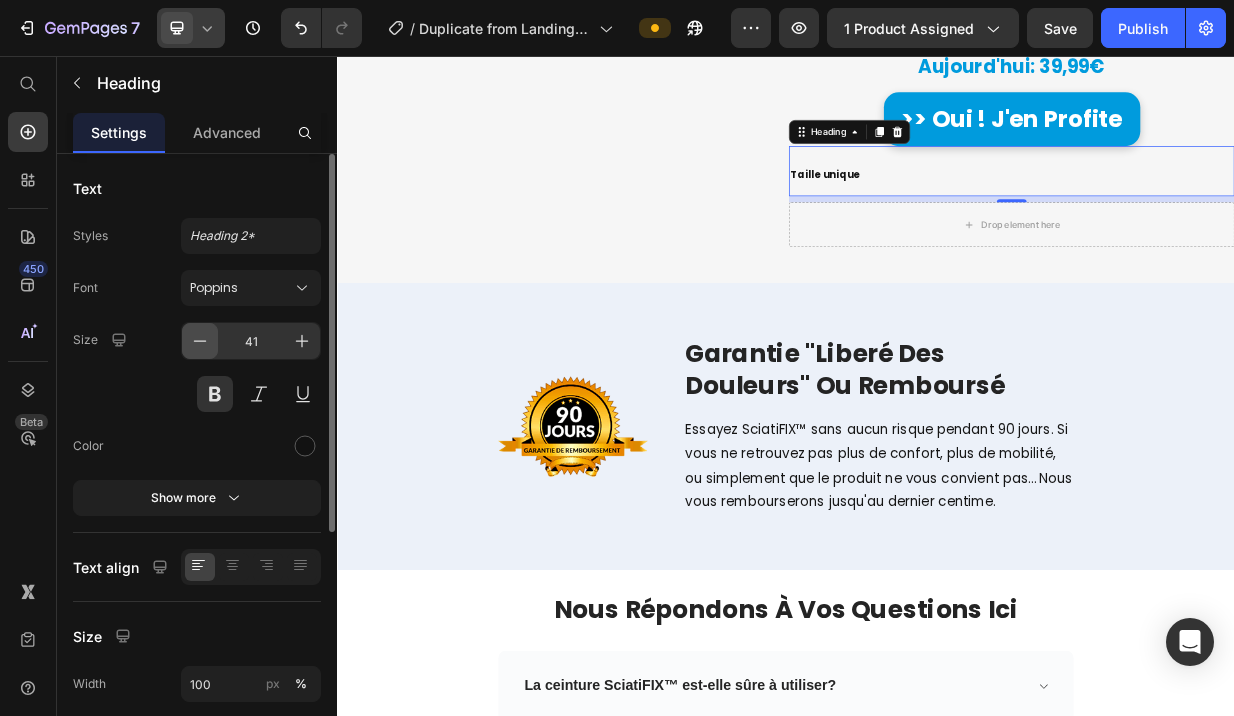 click 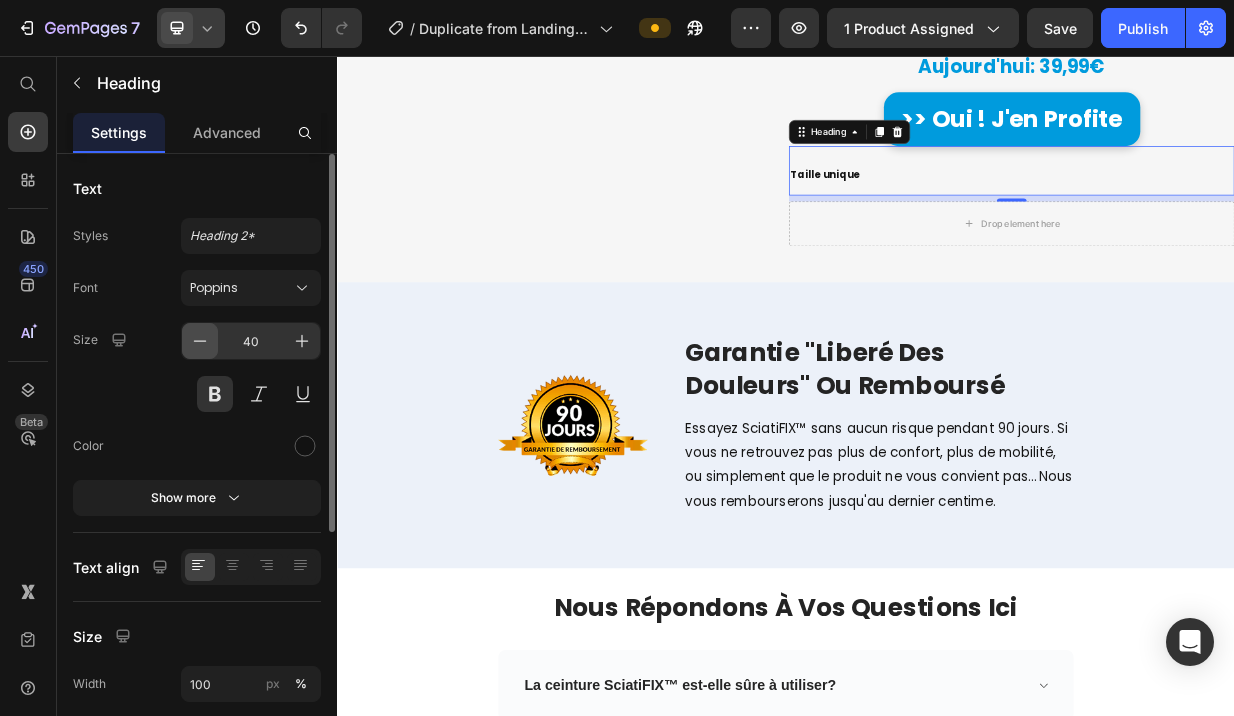 click 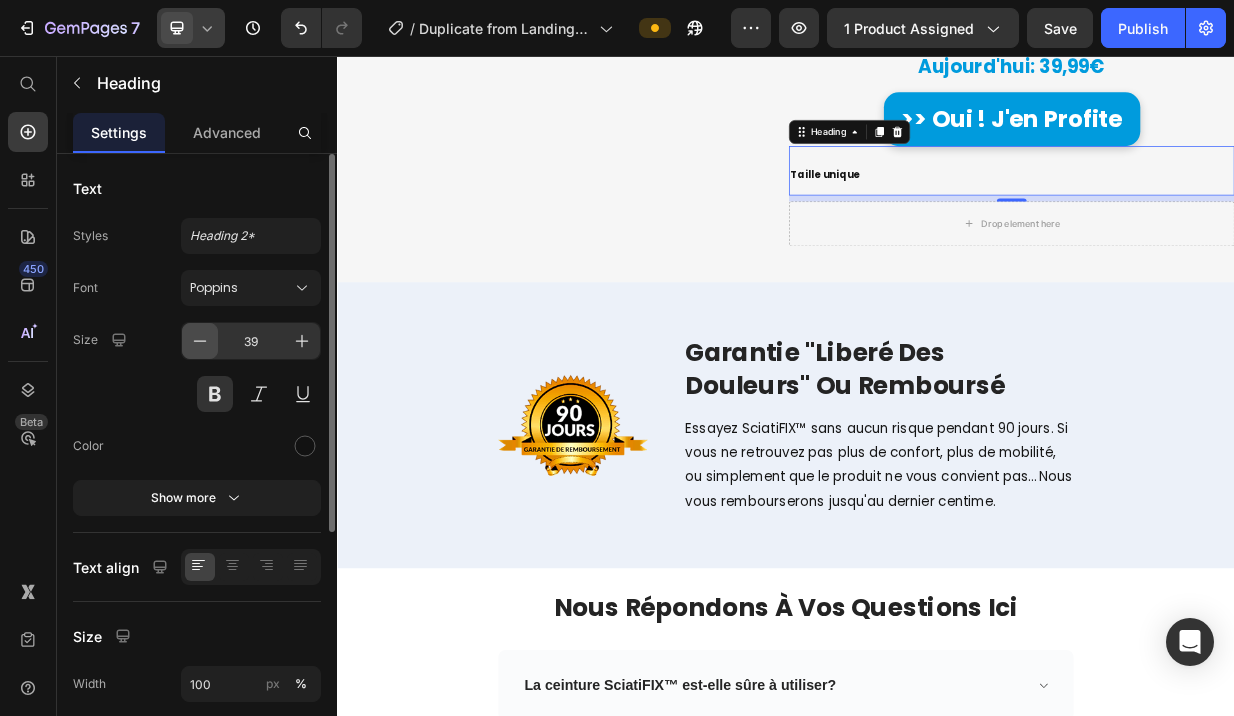 click 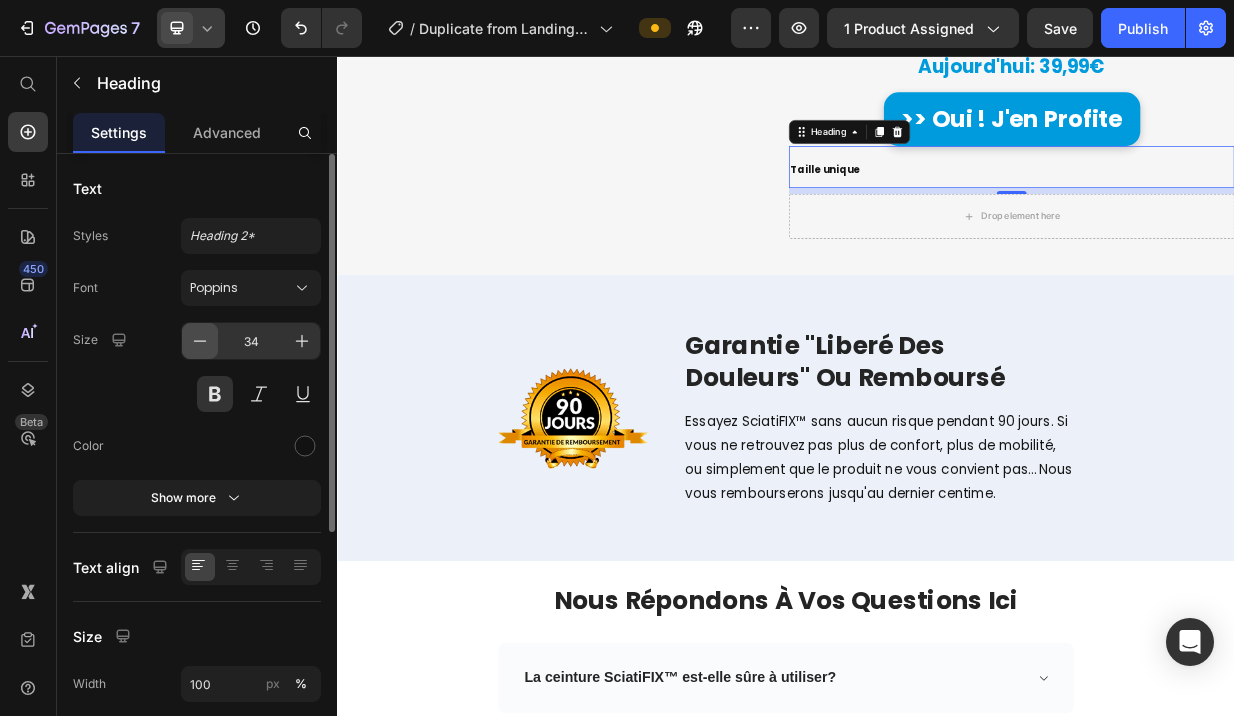 click 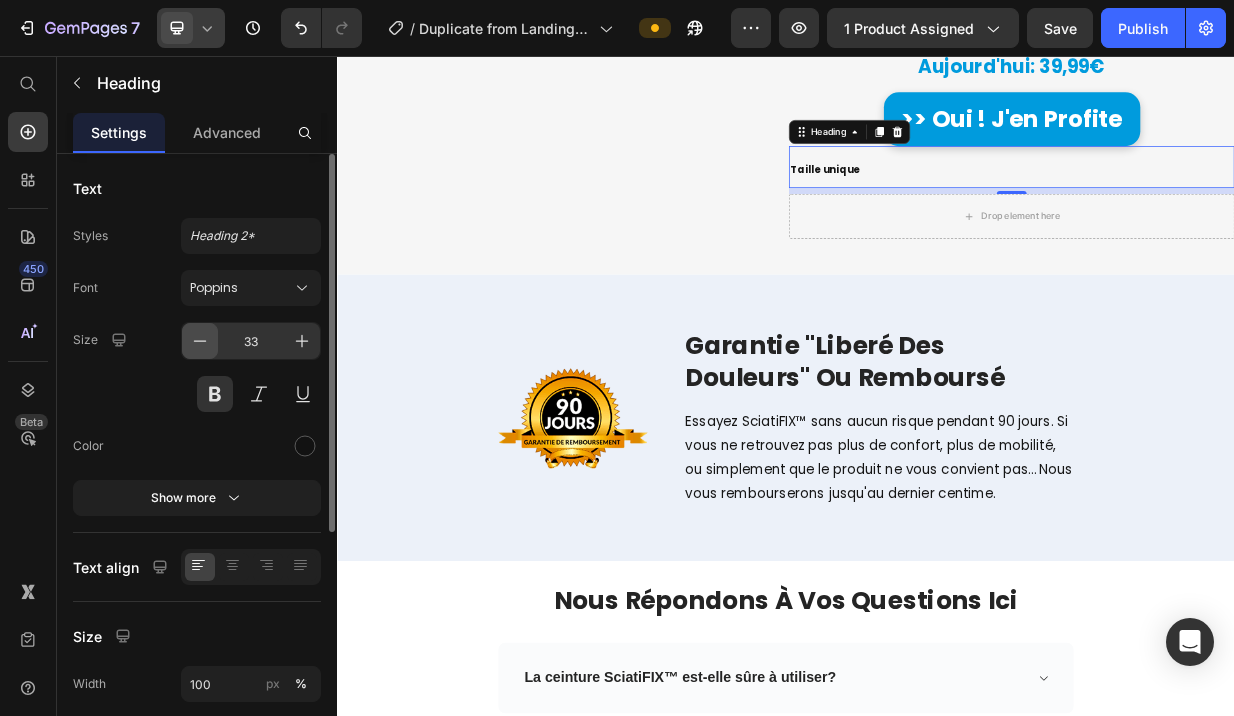 click 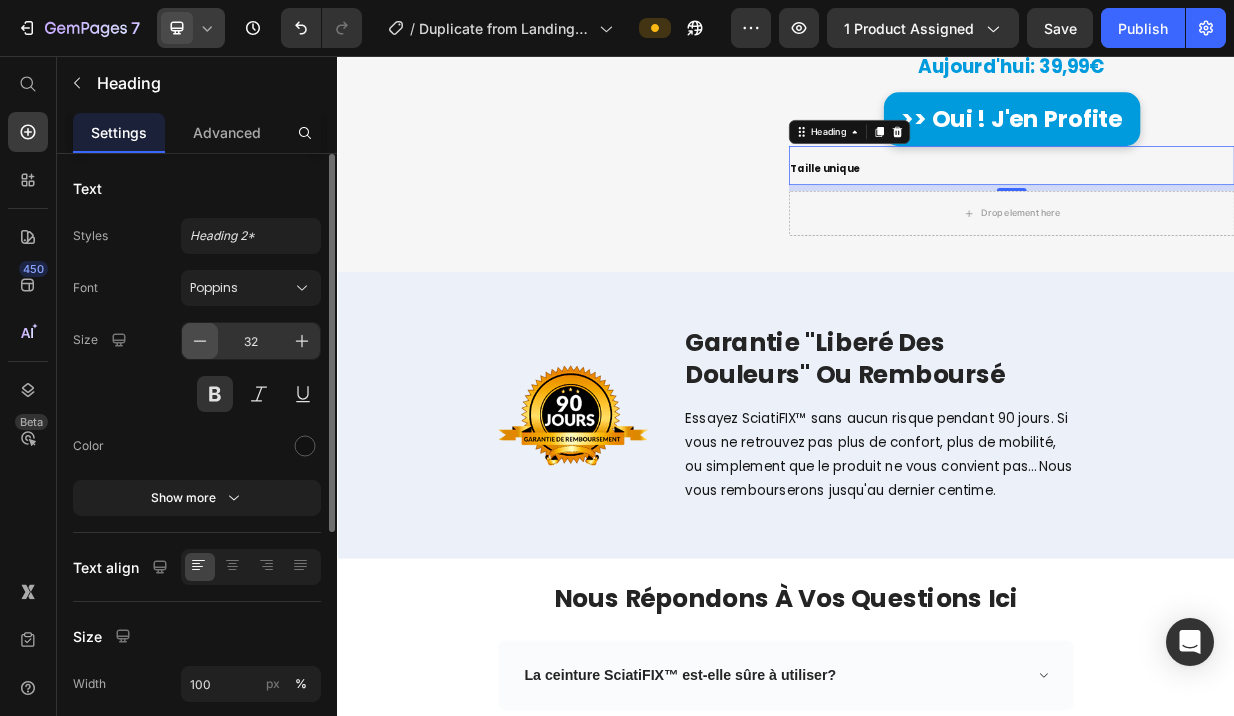click 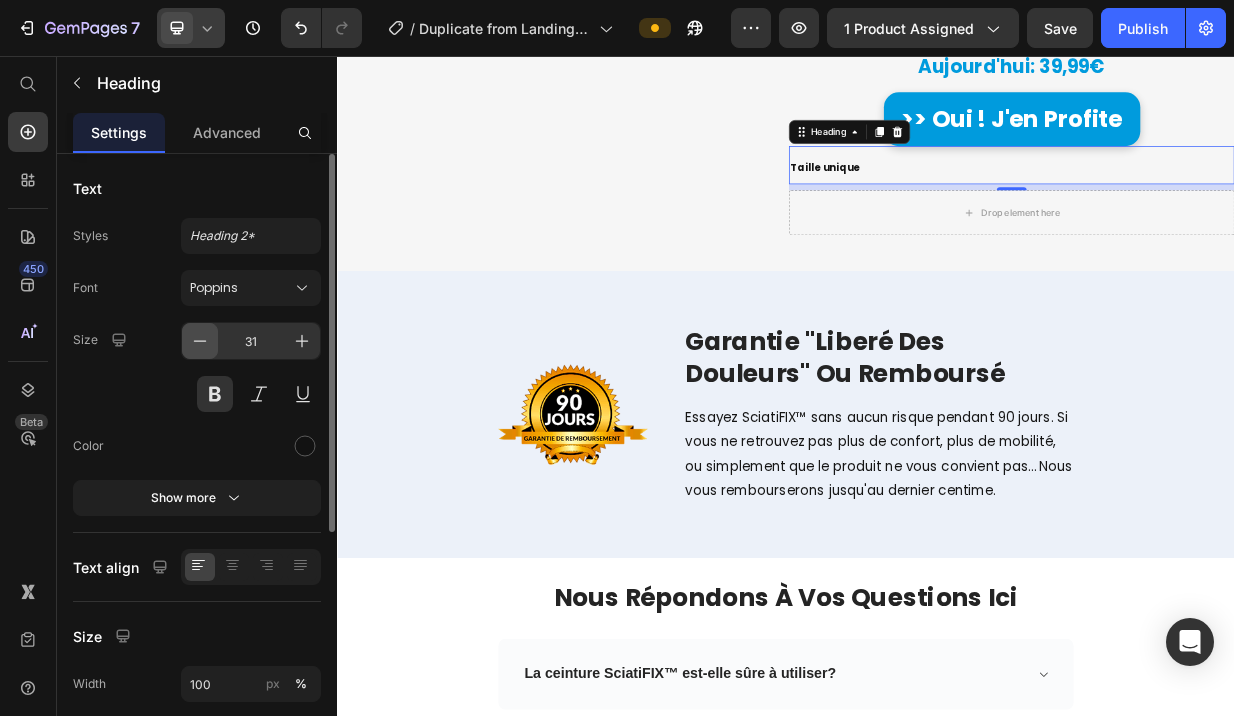 click 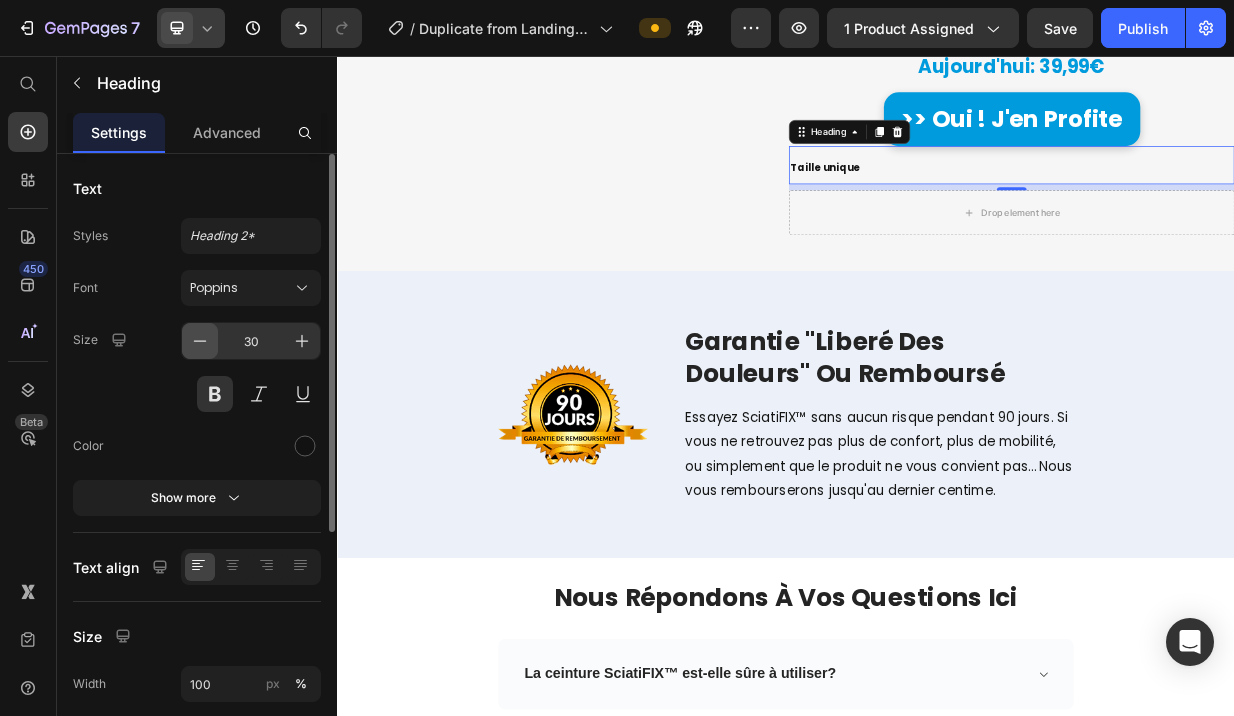 click 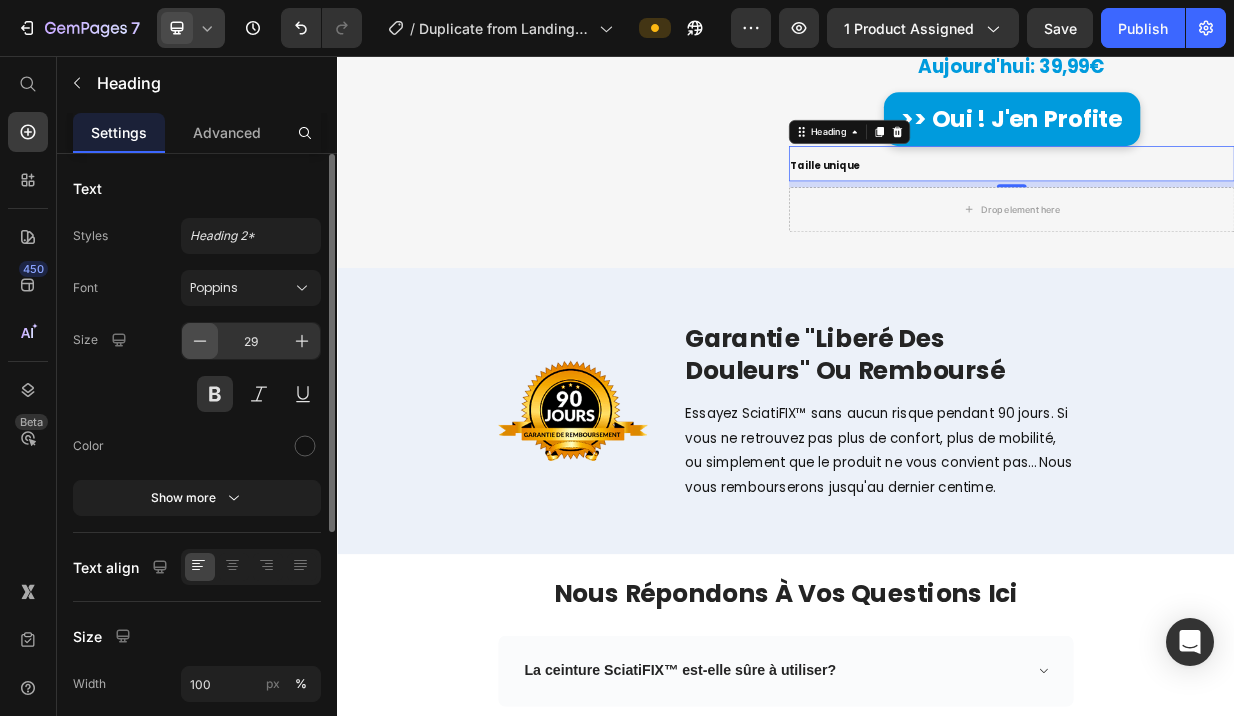 click 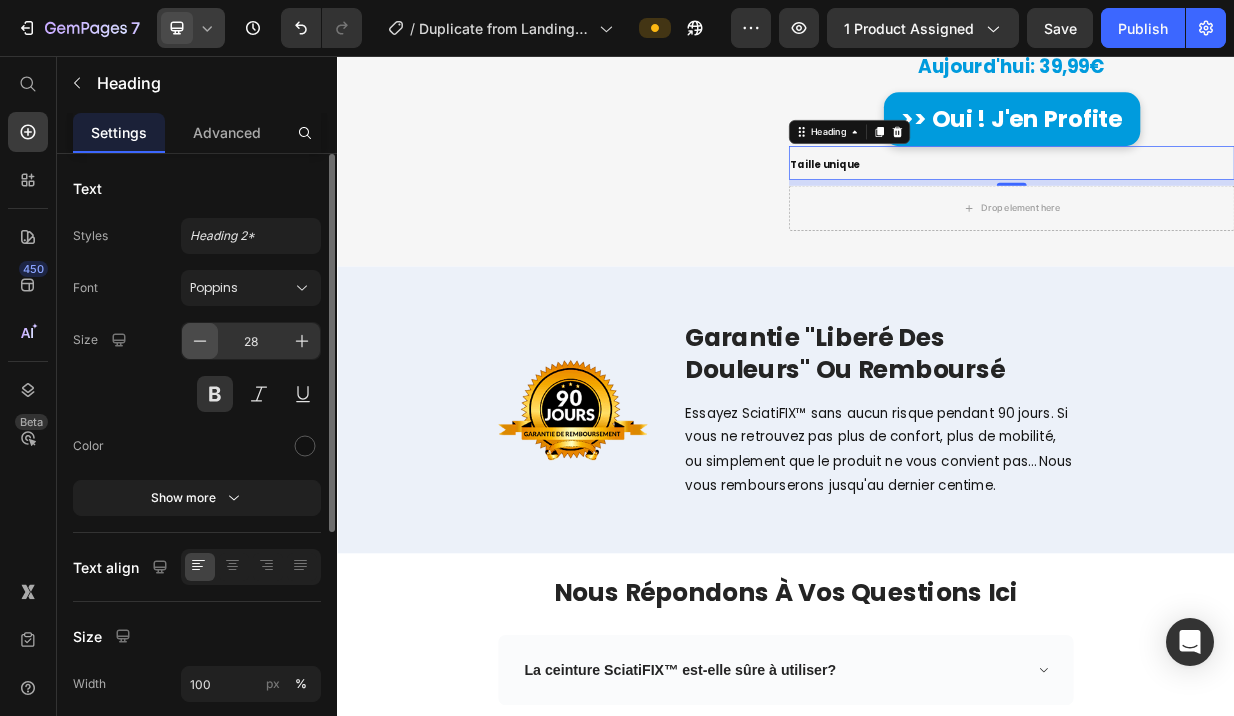 click 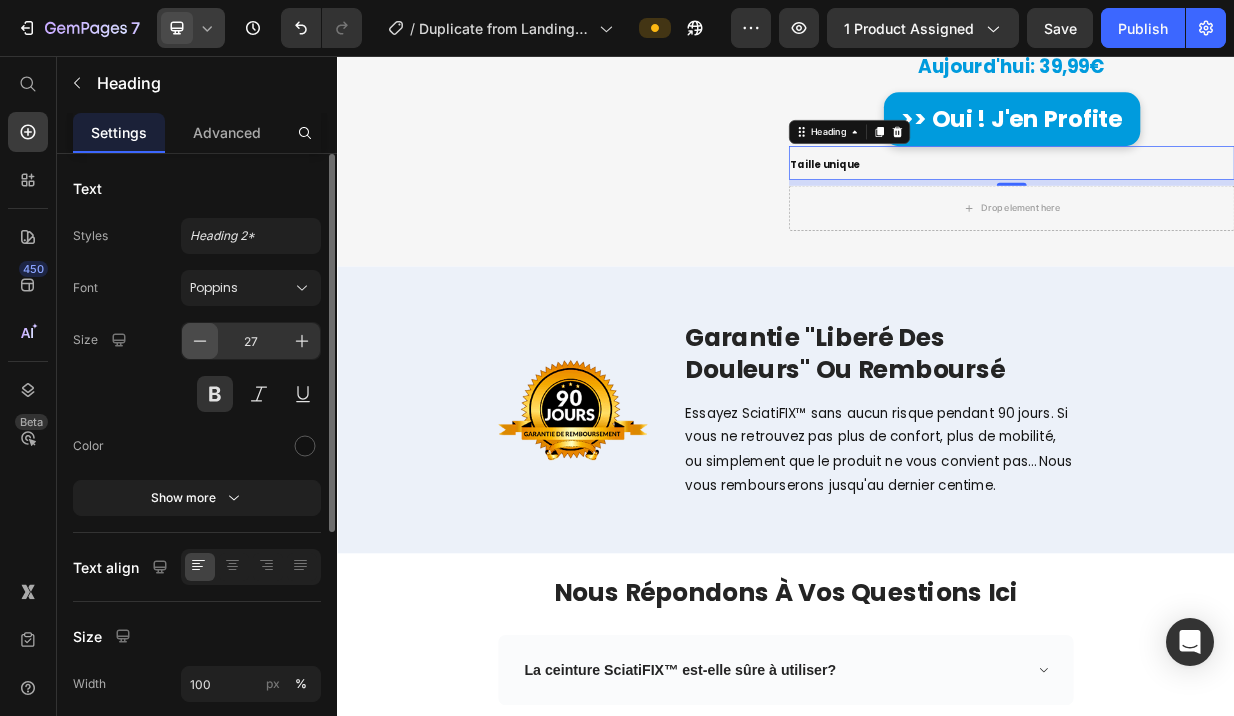 click 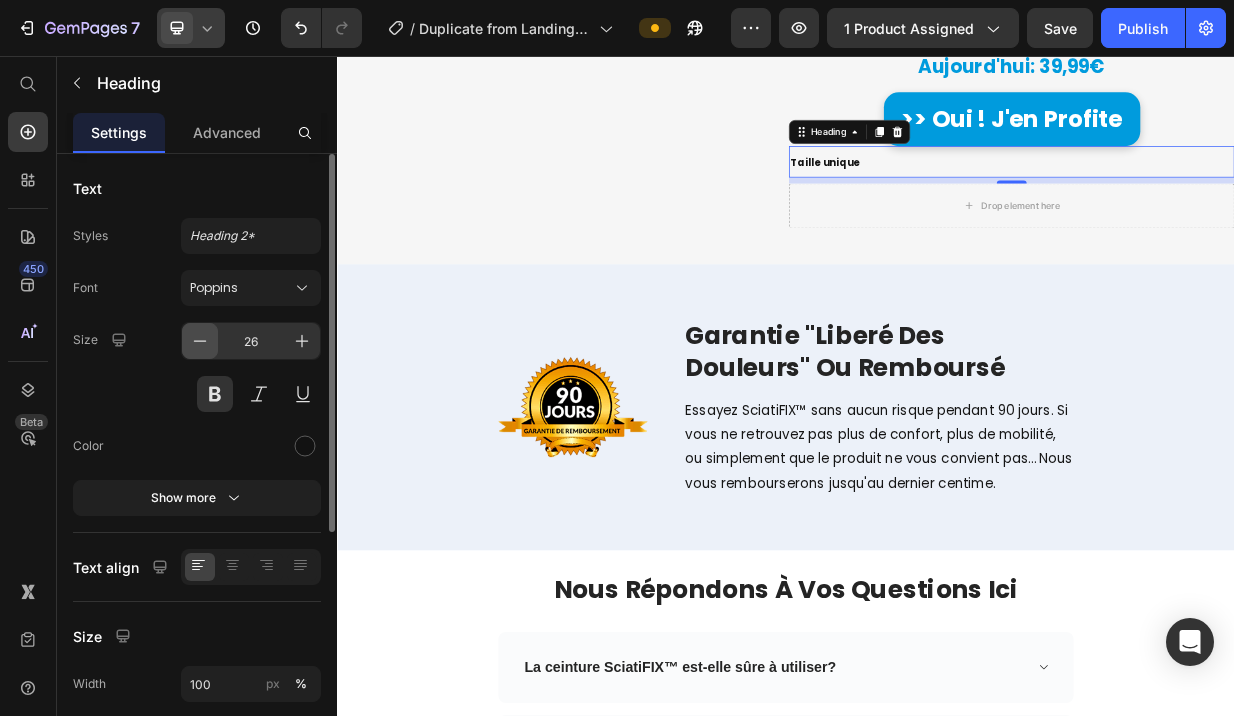 click 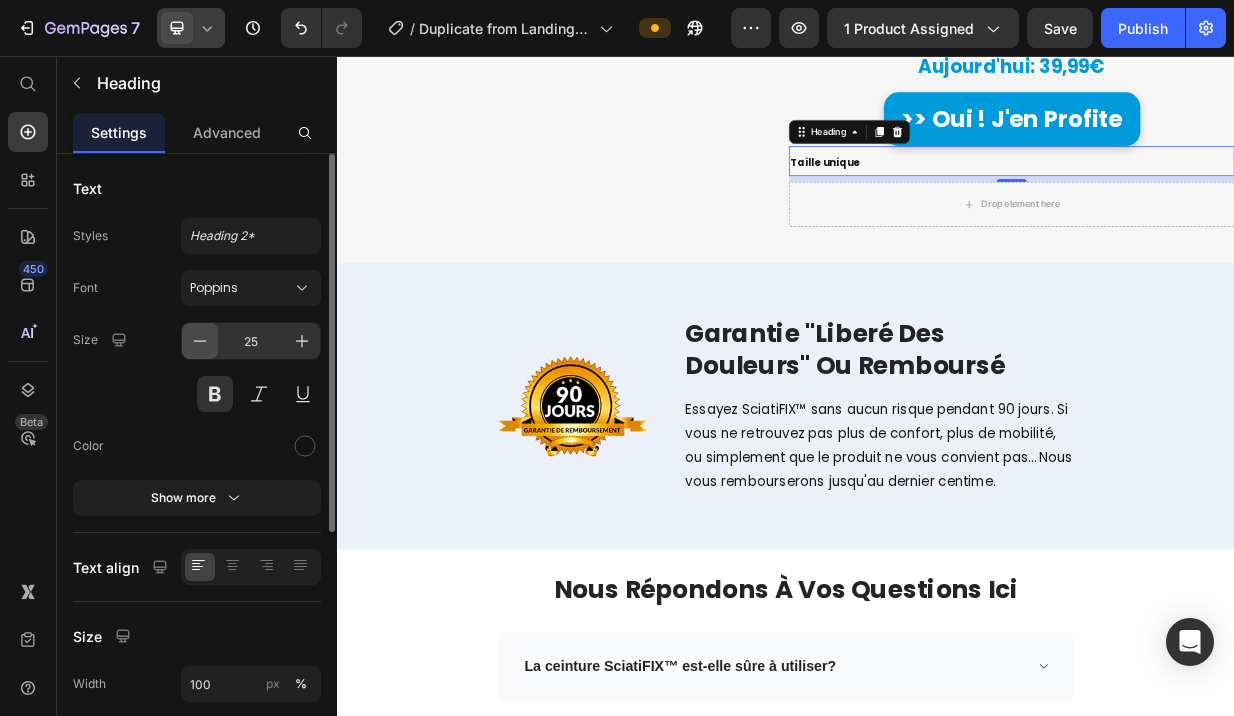 click 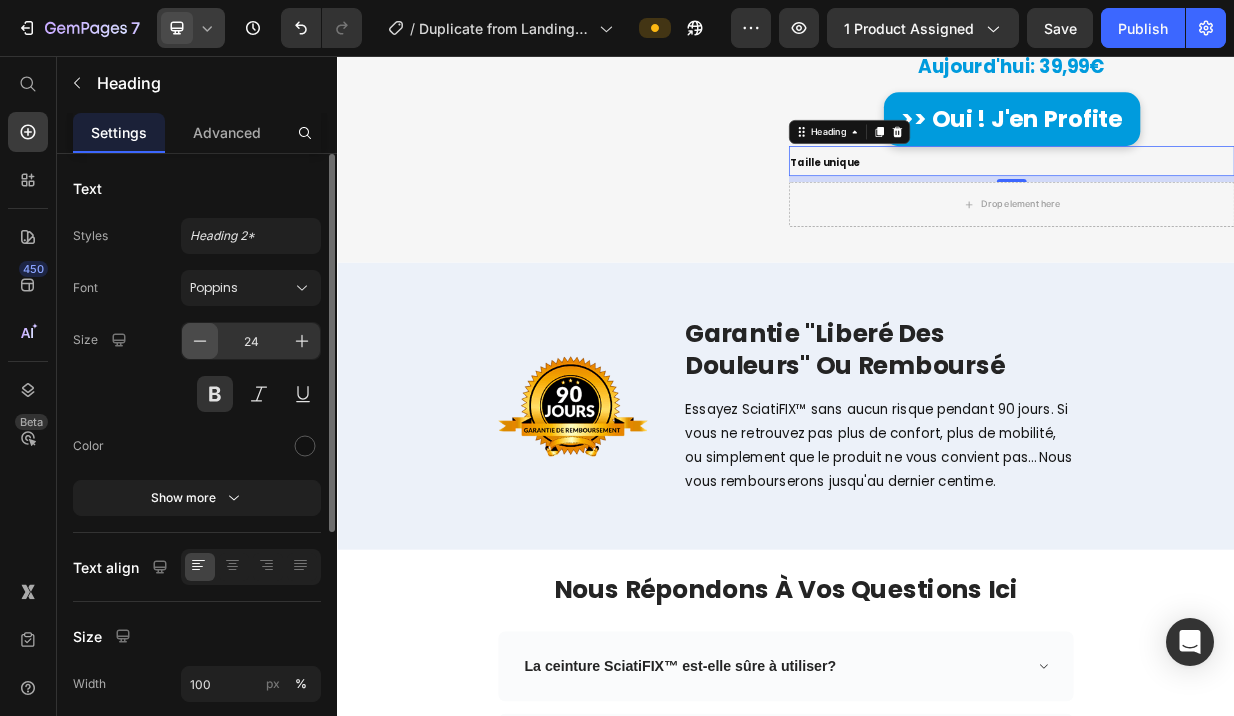 click 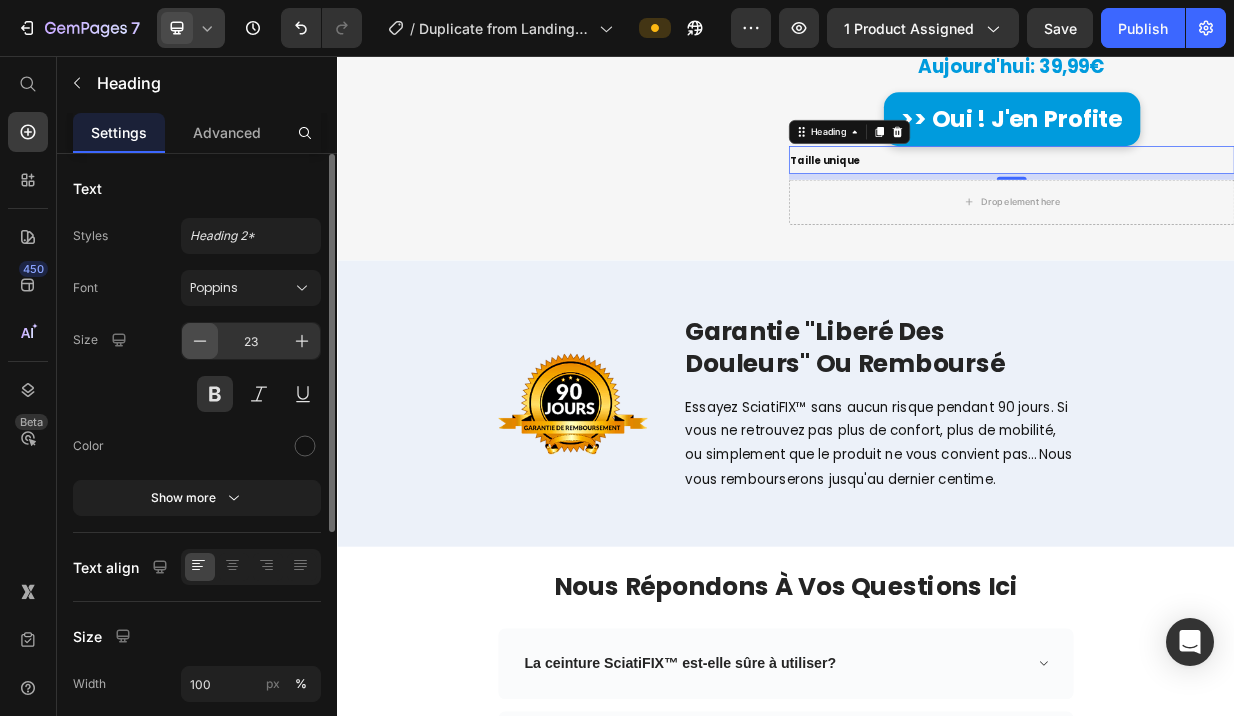 click 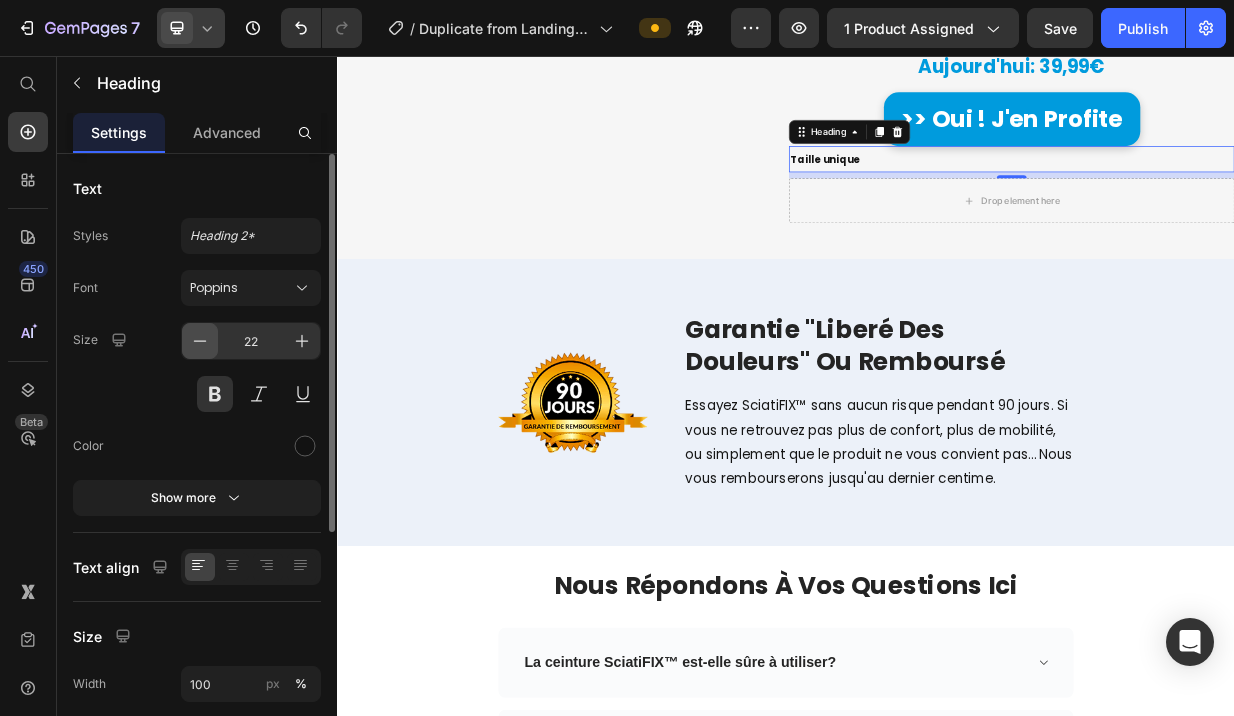 click 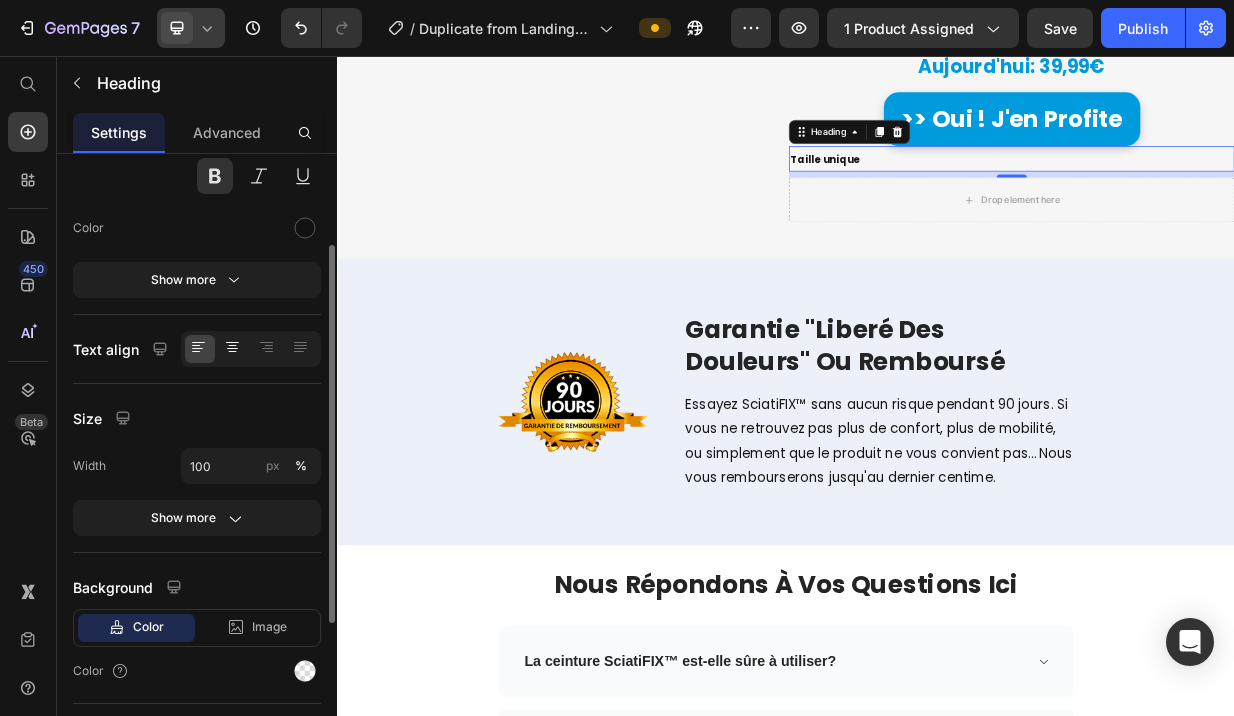 scroll, scrollTop: 192, scrollLeft: 0, axis: vertical 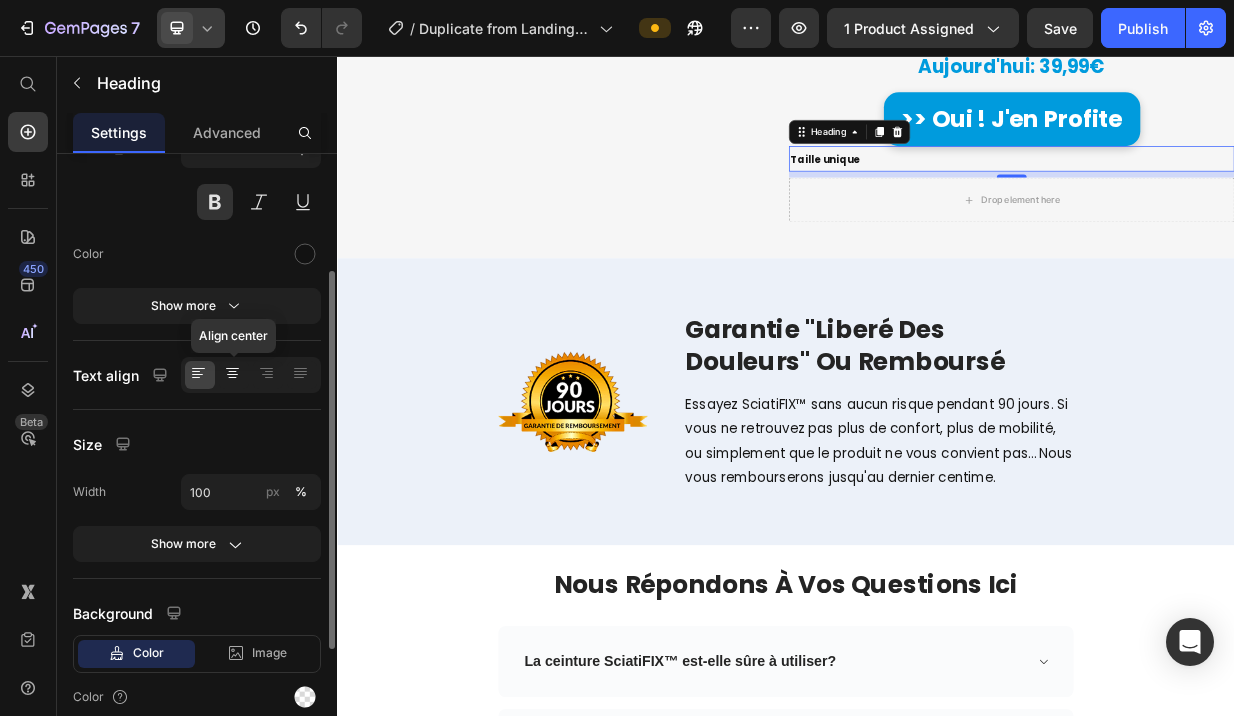 click 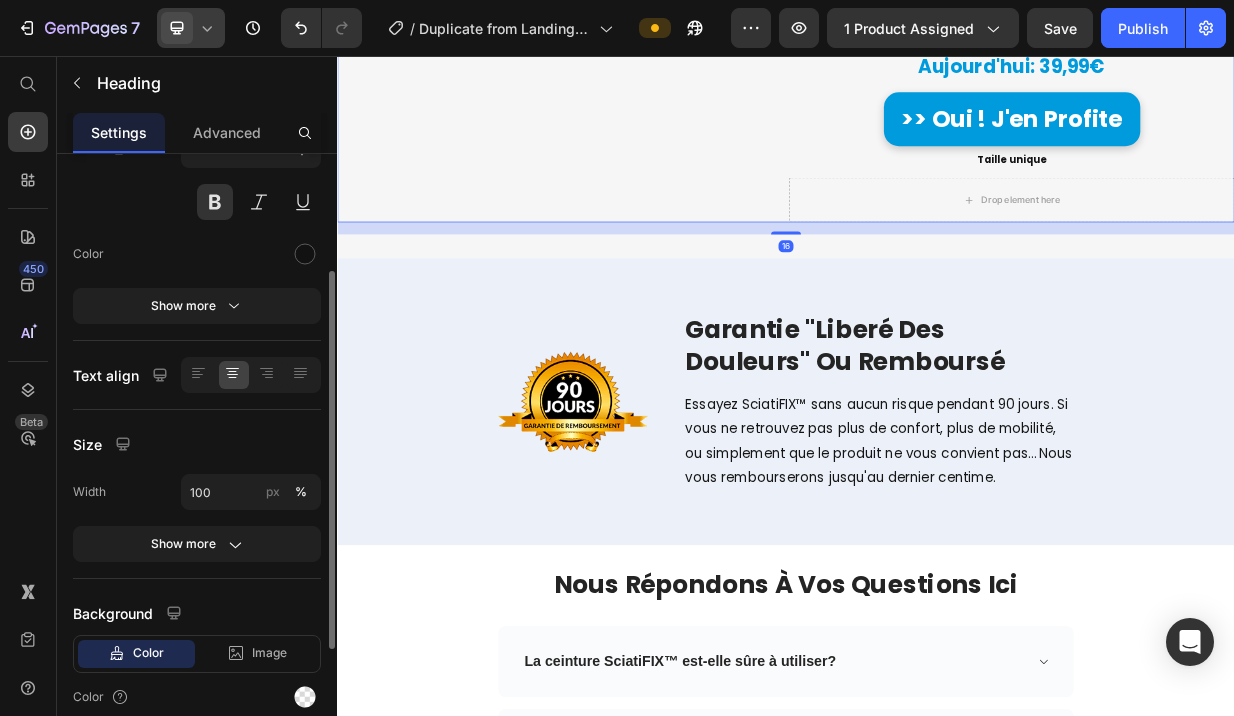 click on "Image Icon Icon Icon Icon Icon Icon List 4,8/5 (3,124 avis) Text Block Row" at bounding box center [635, -129] 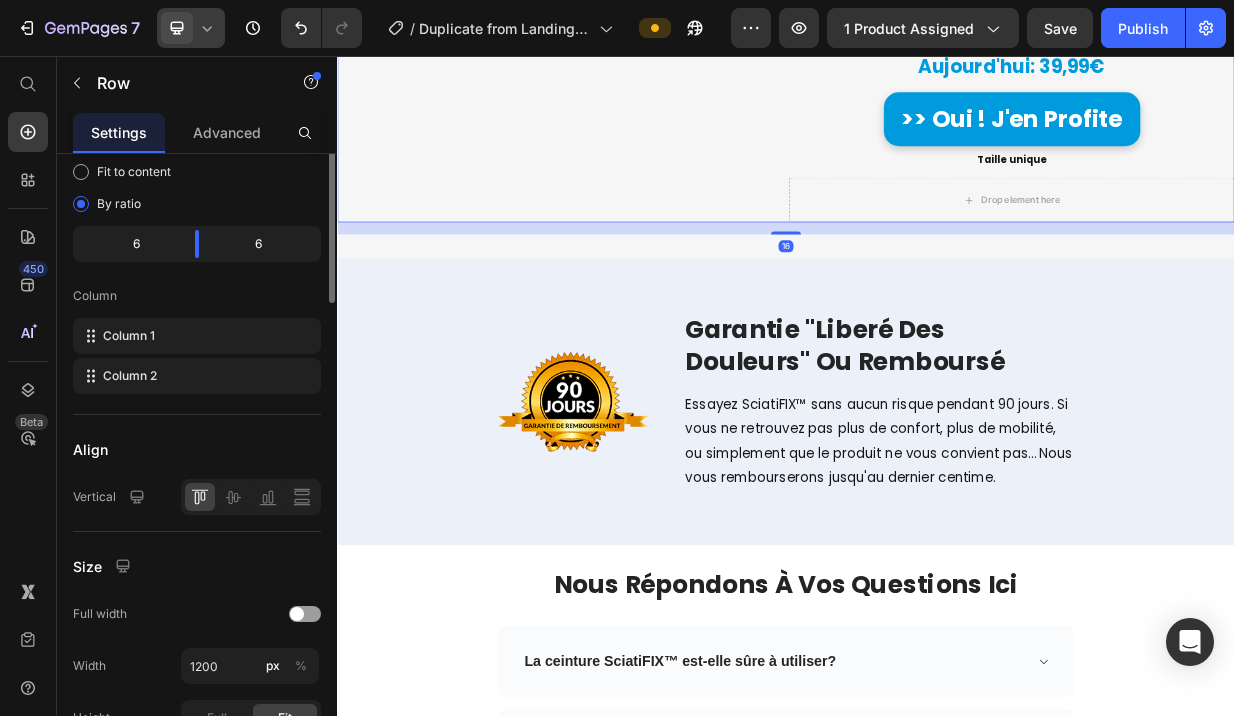 scroll, scrollTop: 0, scrollLeft: 0, axis: both 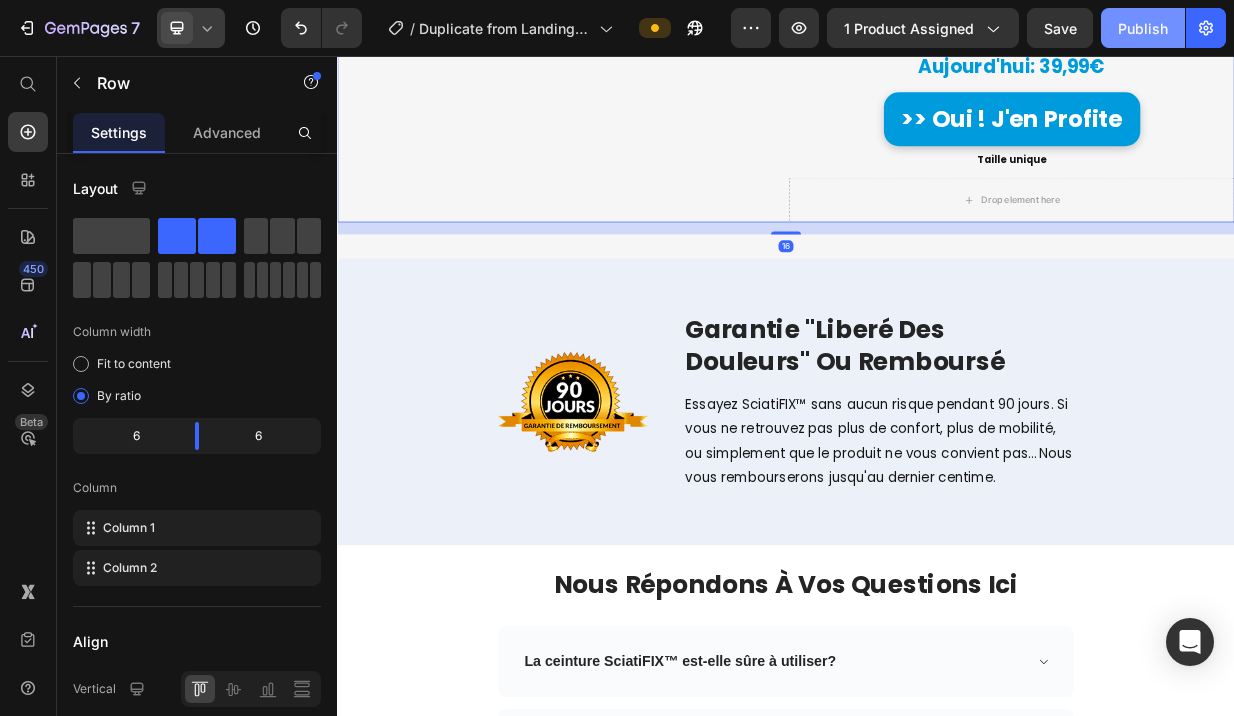 click on "Publish" at bounding box center (1143, 28) 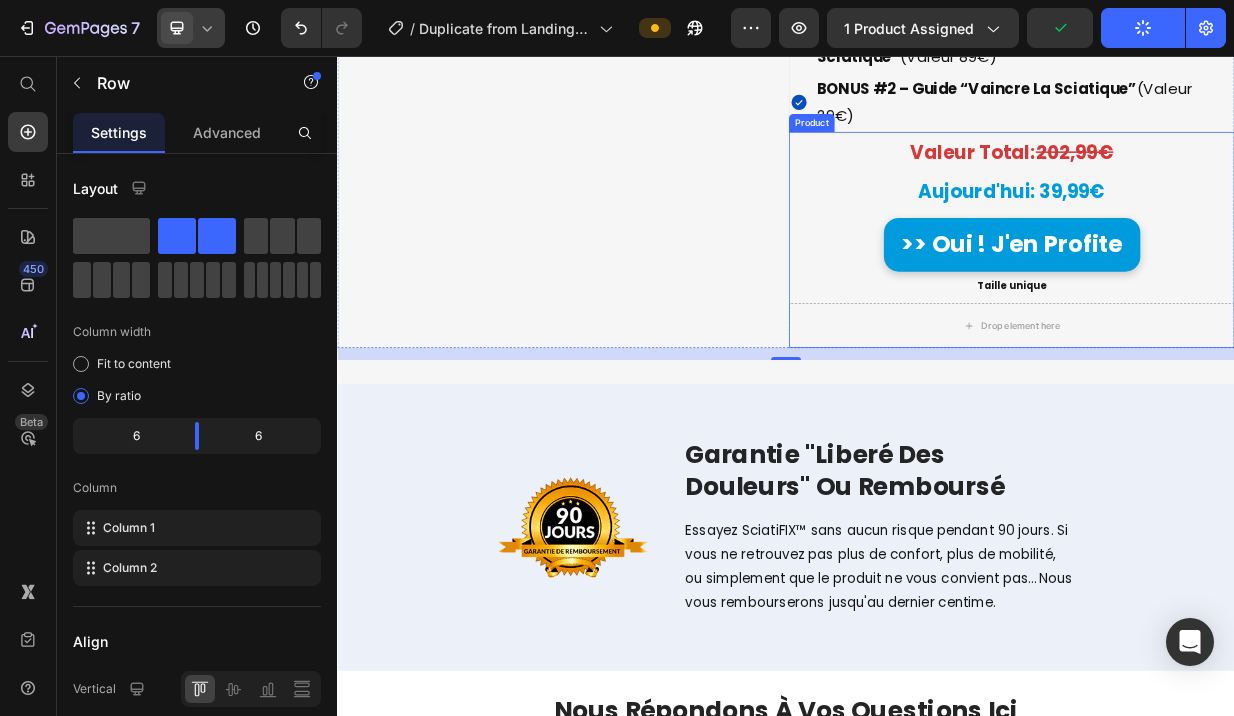 scroll, scrollTop: 10929, scrollLeft: 0, axis: vertical 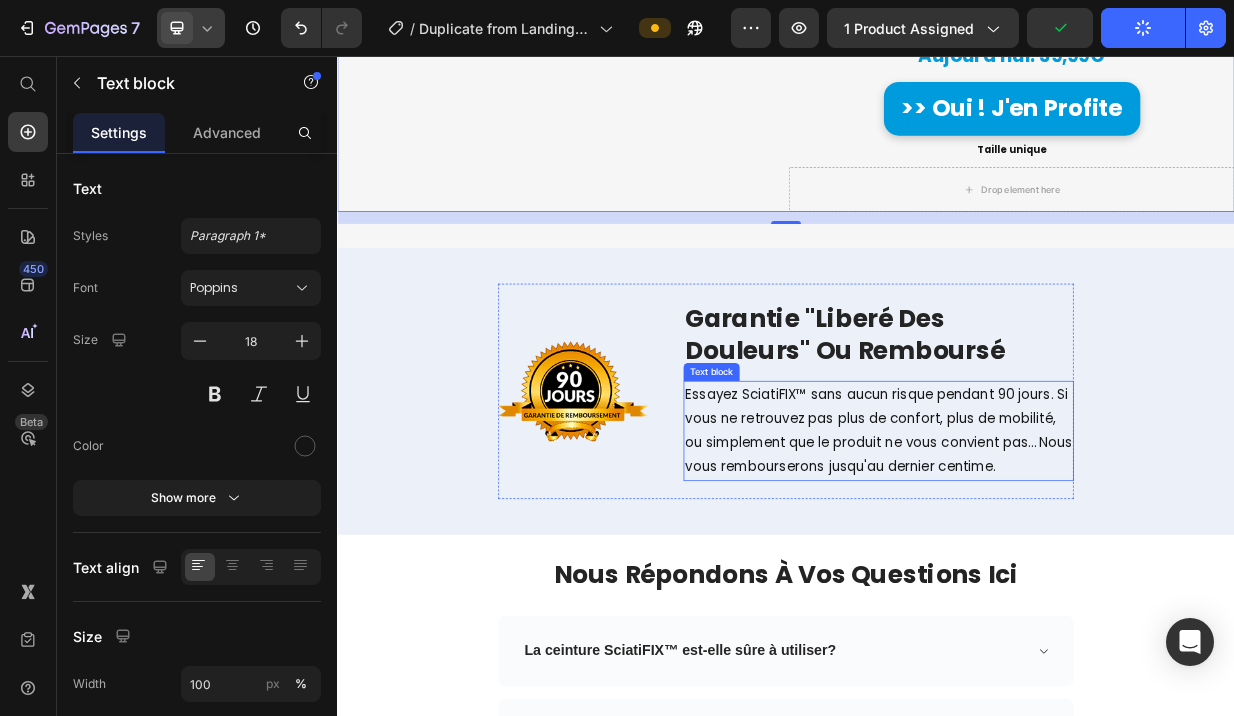 click on "Essayez SciatiFIX™ sans aucun risque pendant 90 jours. Si vous ne retrouvez pas plus de confort, plus de mobilité, ou simplement que le produit ne vous convient pas… Nous vous rembourserons jusqu'au dernier centime." at bounding box center [1061, 557] 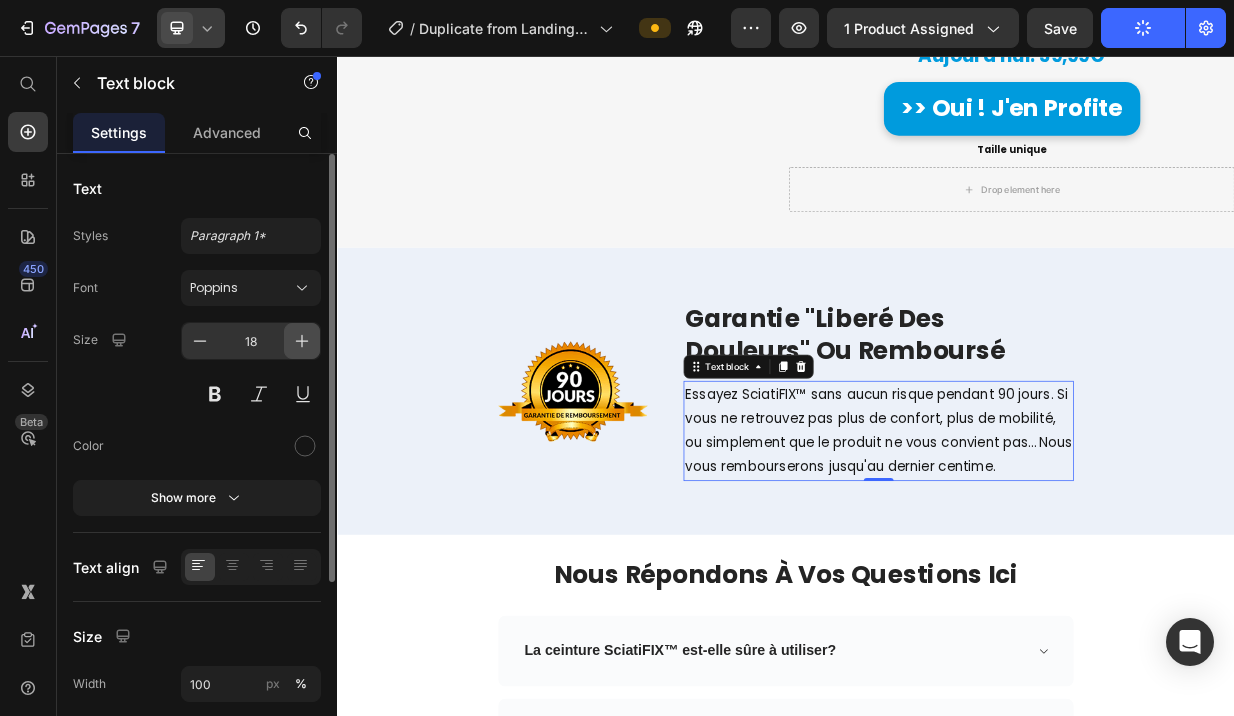 click at bounding box center [302, 341] 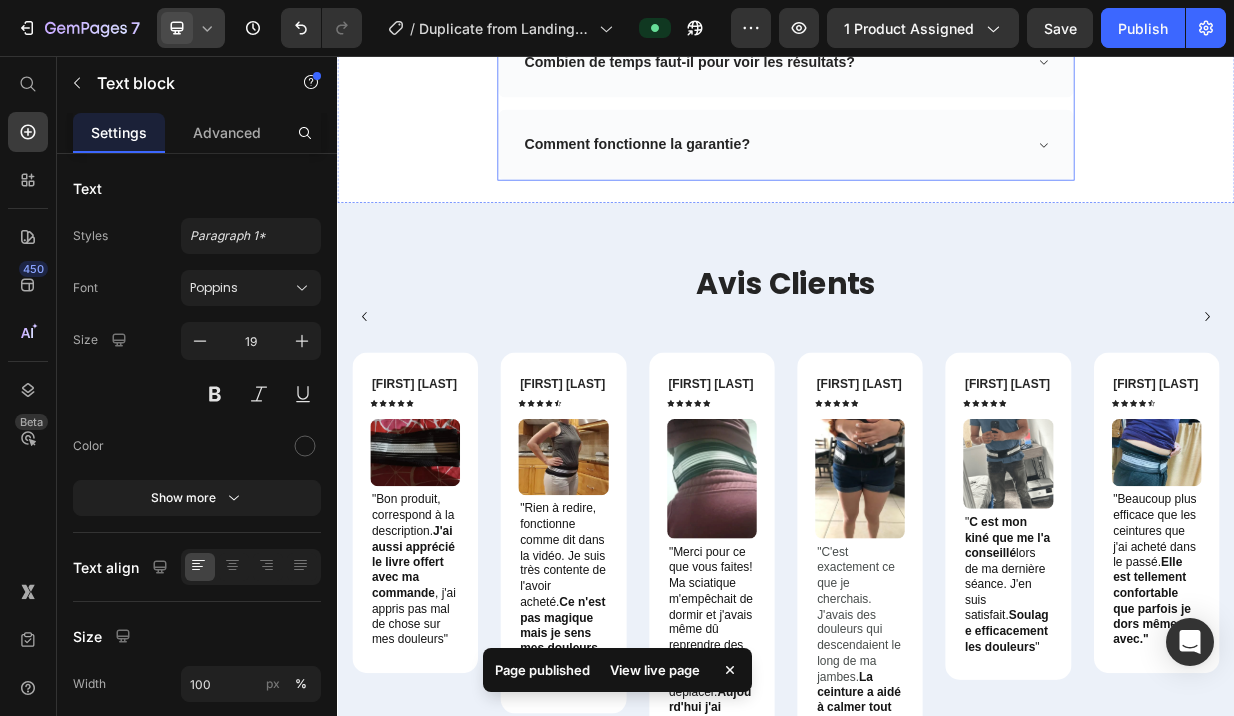 scroll, scrollTop: 12032, scrollLeft: 0, axis: vertical 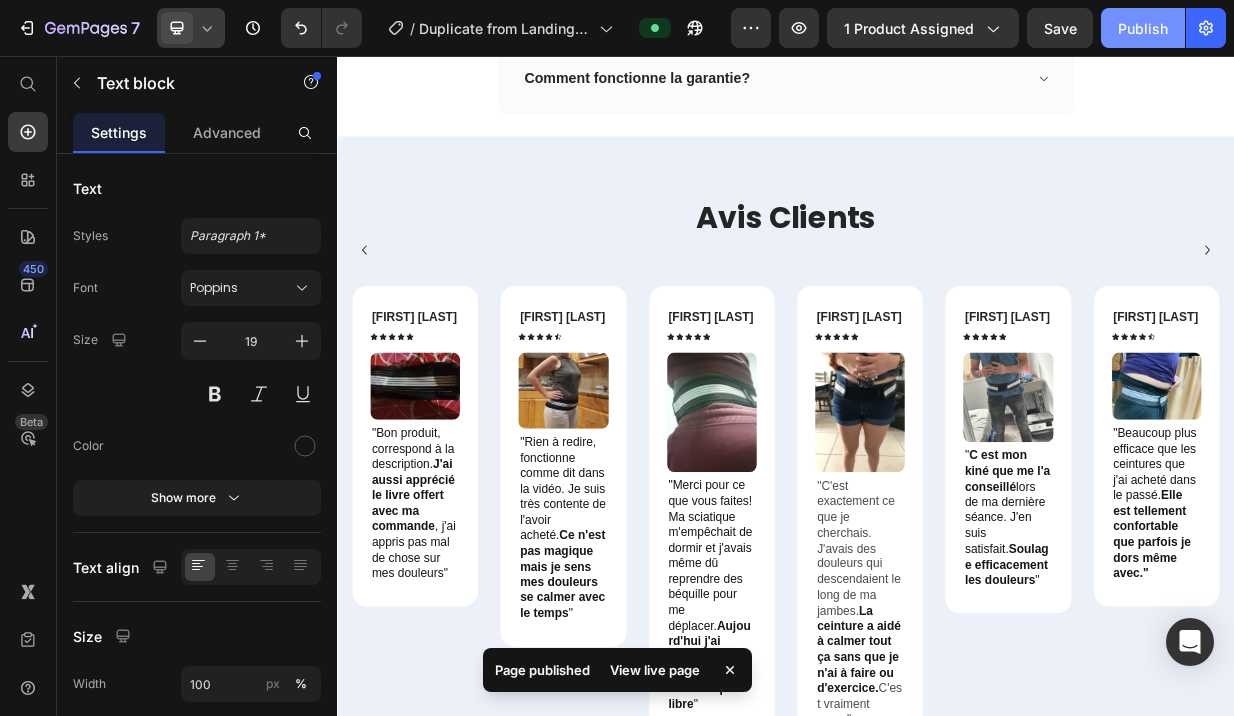 drag, startPoint x: 1134, startPoint y: 29, endPoint x: 800, endPoint y: 323, distance: 444.96292 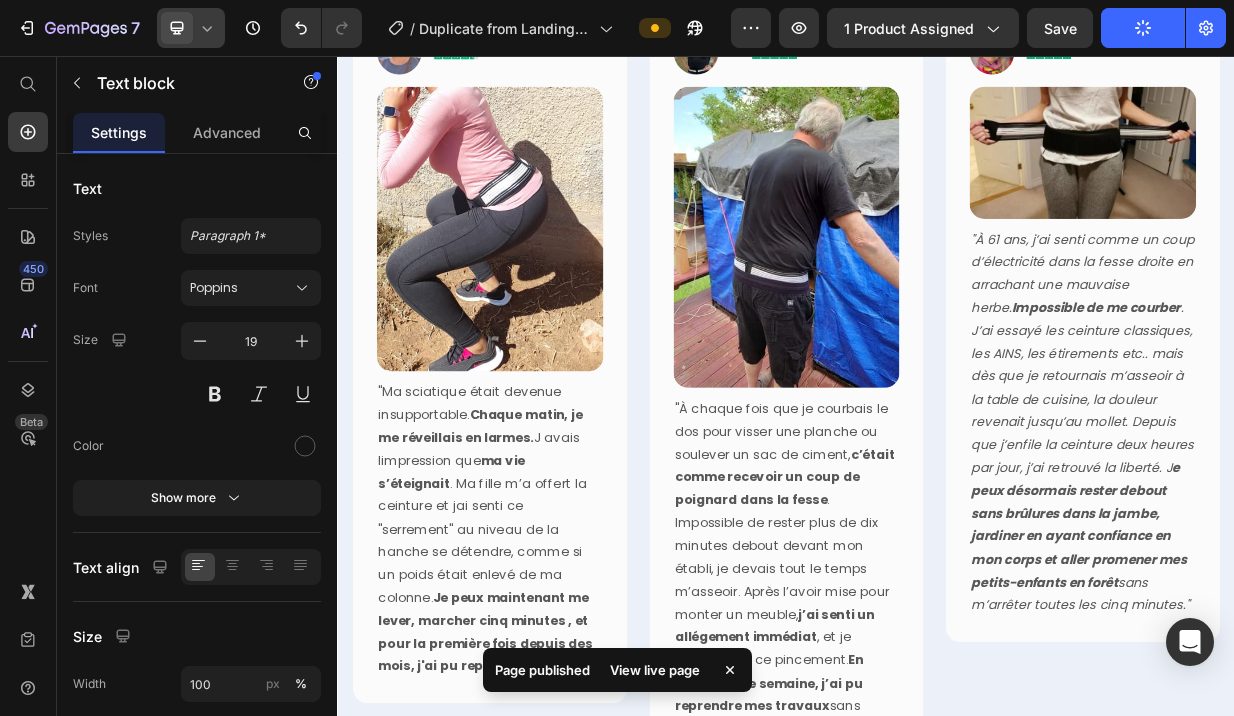 scroll, scrollTop: 0, scrollLeft: 0, axis: both 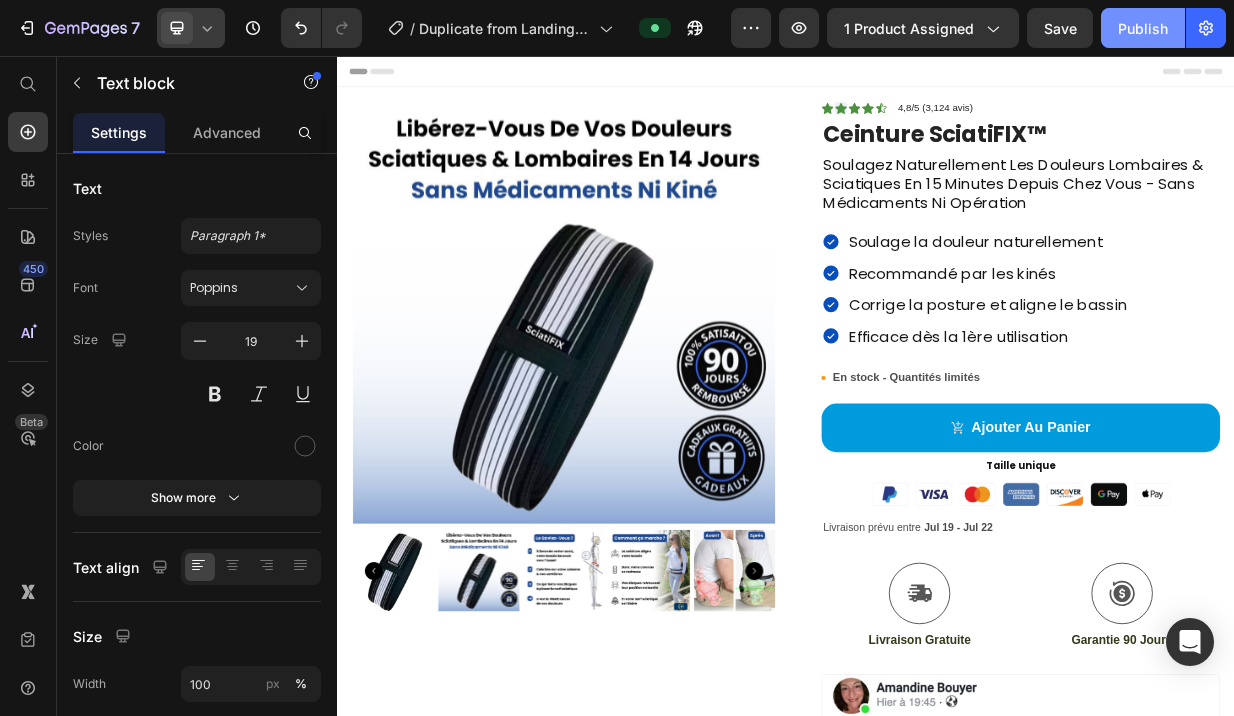 click on "Publish" 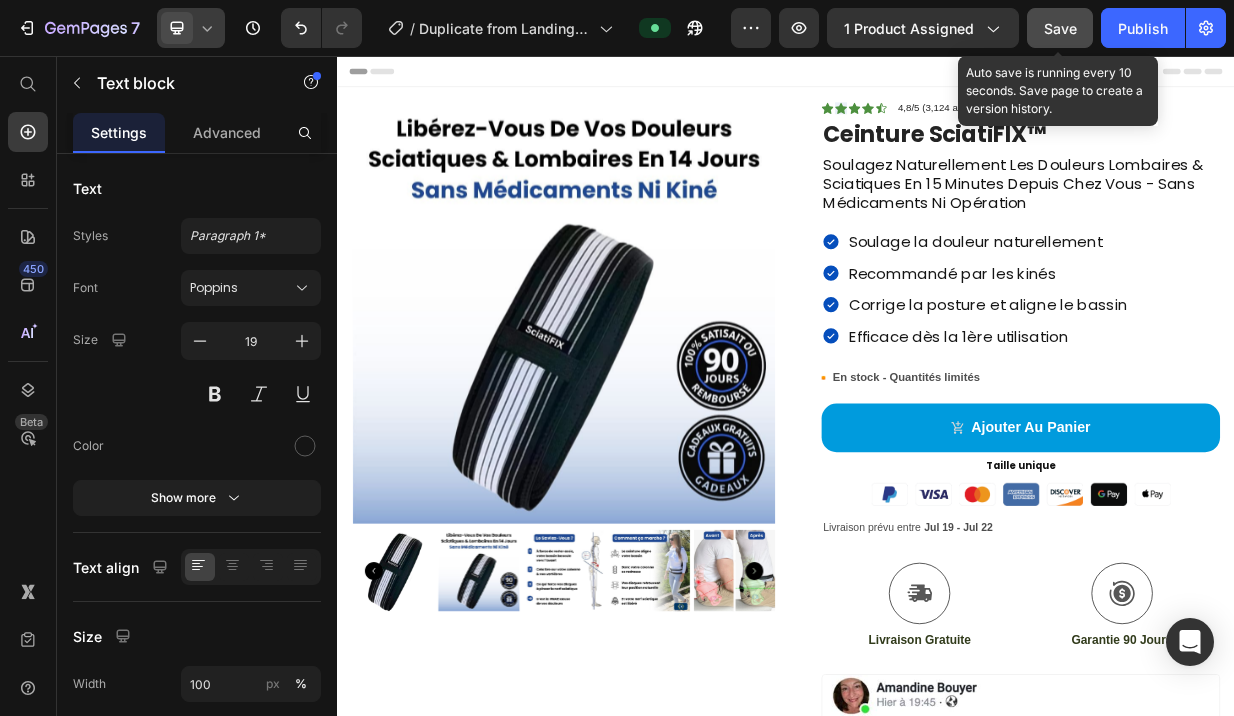 click on "Save" at bounding box center (1060, 28) 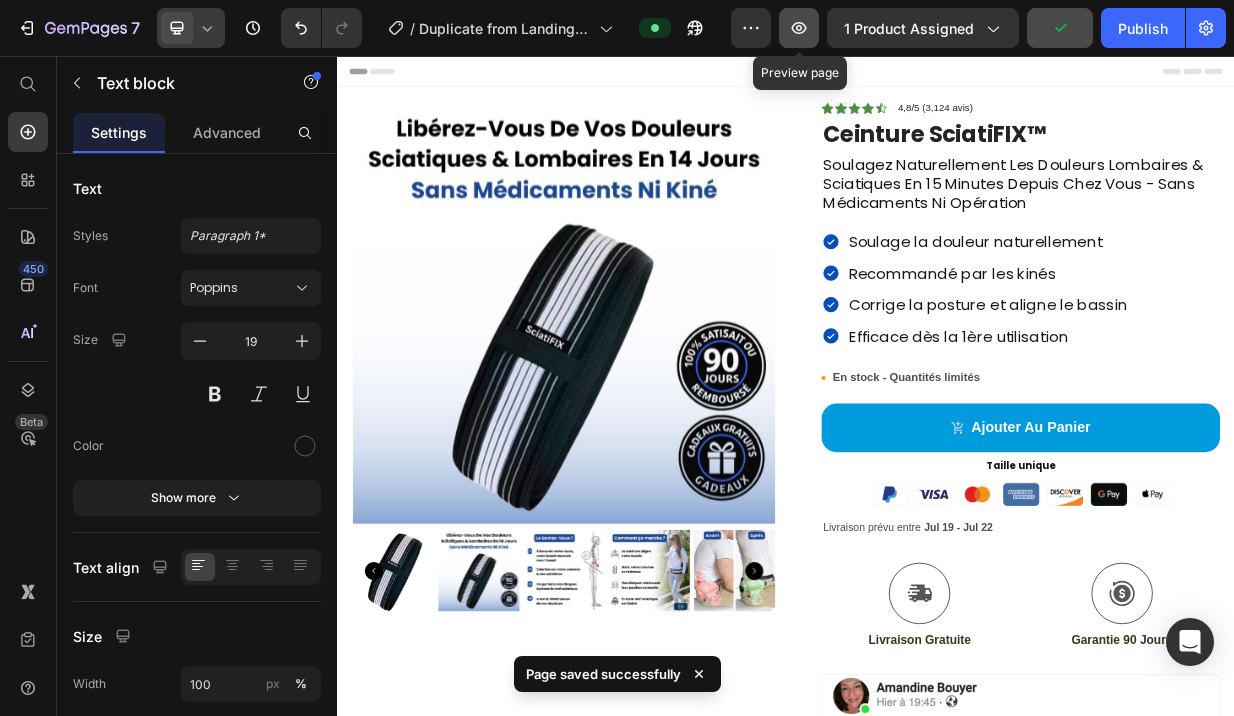 click 